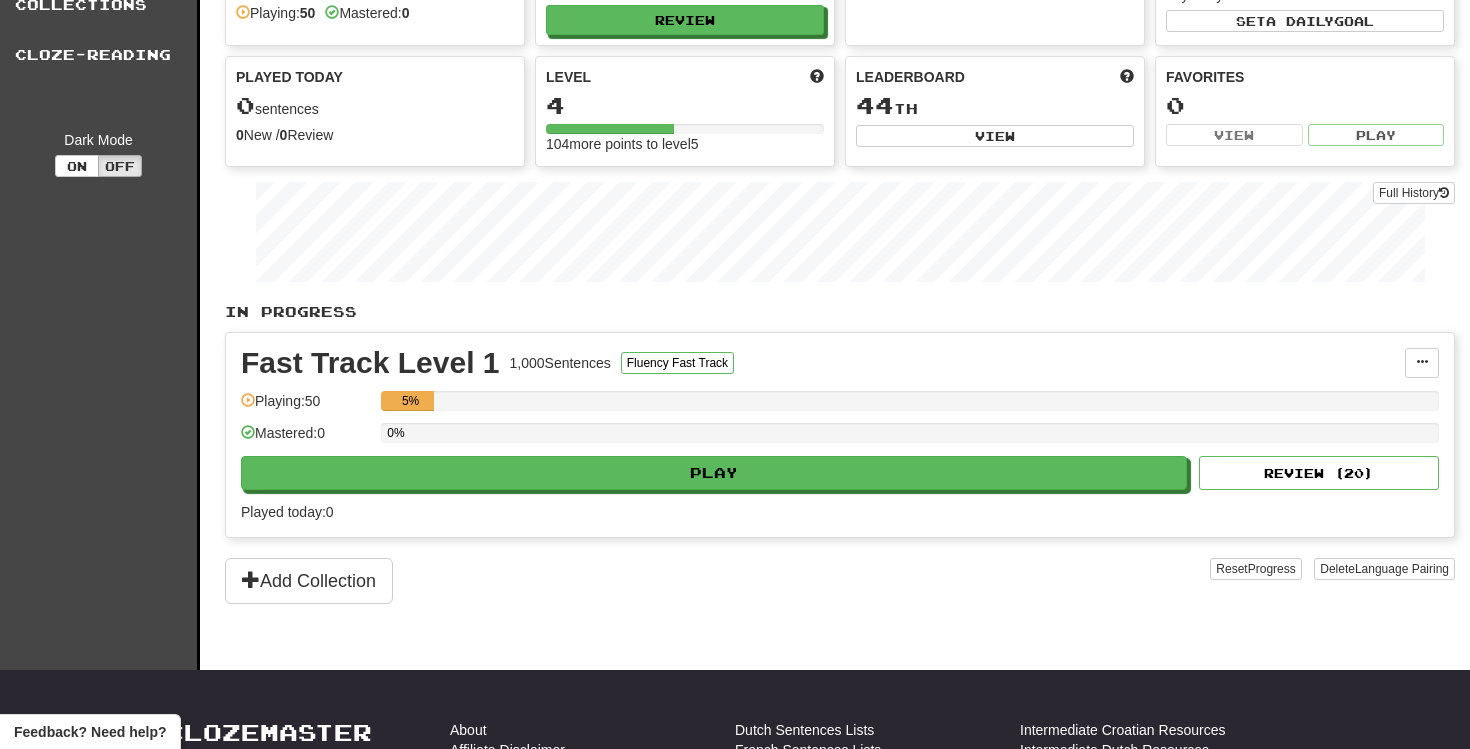 scroll, scrollTop: 140, scrollLeft: 0, axis: vertical 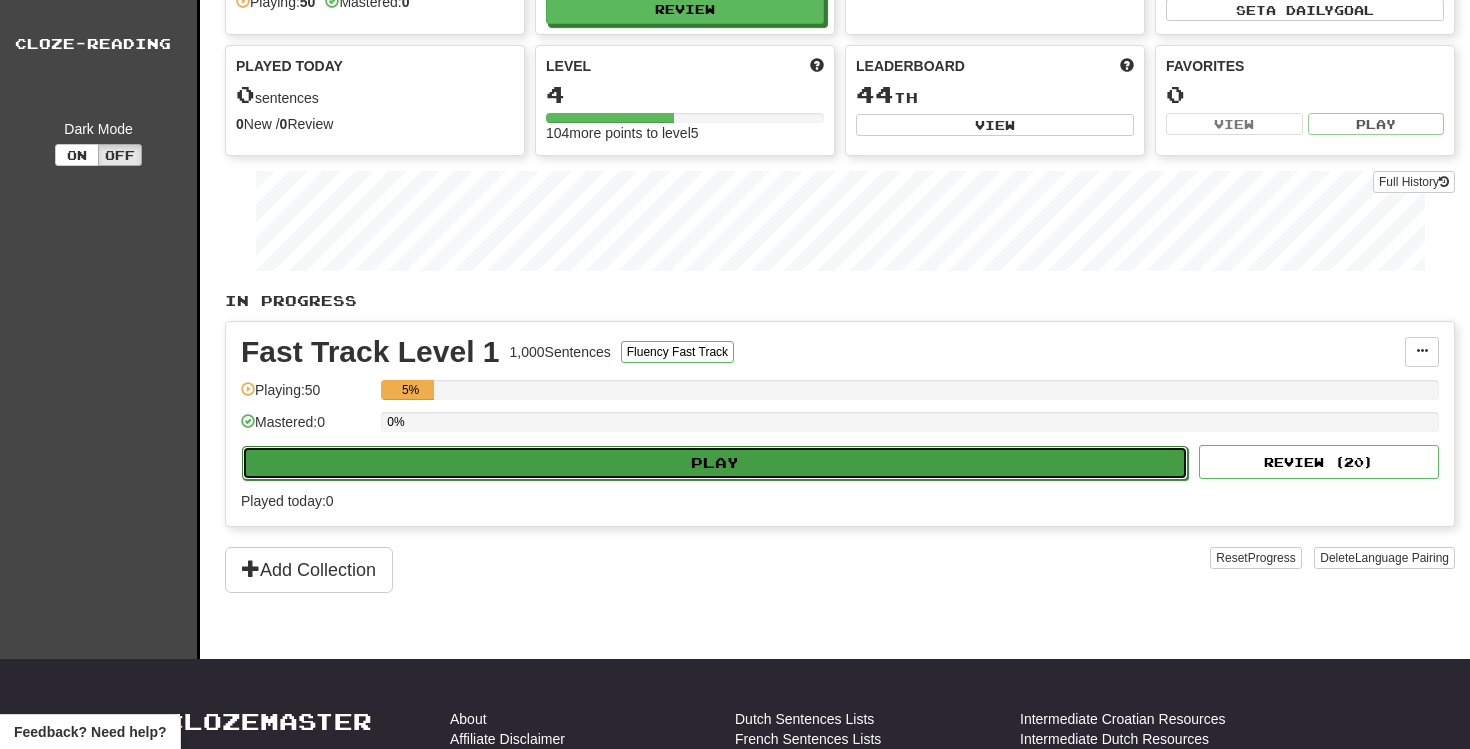 click on "Play" at bounding box center [715, 463] 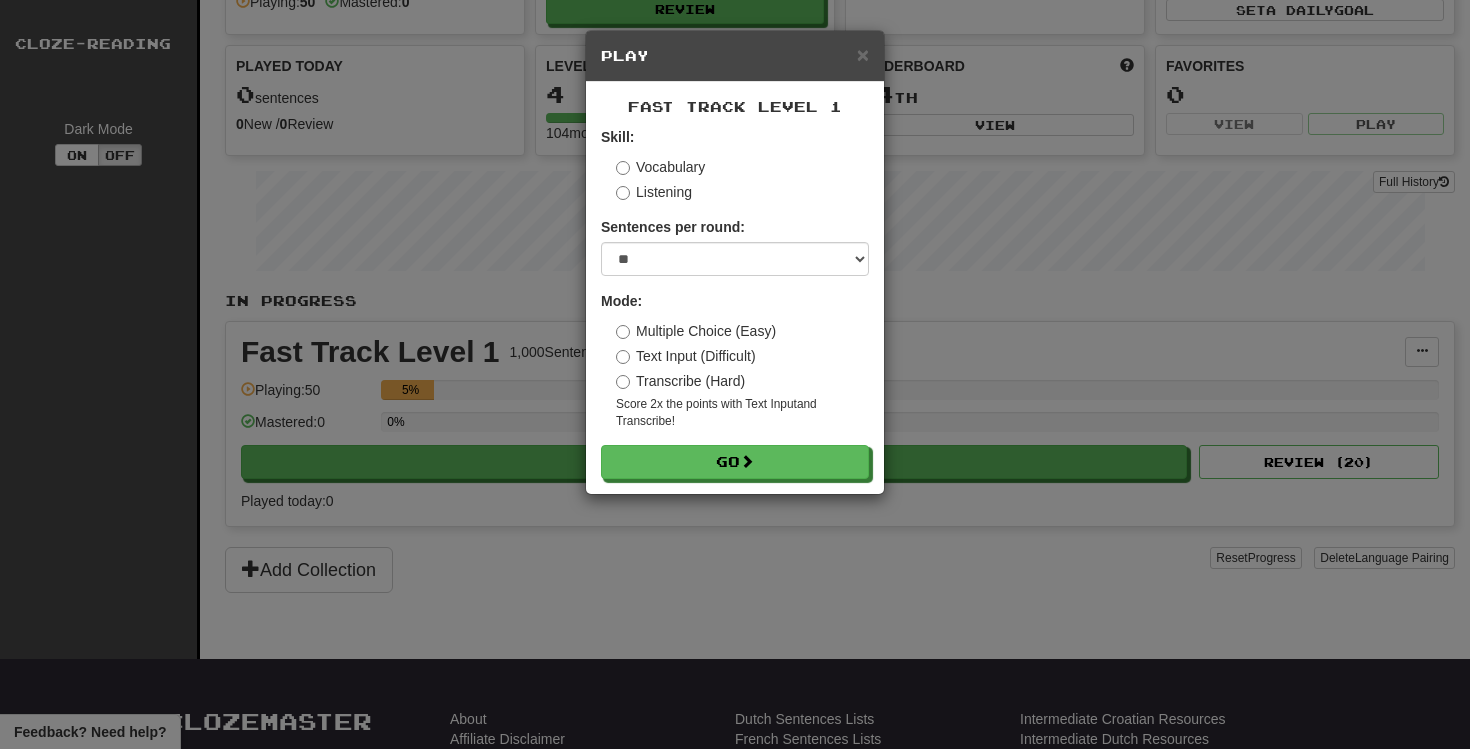 click on "Text Input (Difficult)" at bounding box center (686, 356) 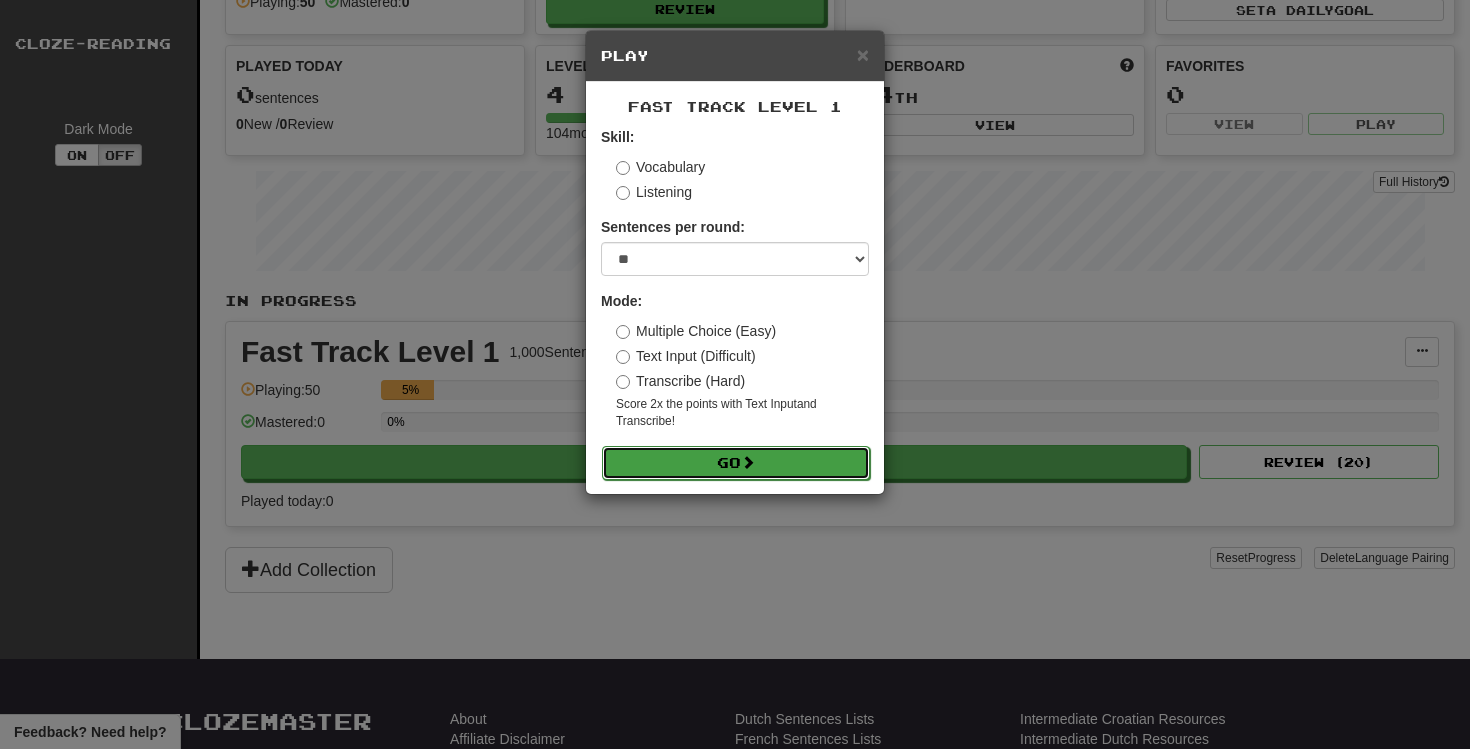 click on "Go" at bounding box center (736, 463) 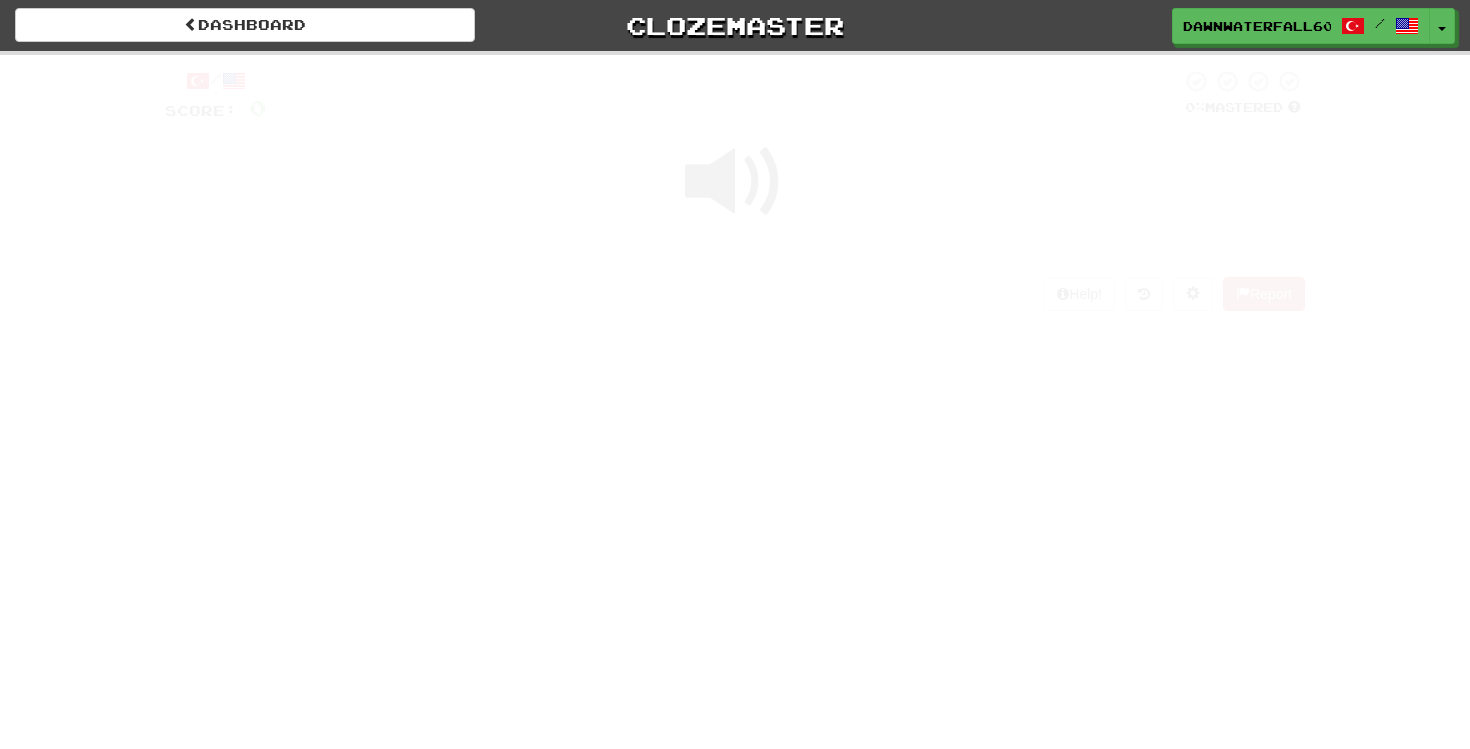 scroll, scrollTop: 0, scrollLeft: 0, axis: both 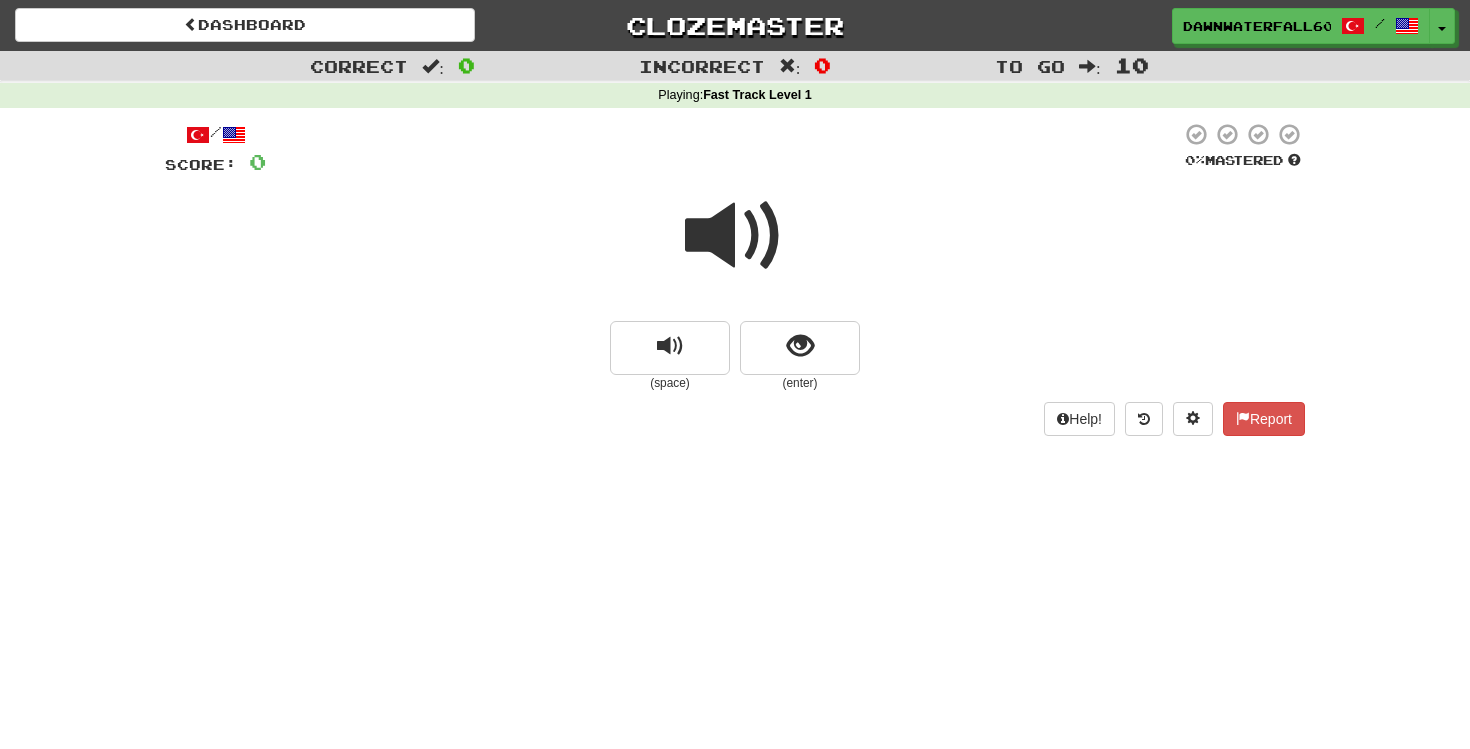 click at bounding box center [735, 236] 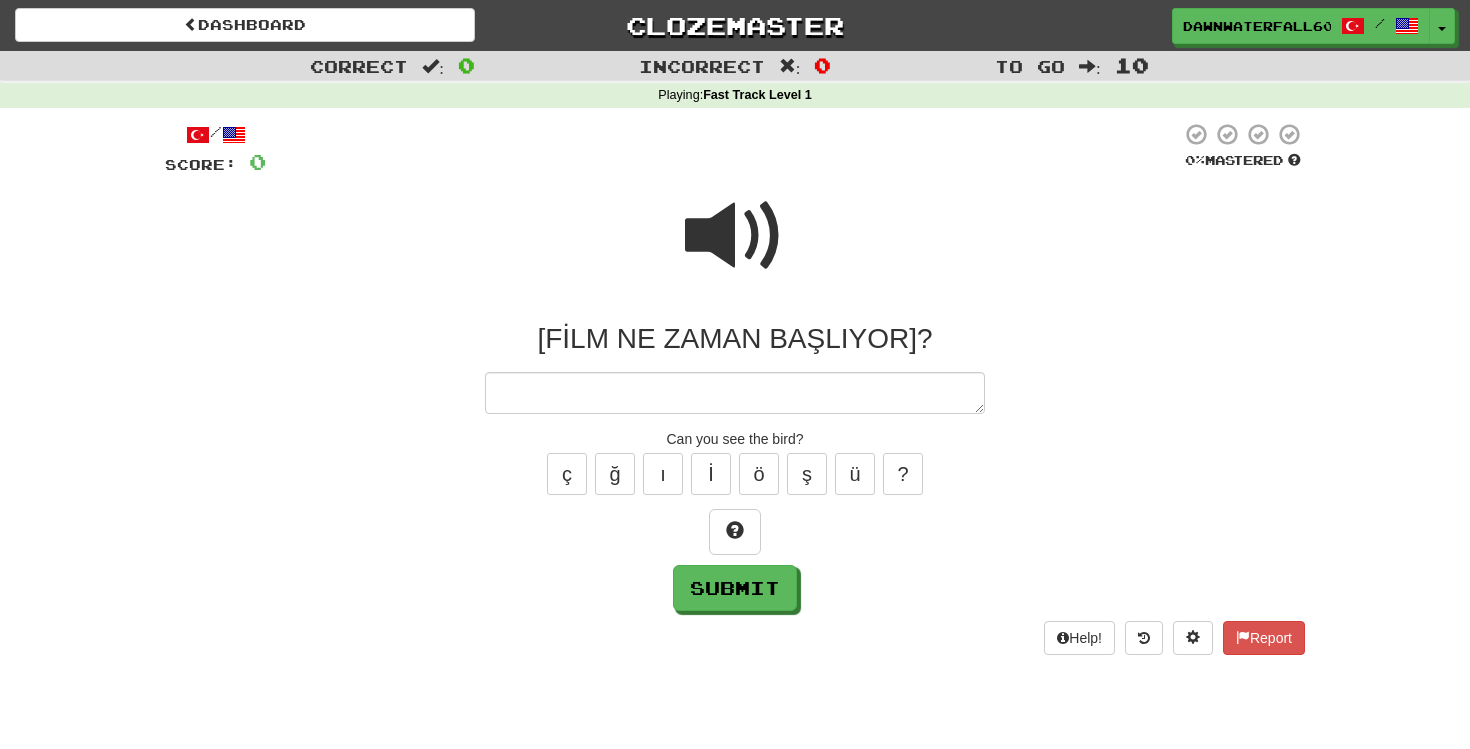 type on "*" 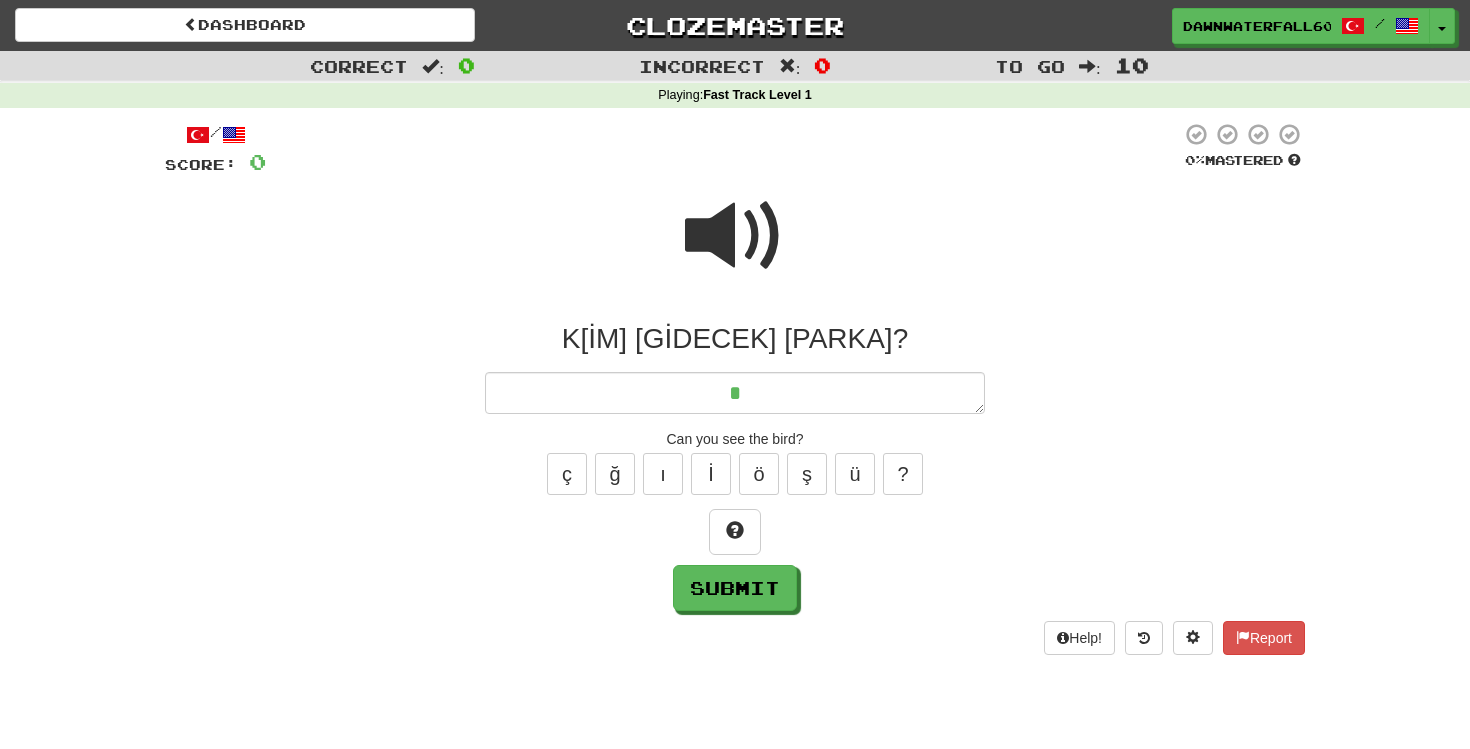 type on "*" 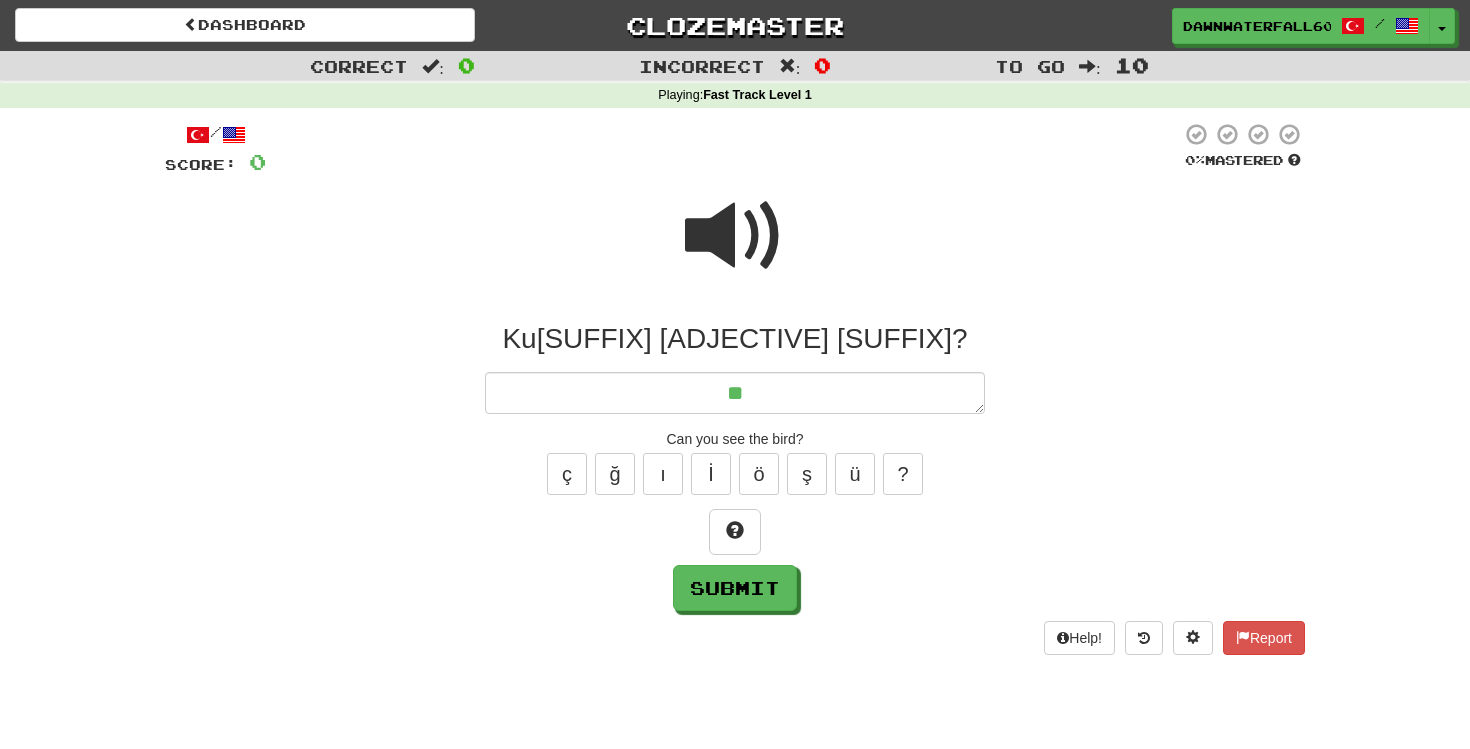 type on "*" 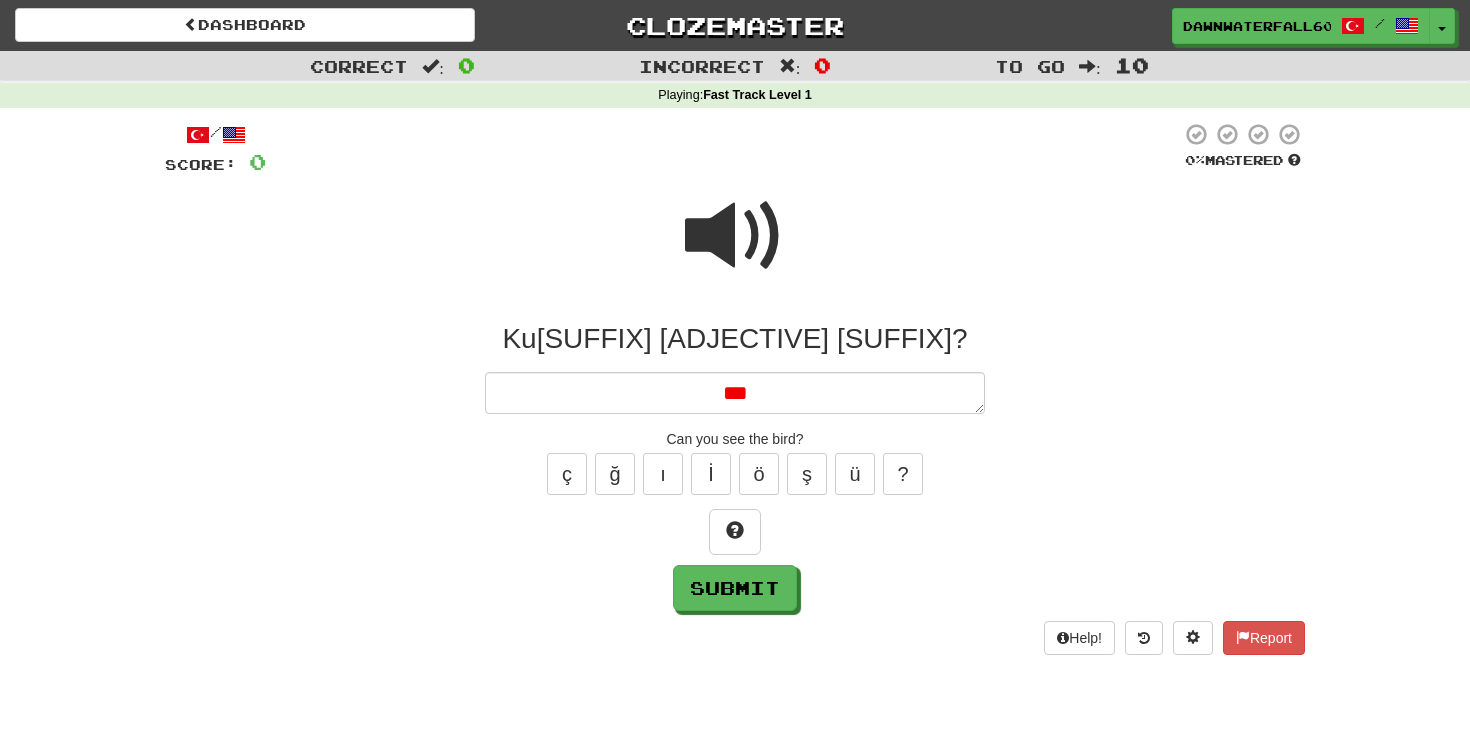 type on "*" 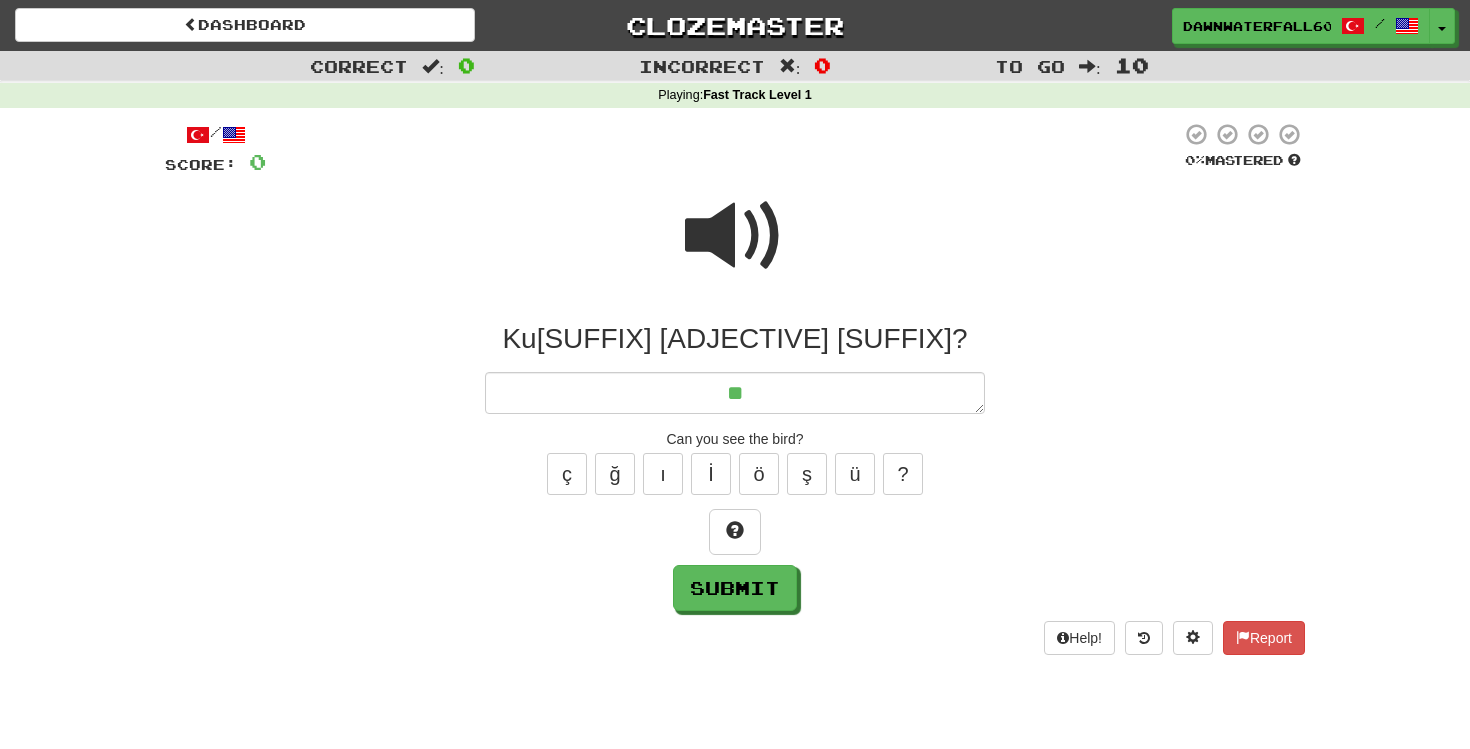 type on "*" 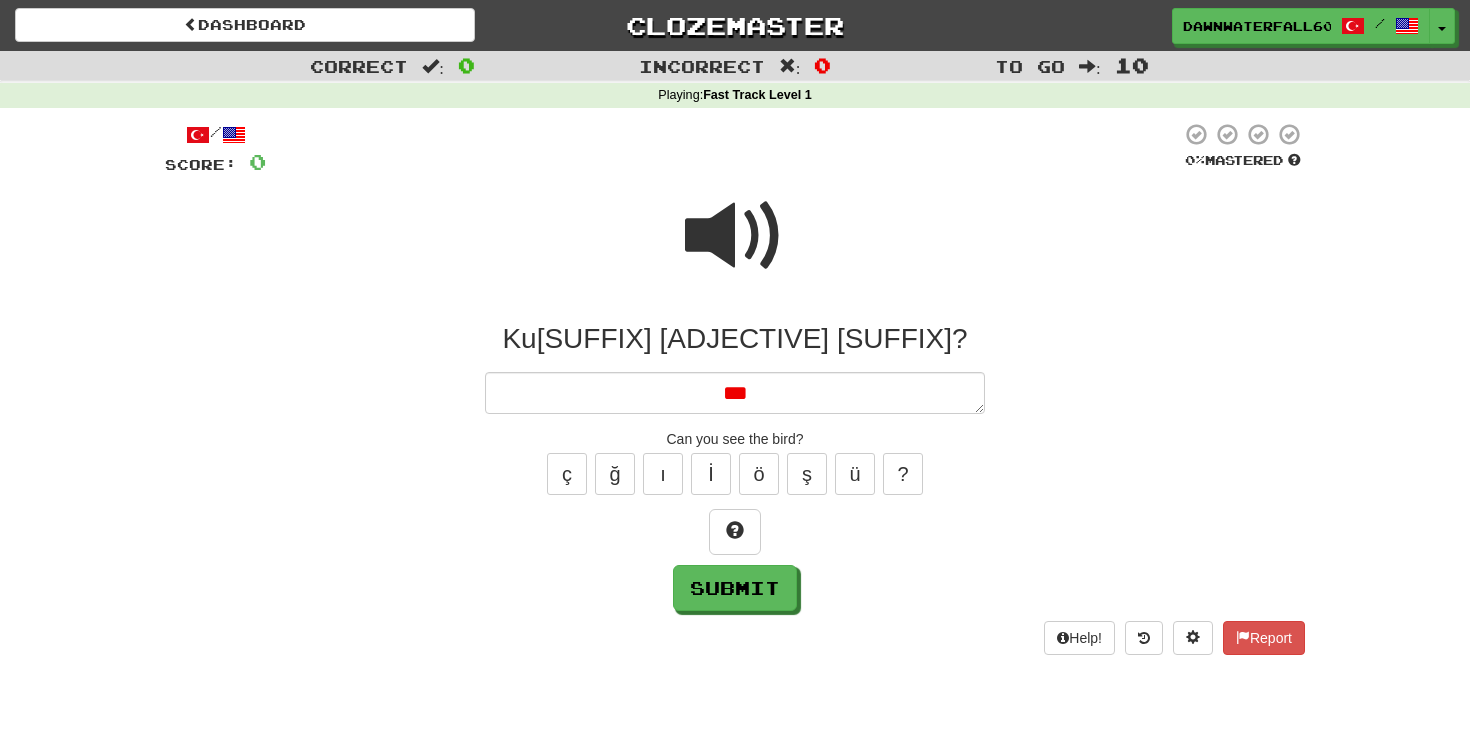 type on "*" 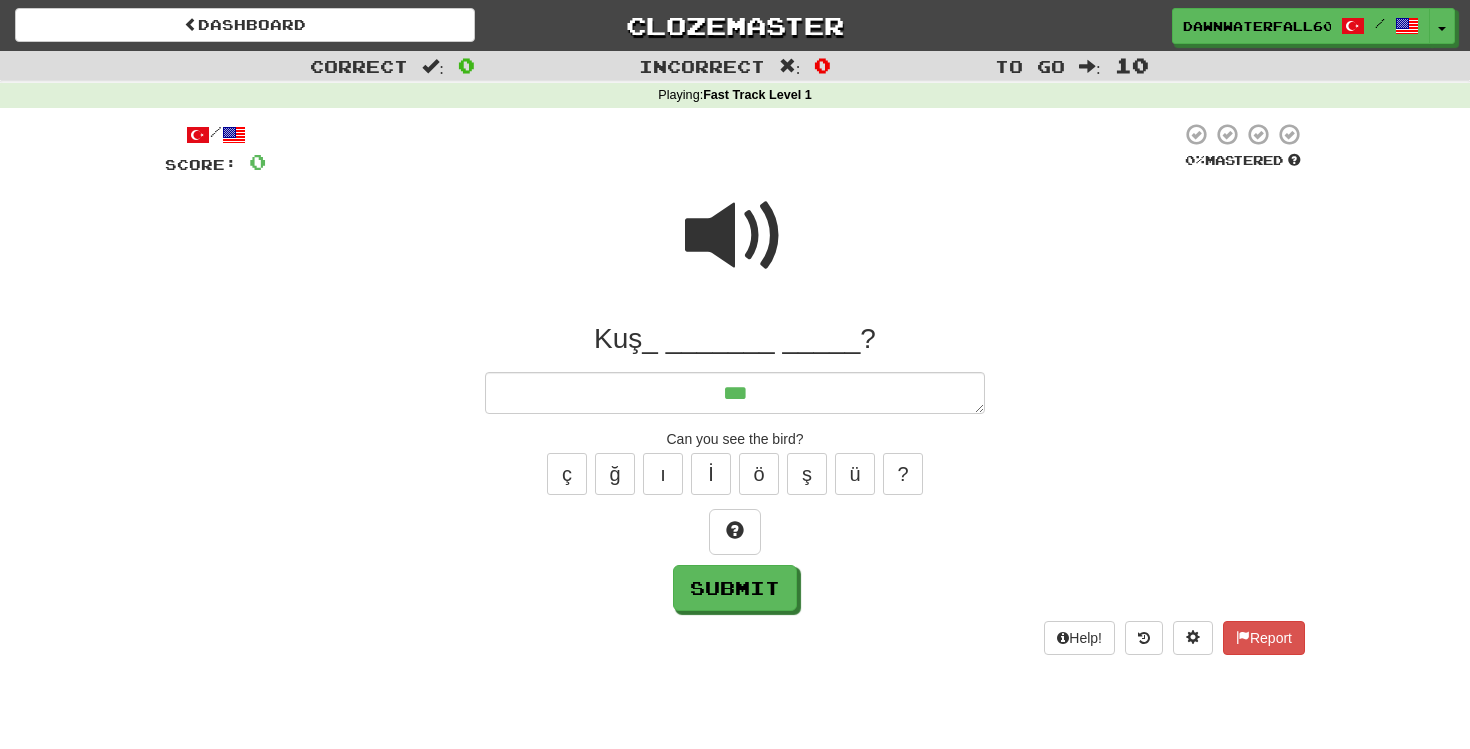 type on "*" 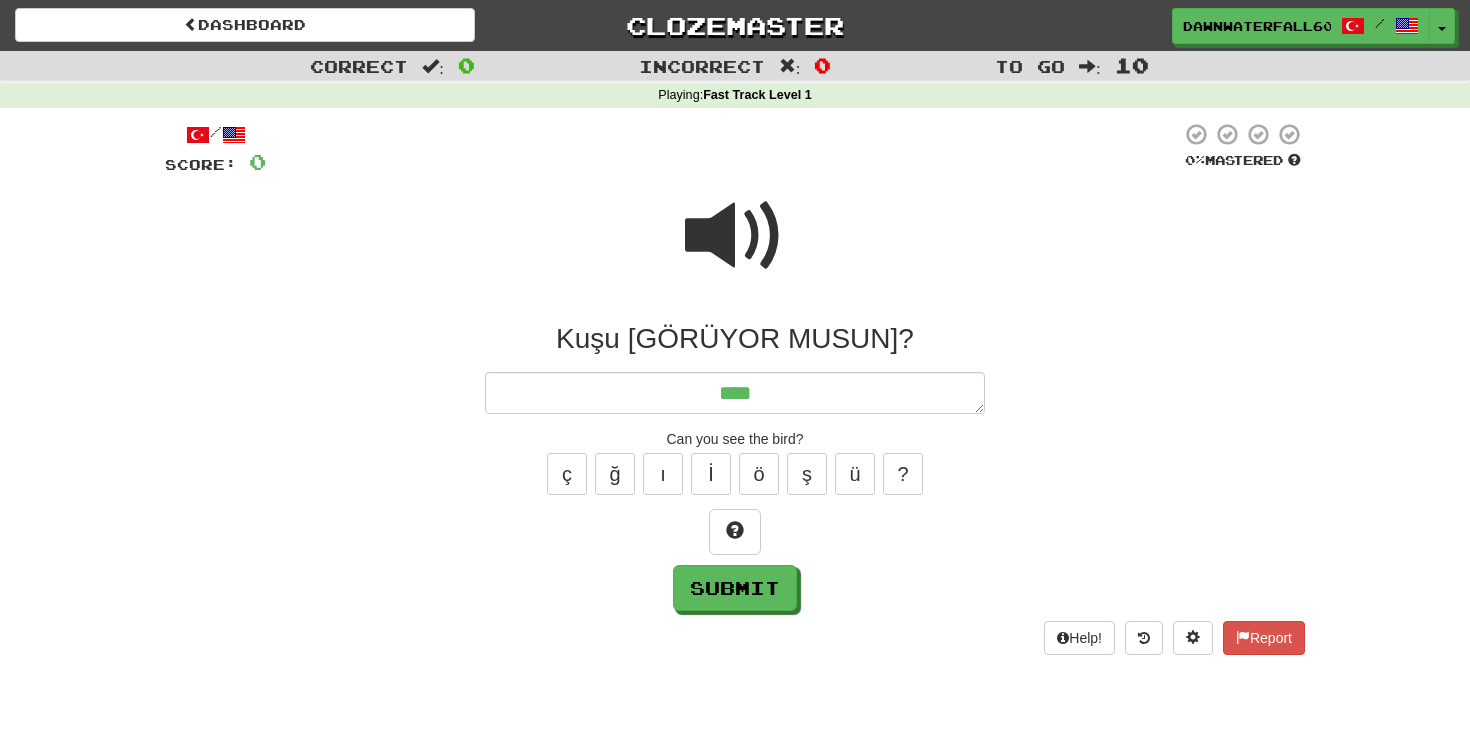 type on "*" 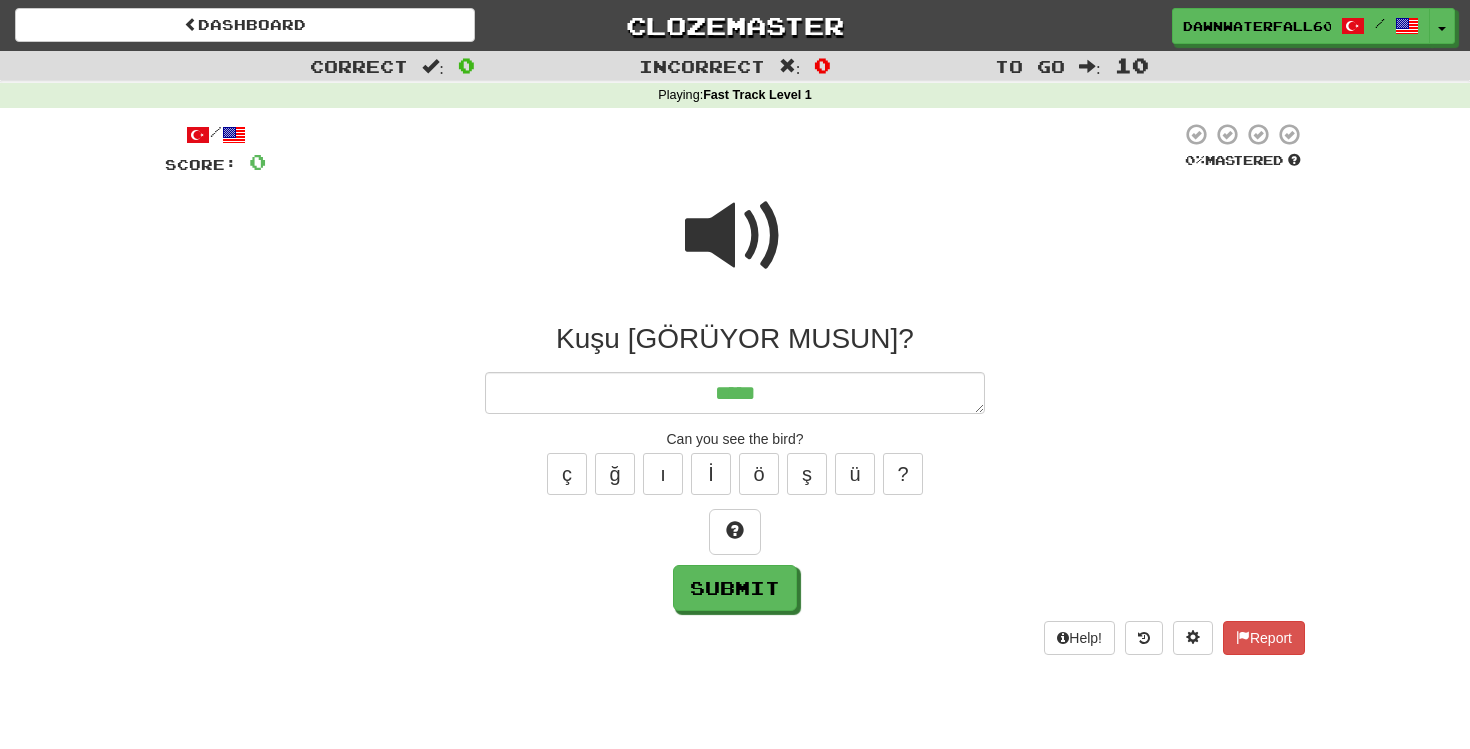 type on "*" 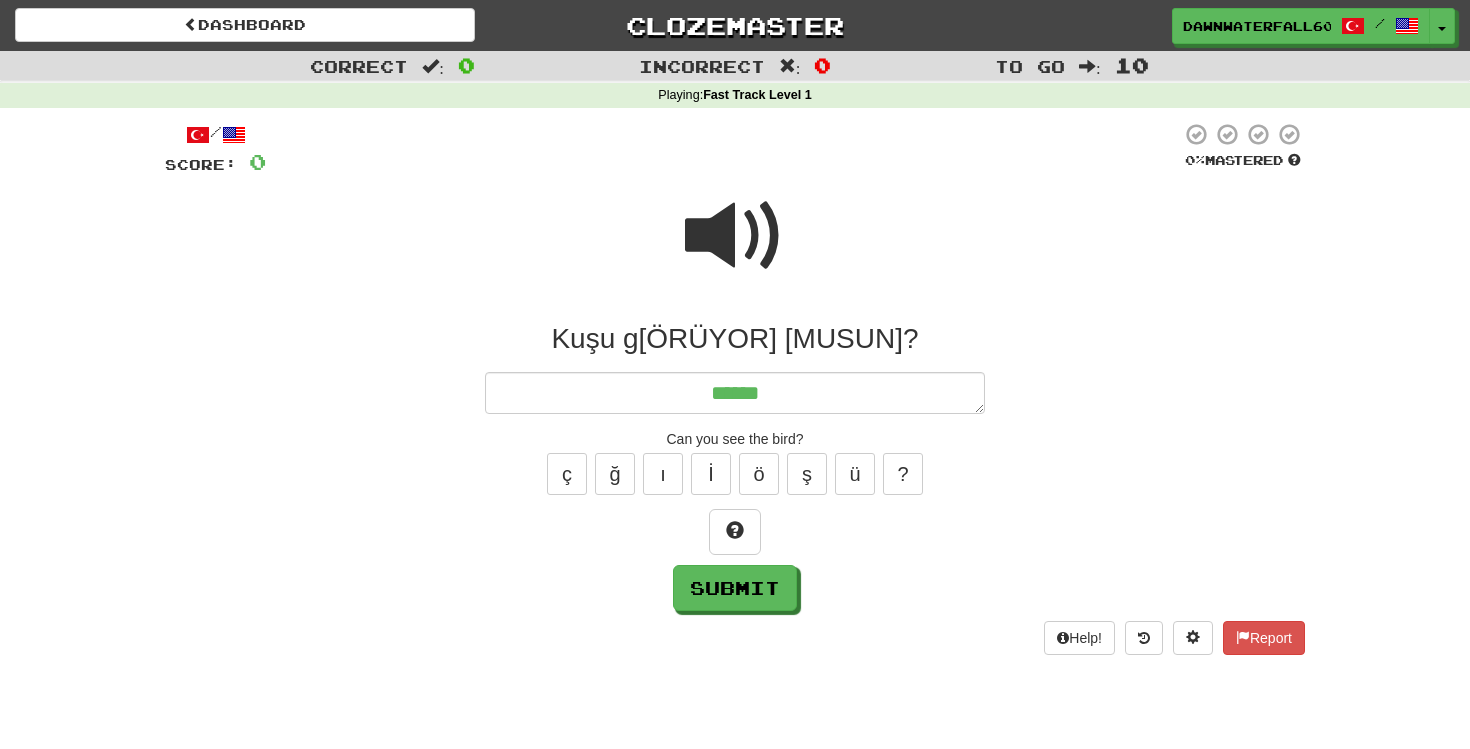 type on "*" 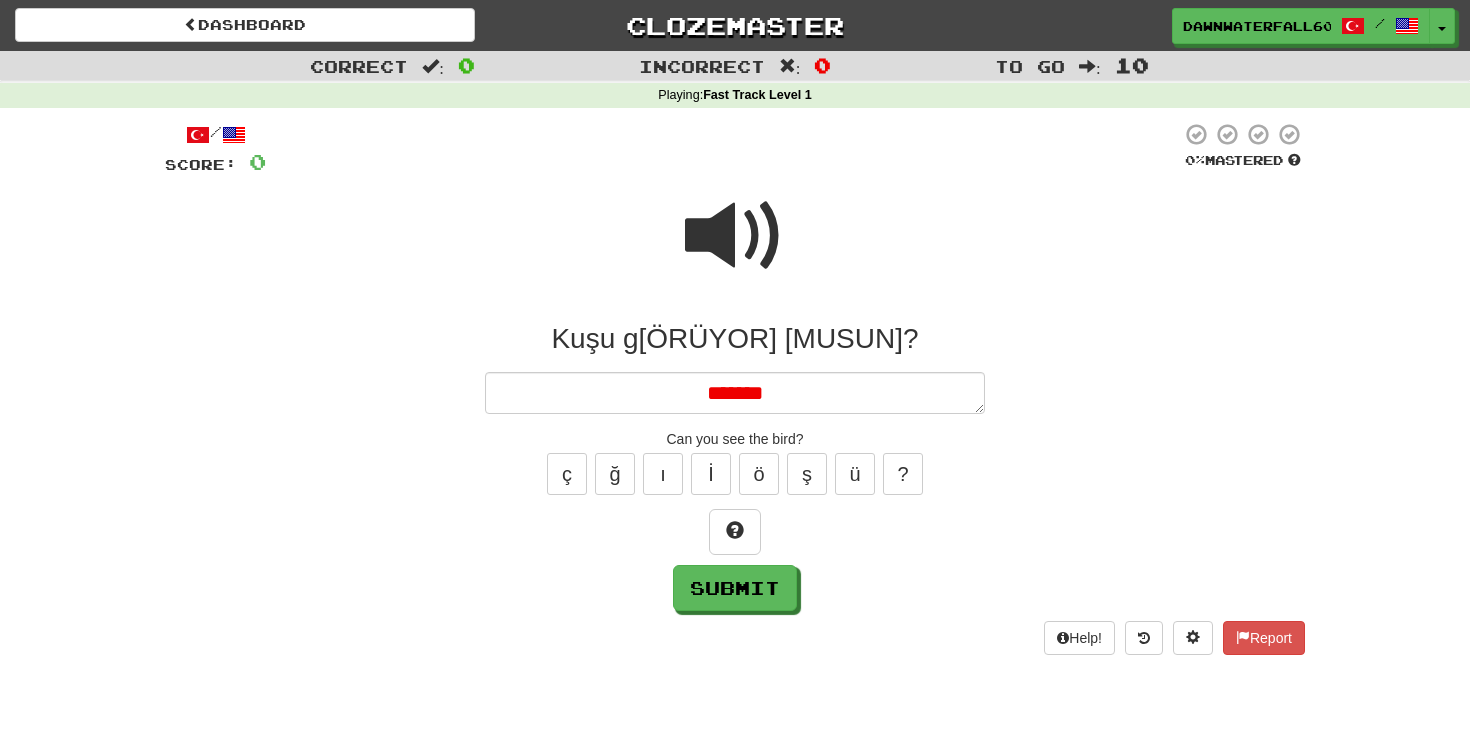 type on "*" 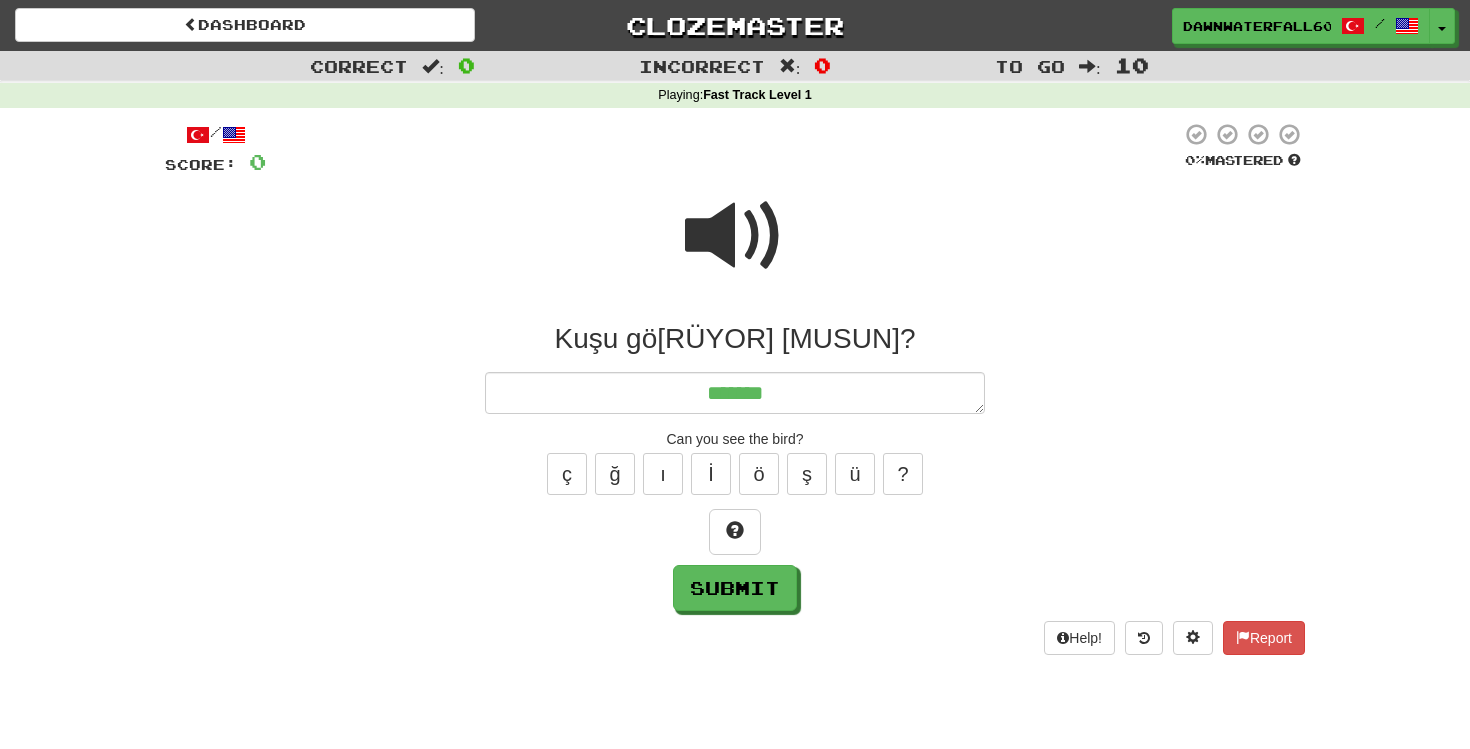 type on "*" 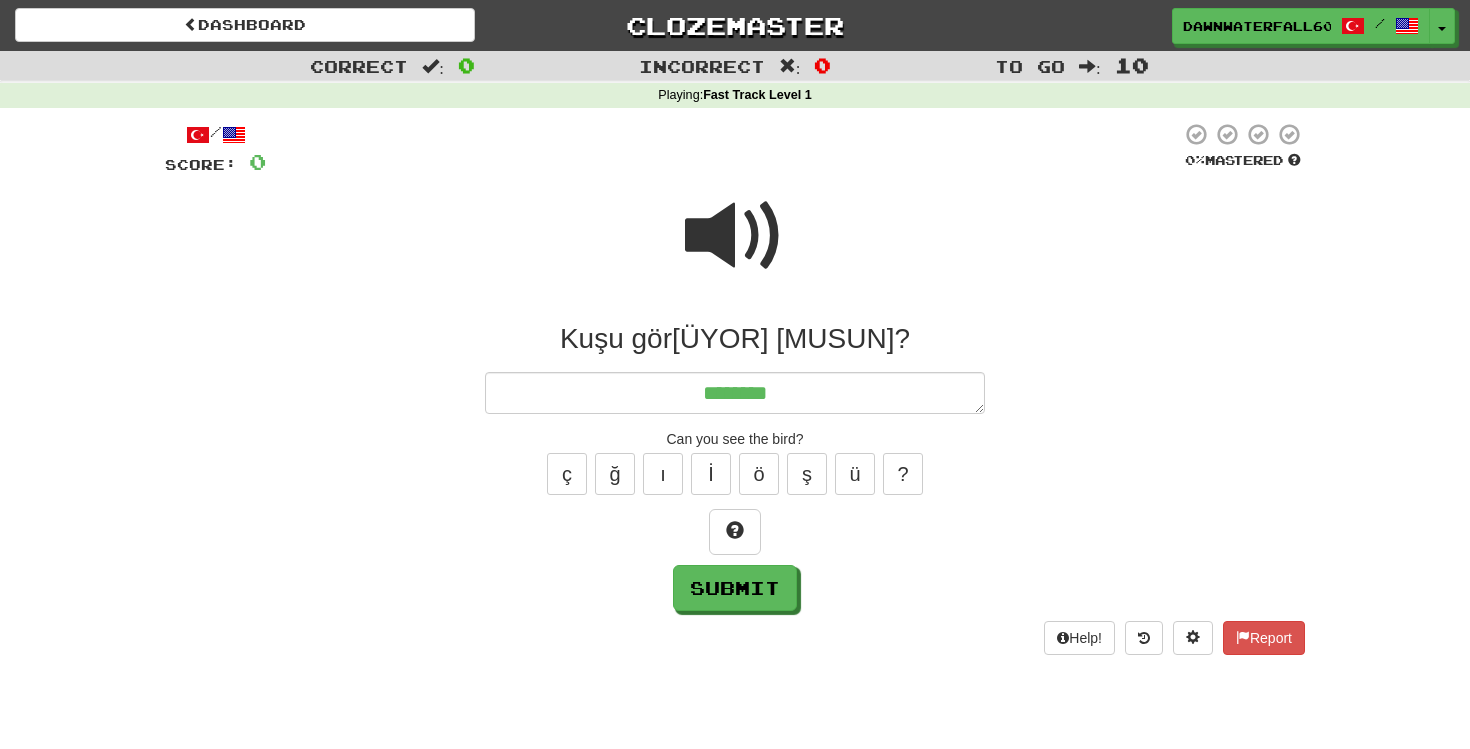type on "*" 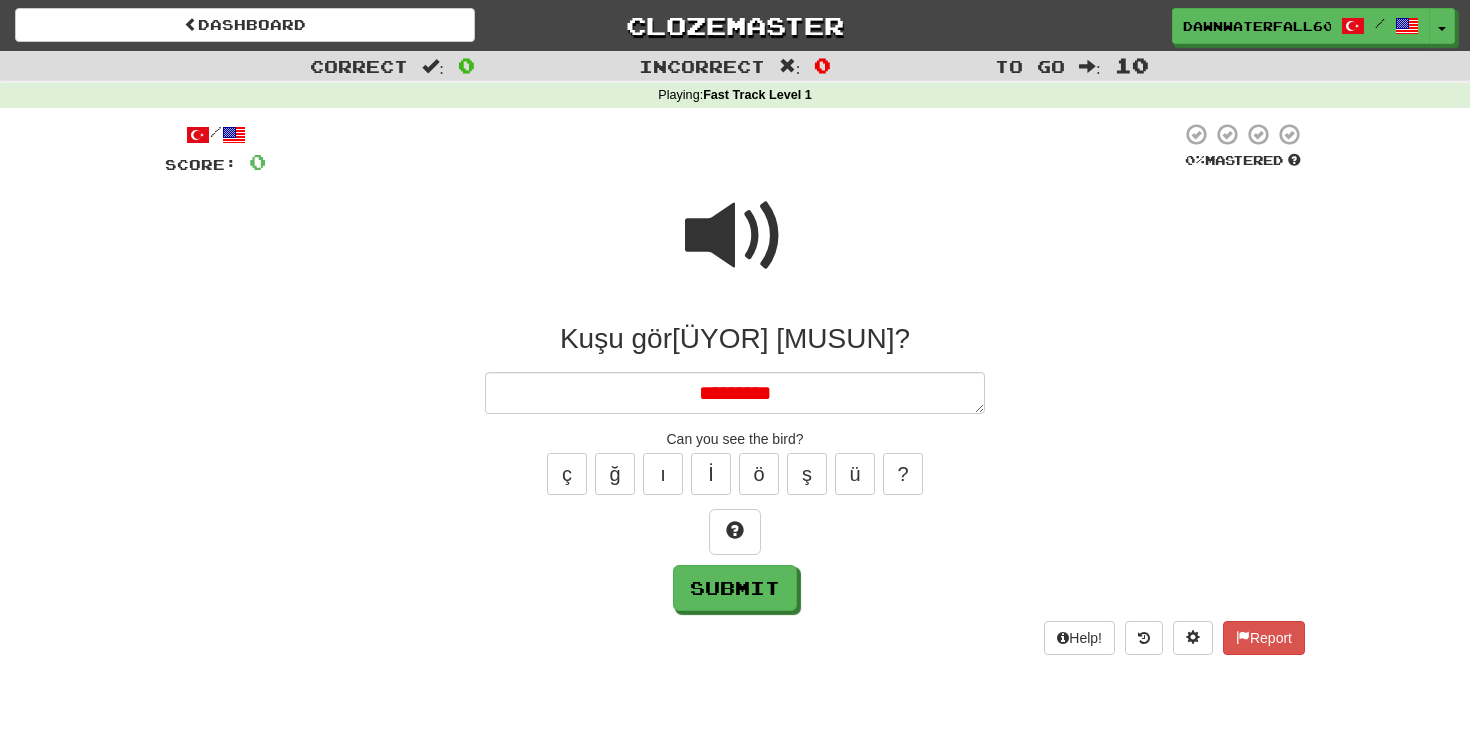 type on "*" 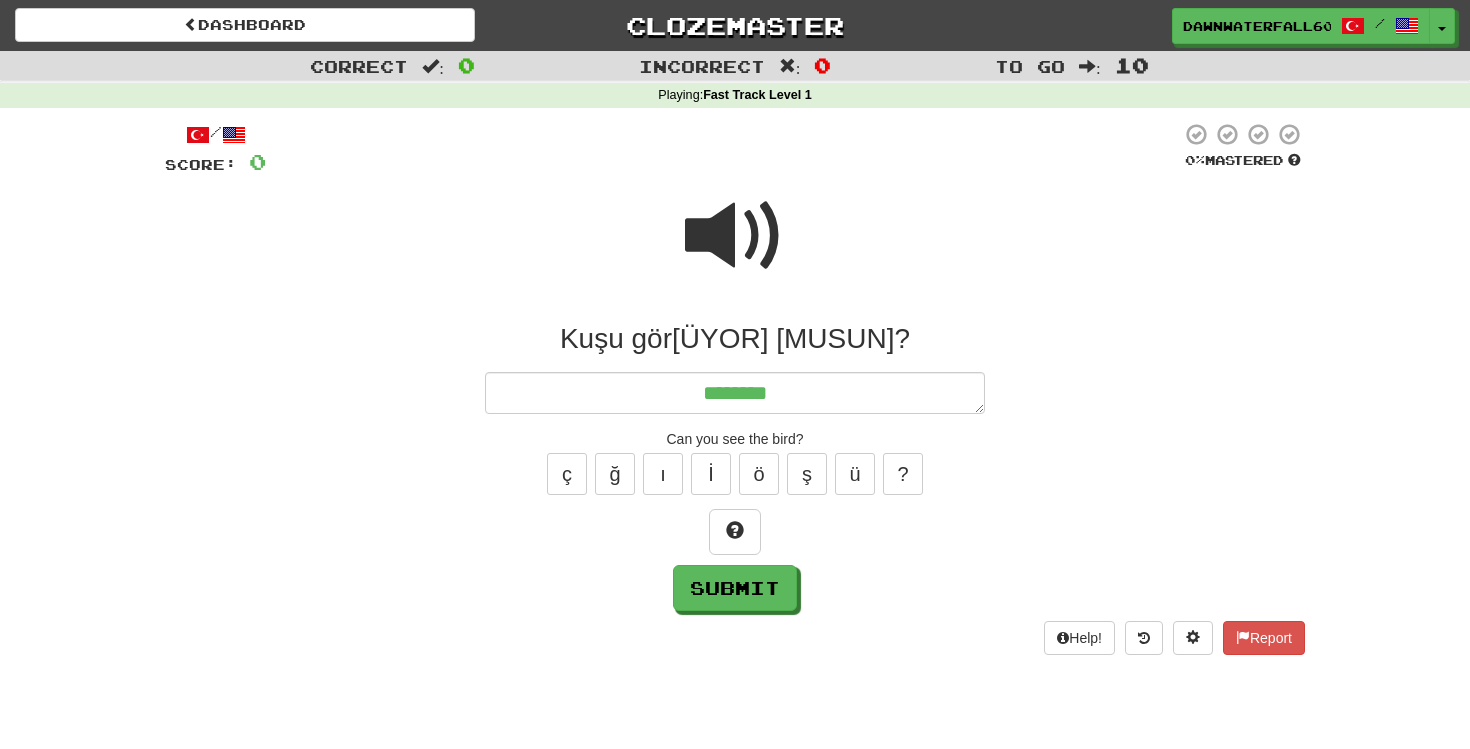 type on "*" 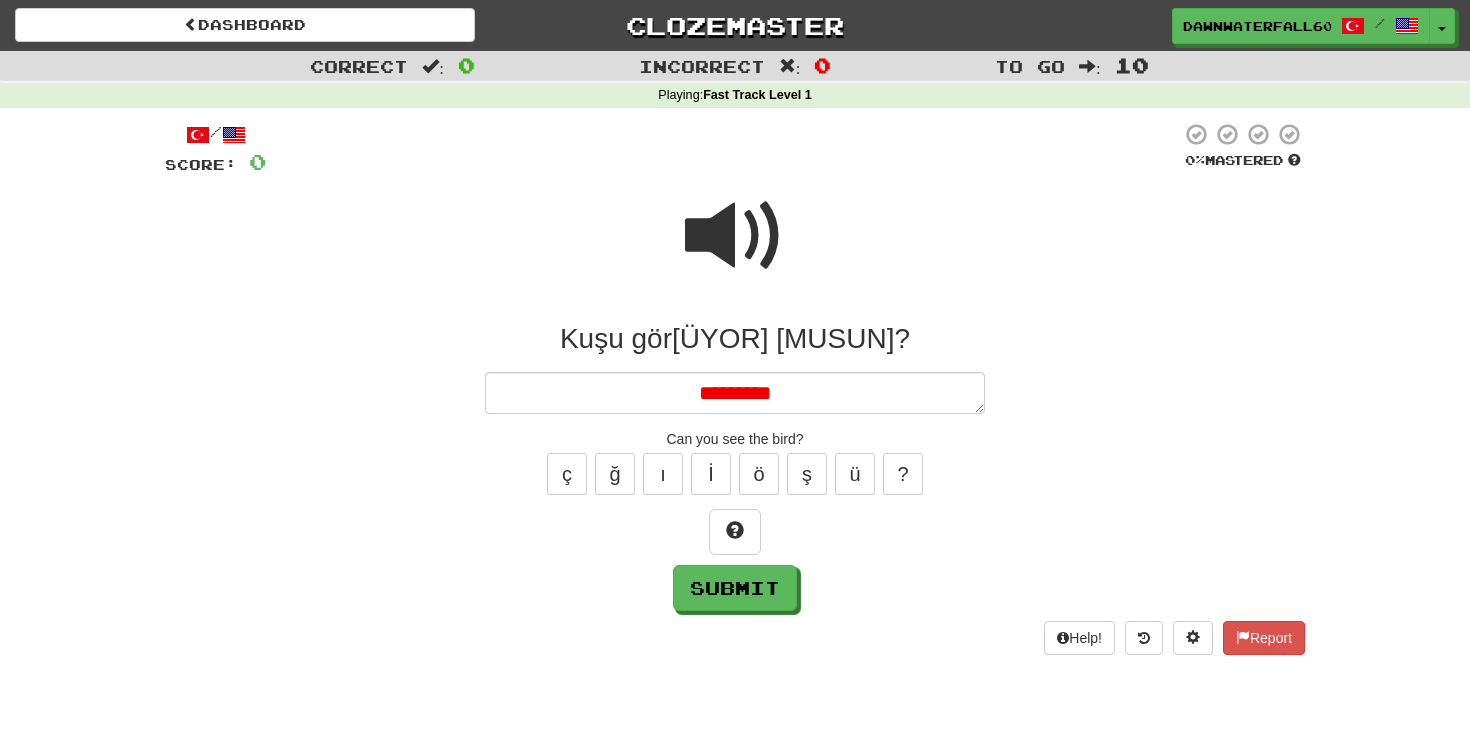 type on "*" 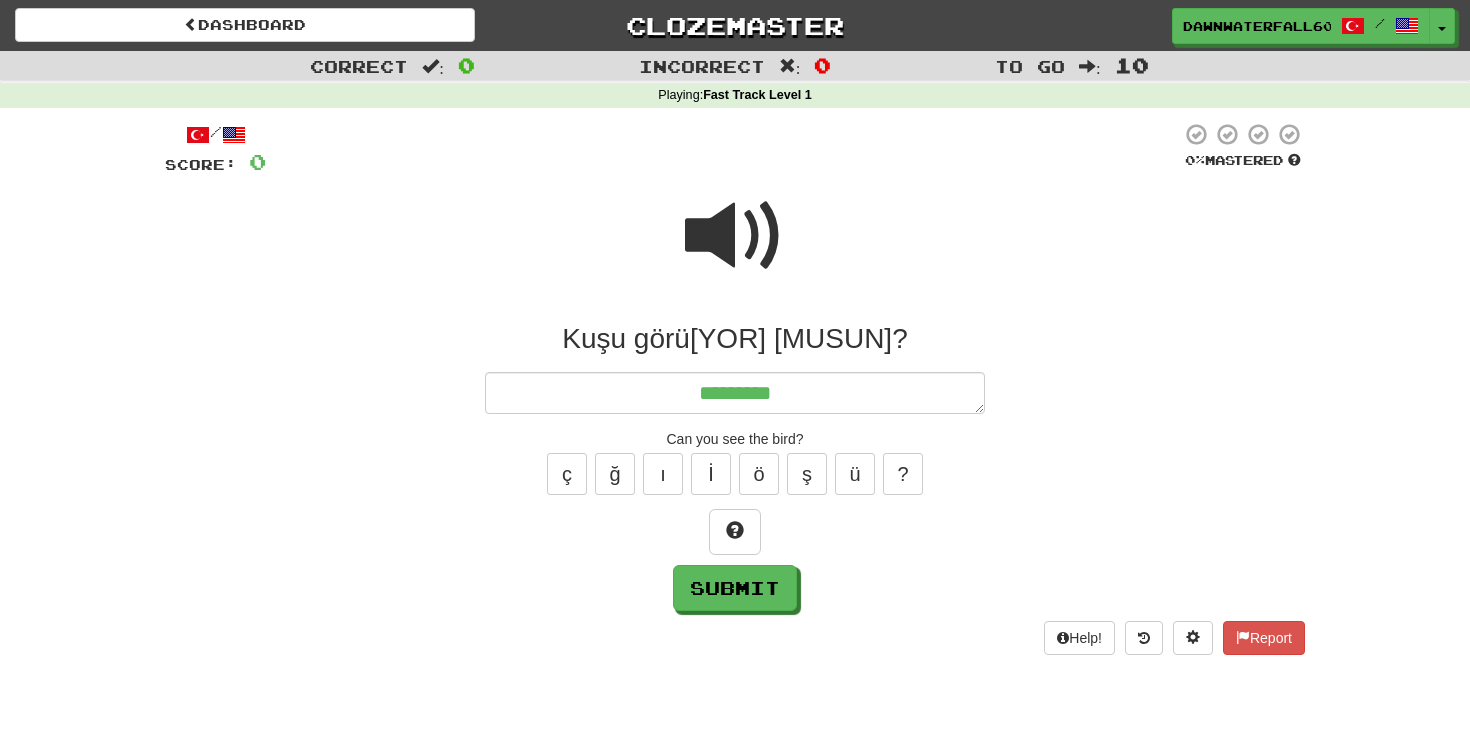 type on "*" 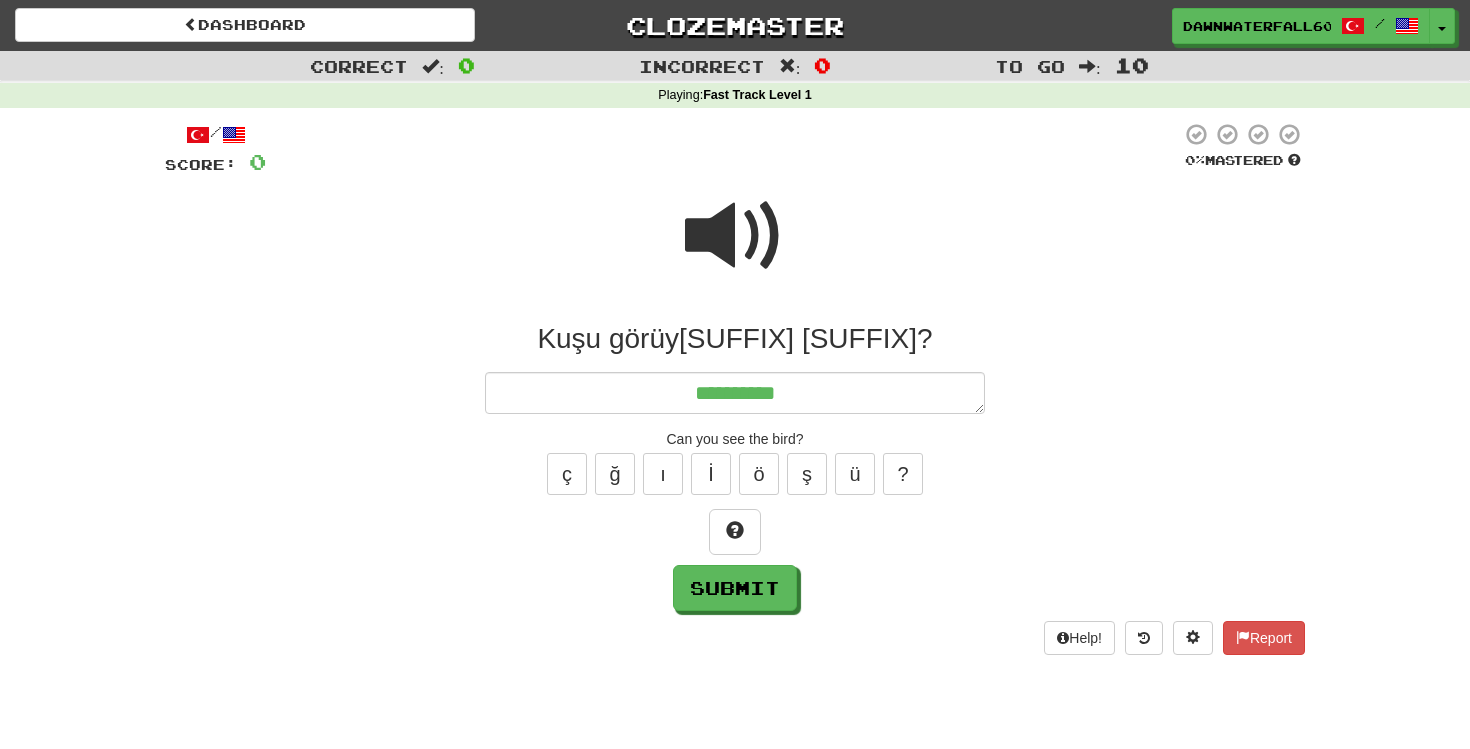 type on "*" 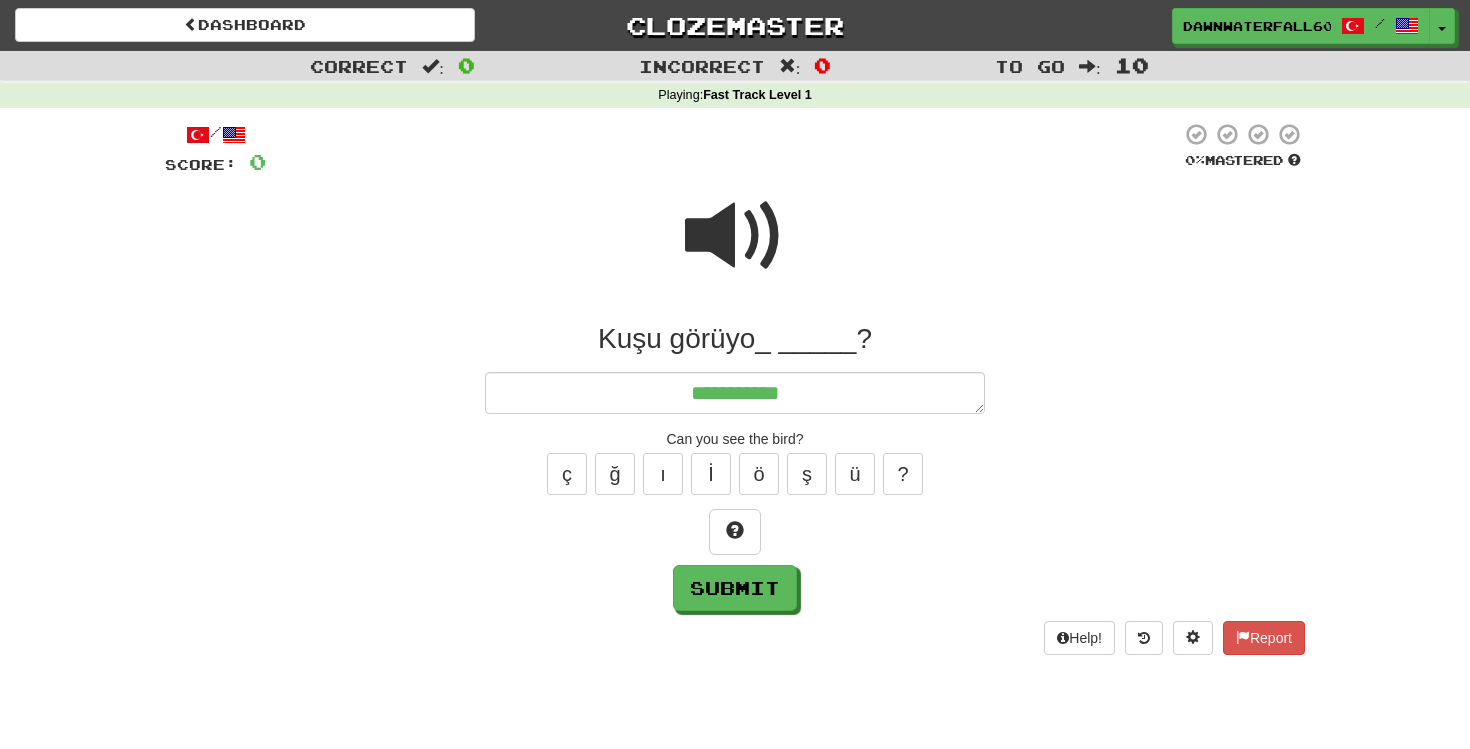 type on "*" 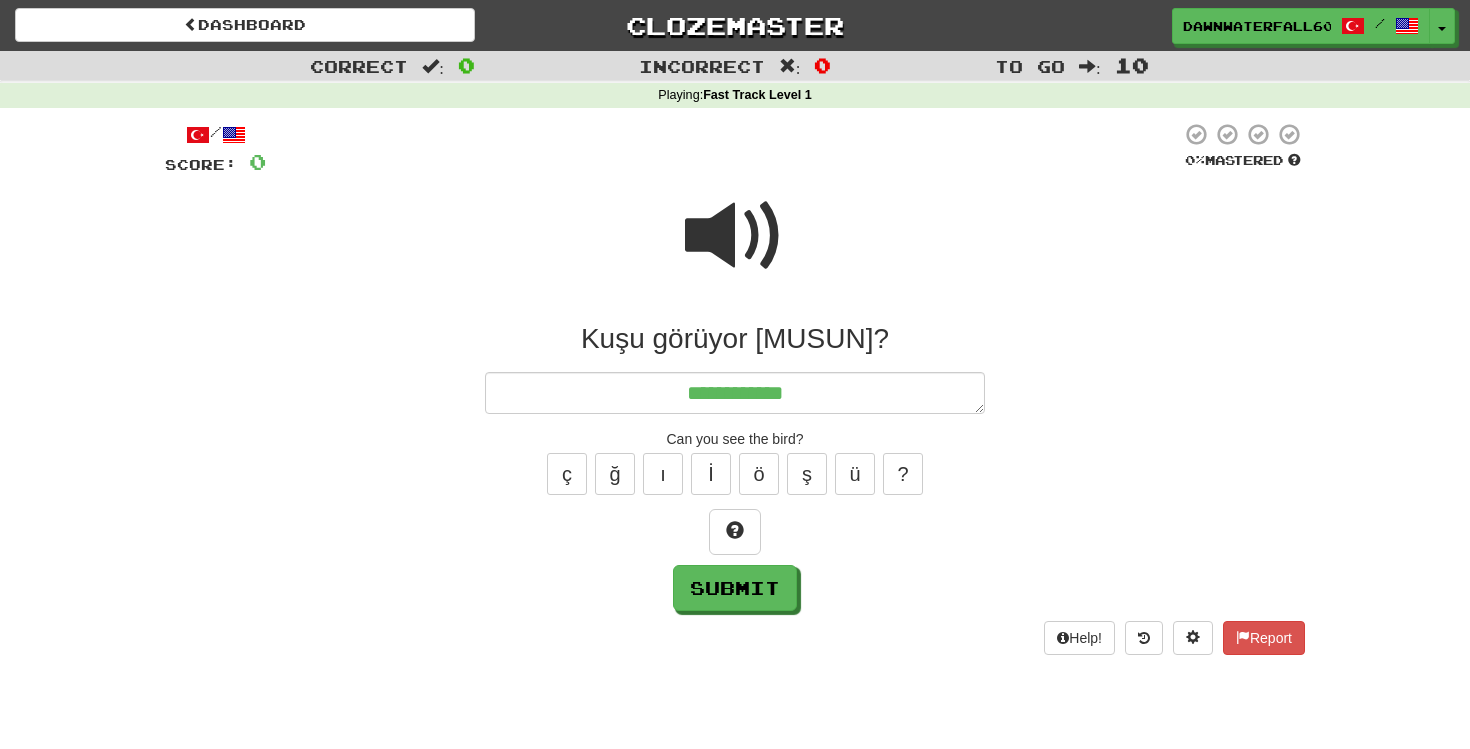 type on "*" 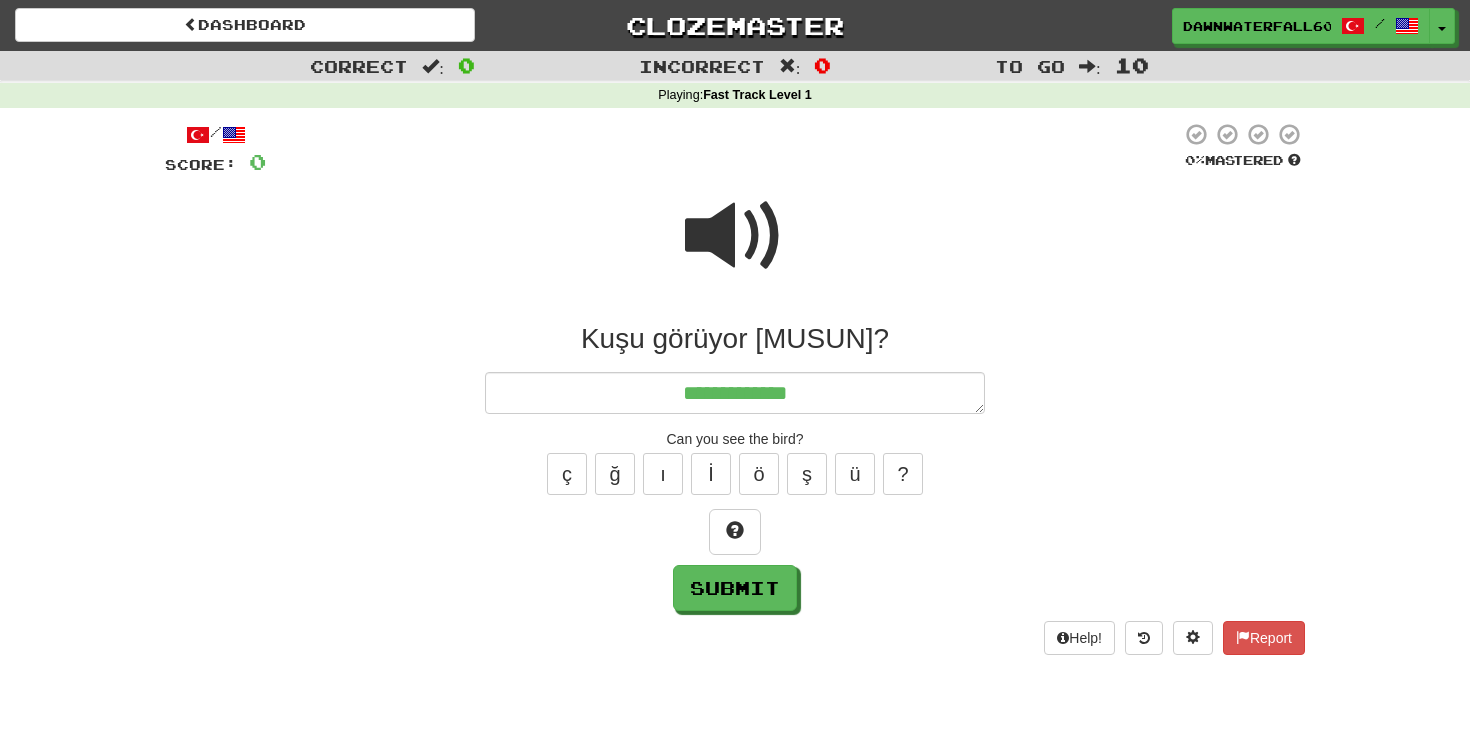 type on "*" 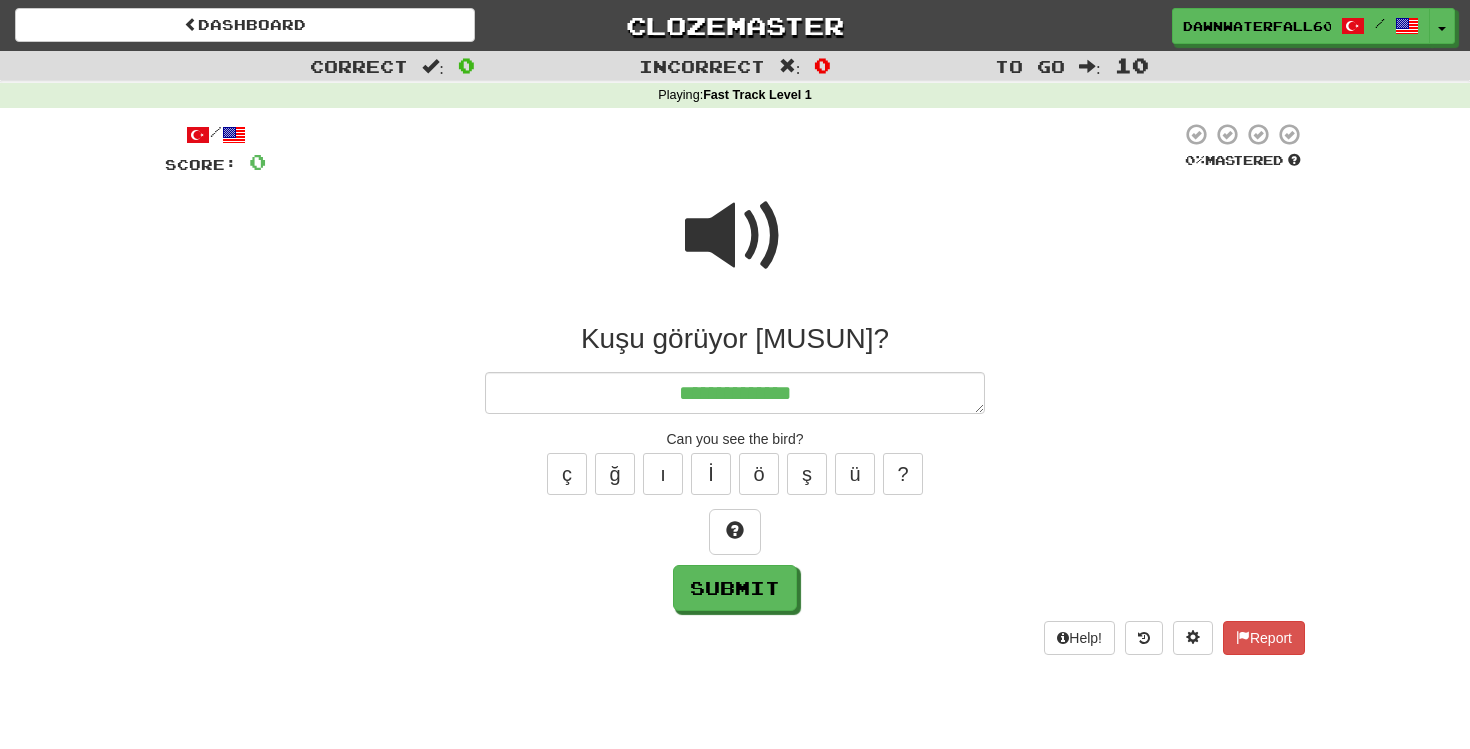 type on "*" 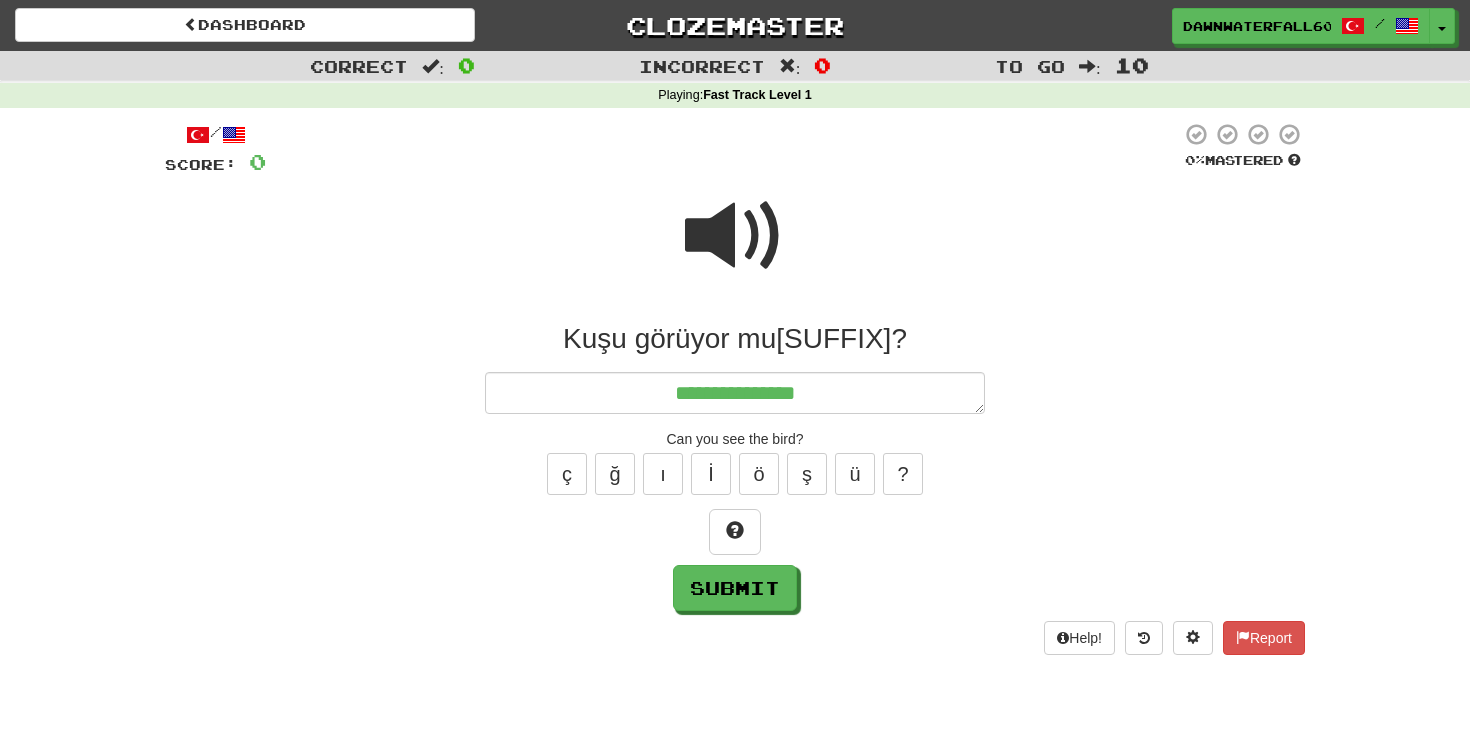 type on "**********" 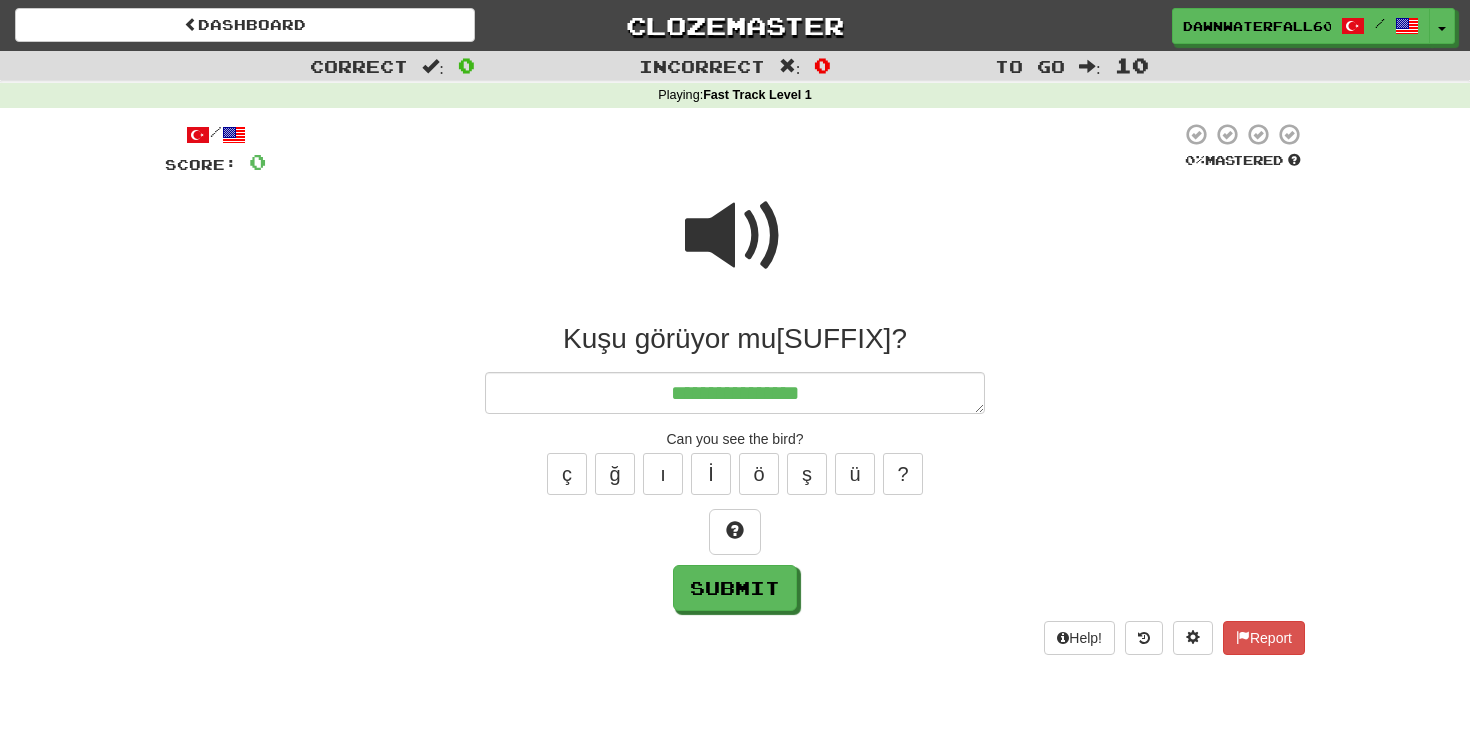 type on "*" 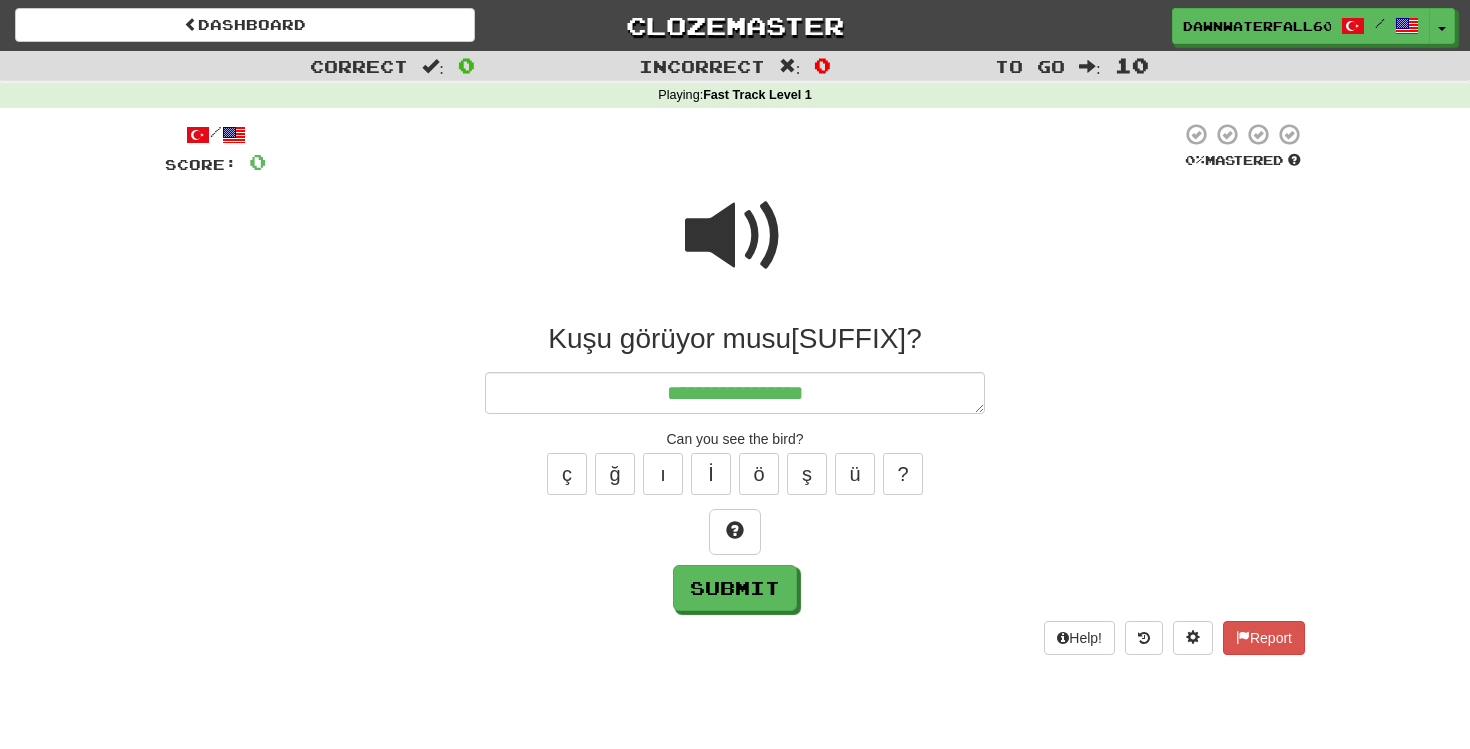 type on "*" 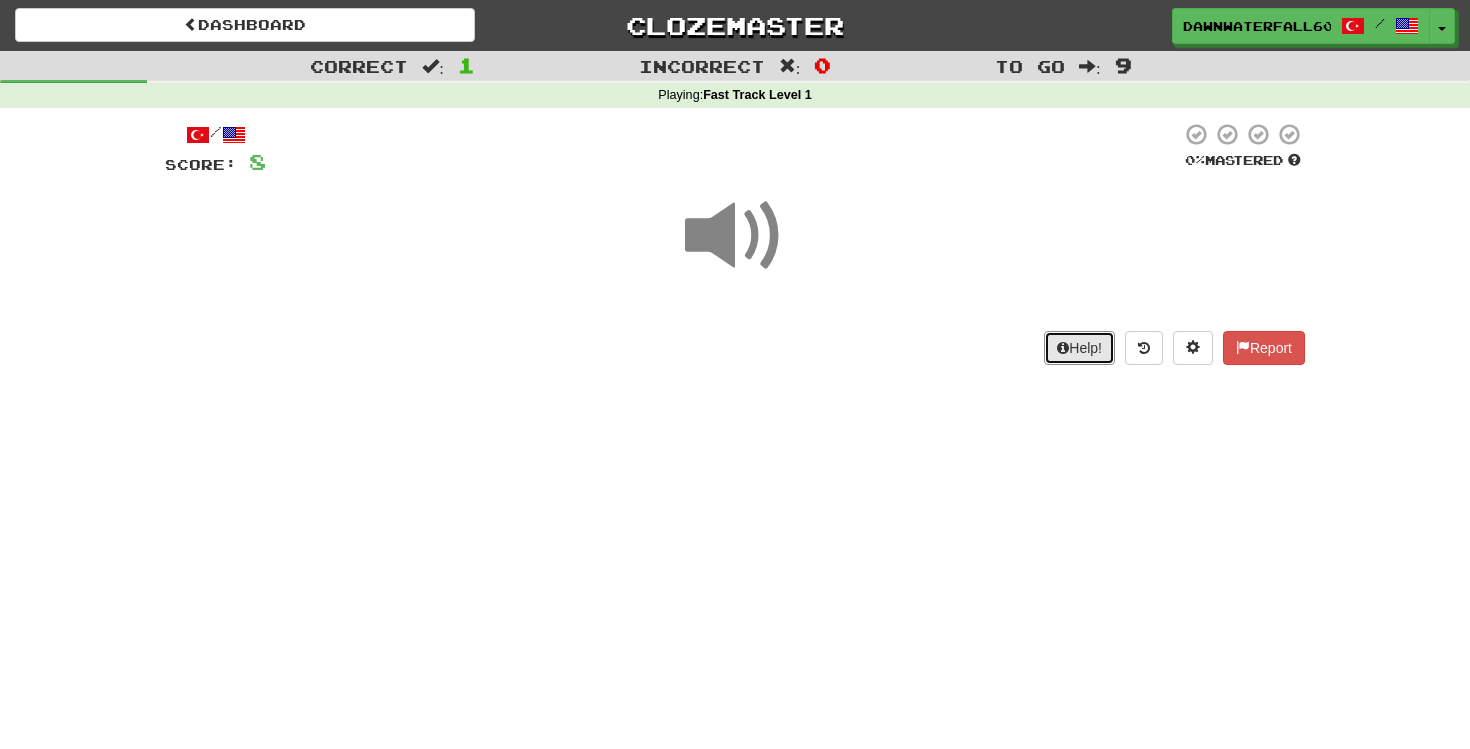 type 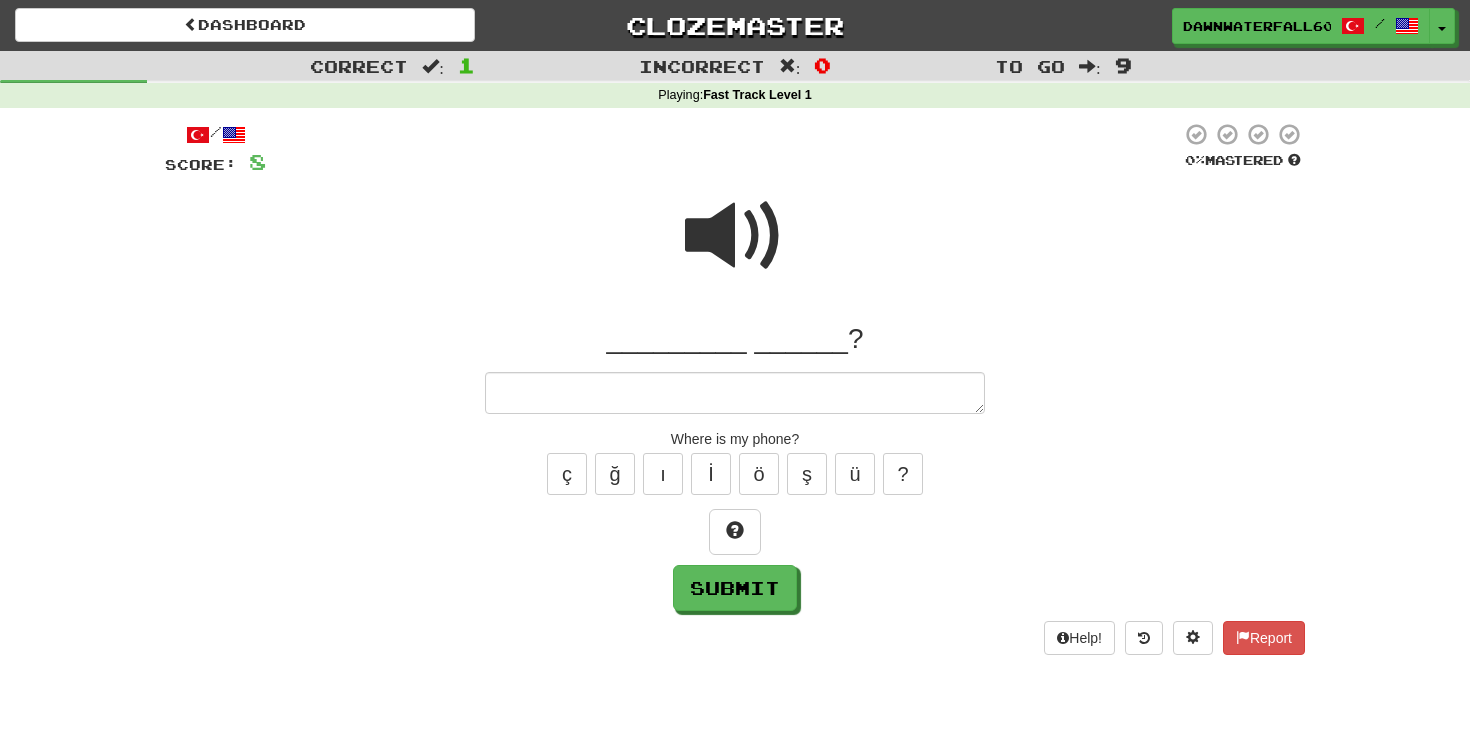 type on "*" 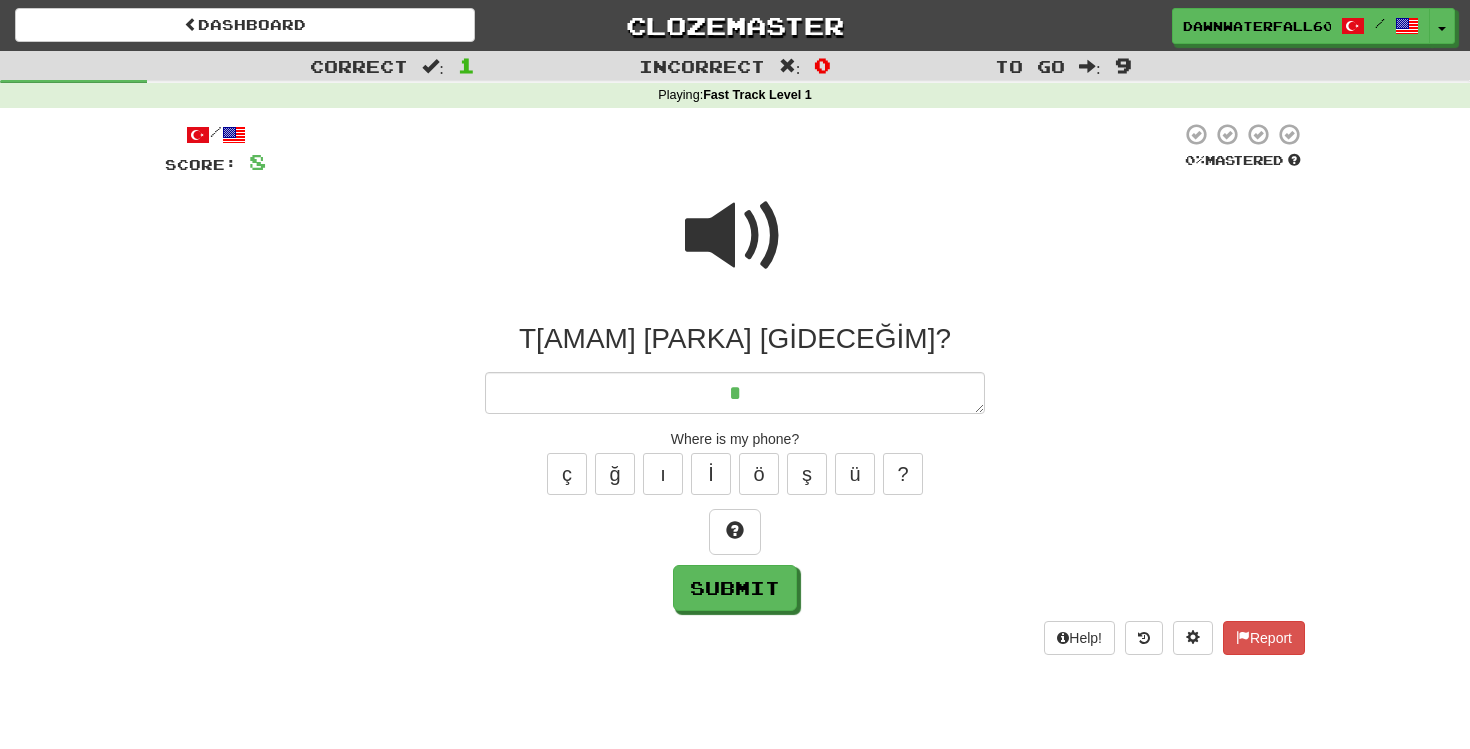 type on "*" 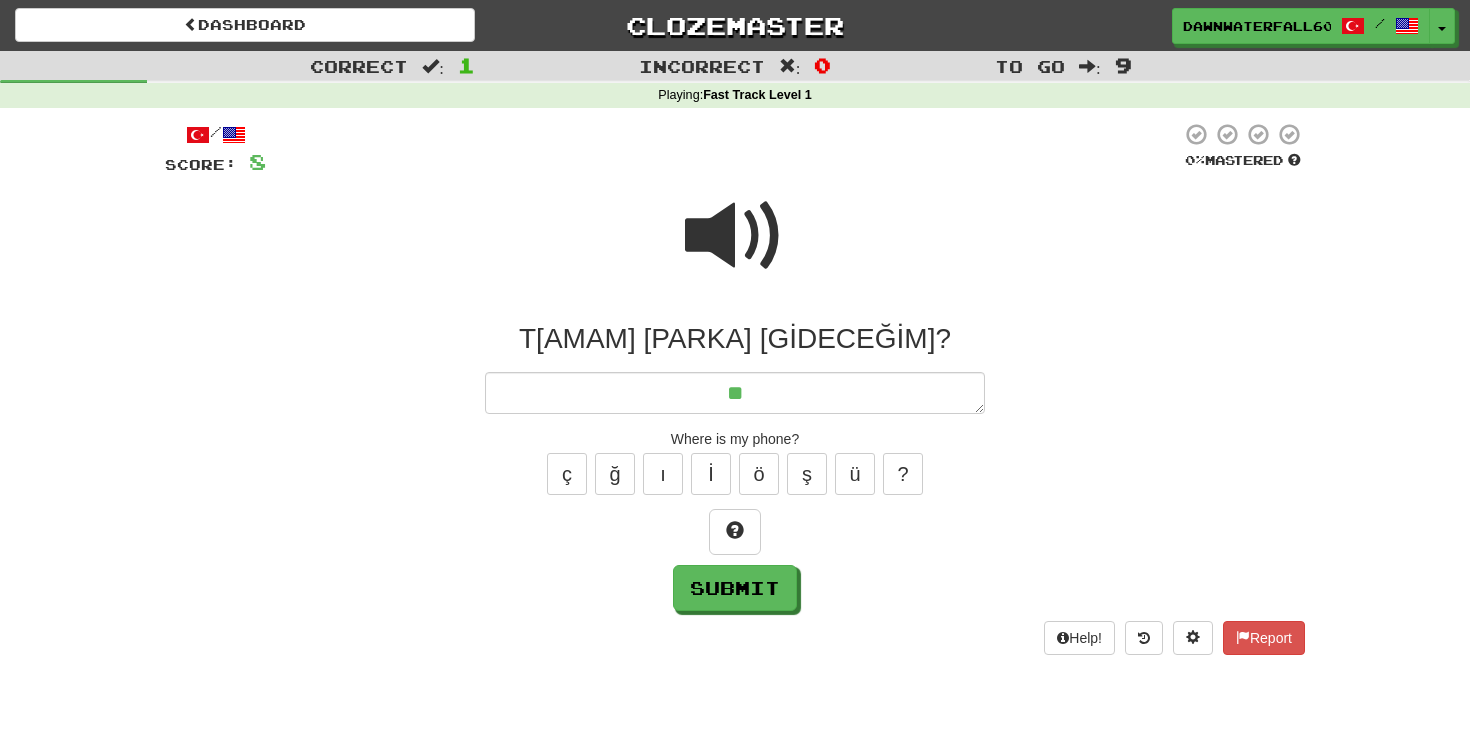 type on "*" 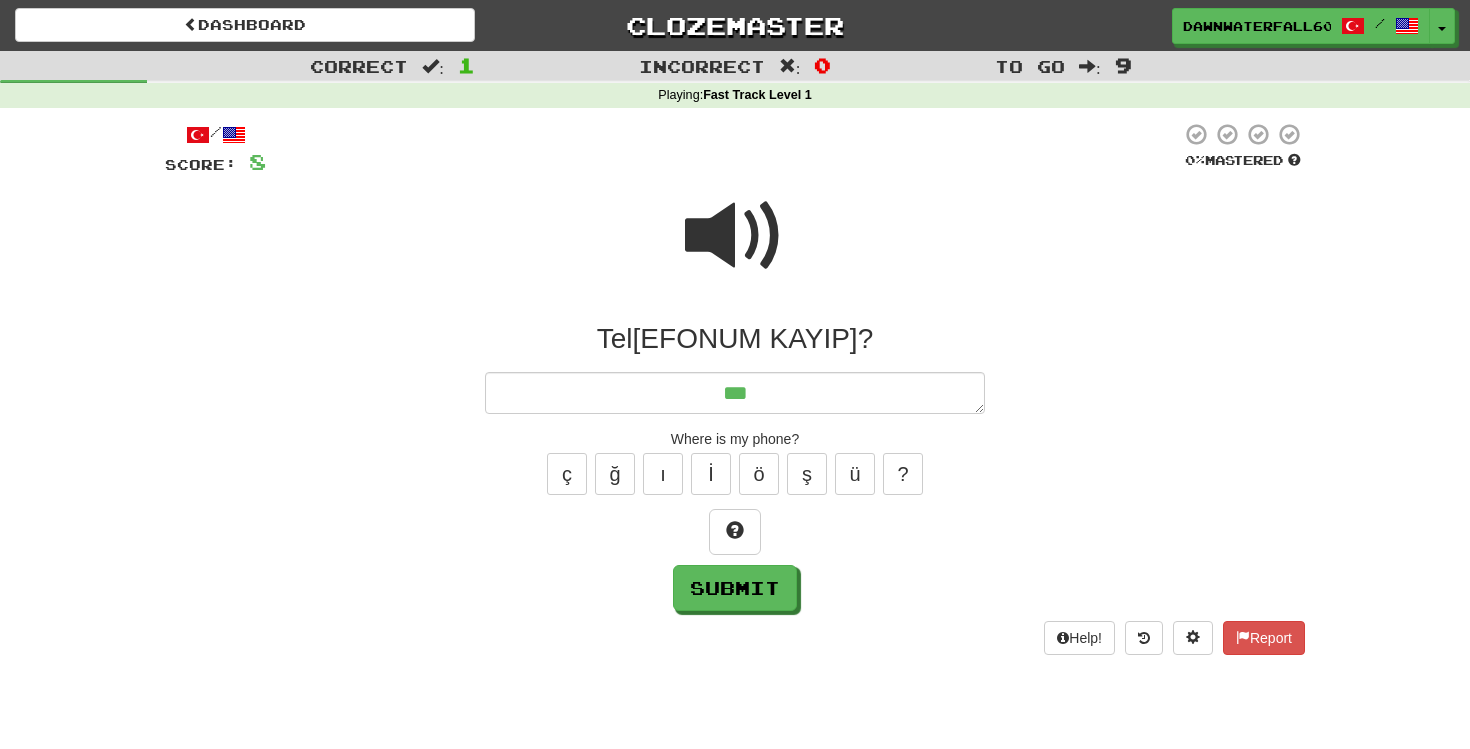 type on "*" 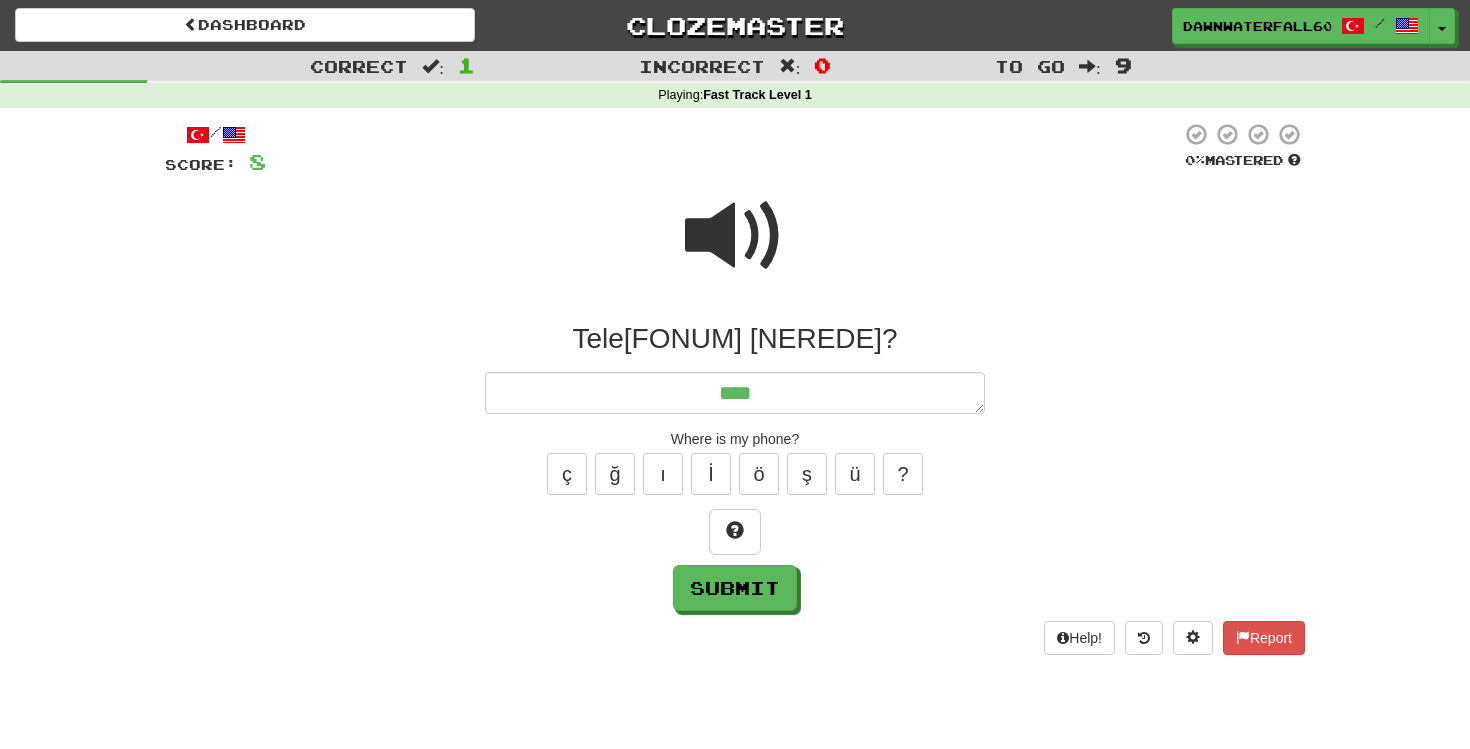 type on "*" 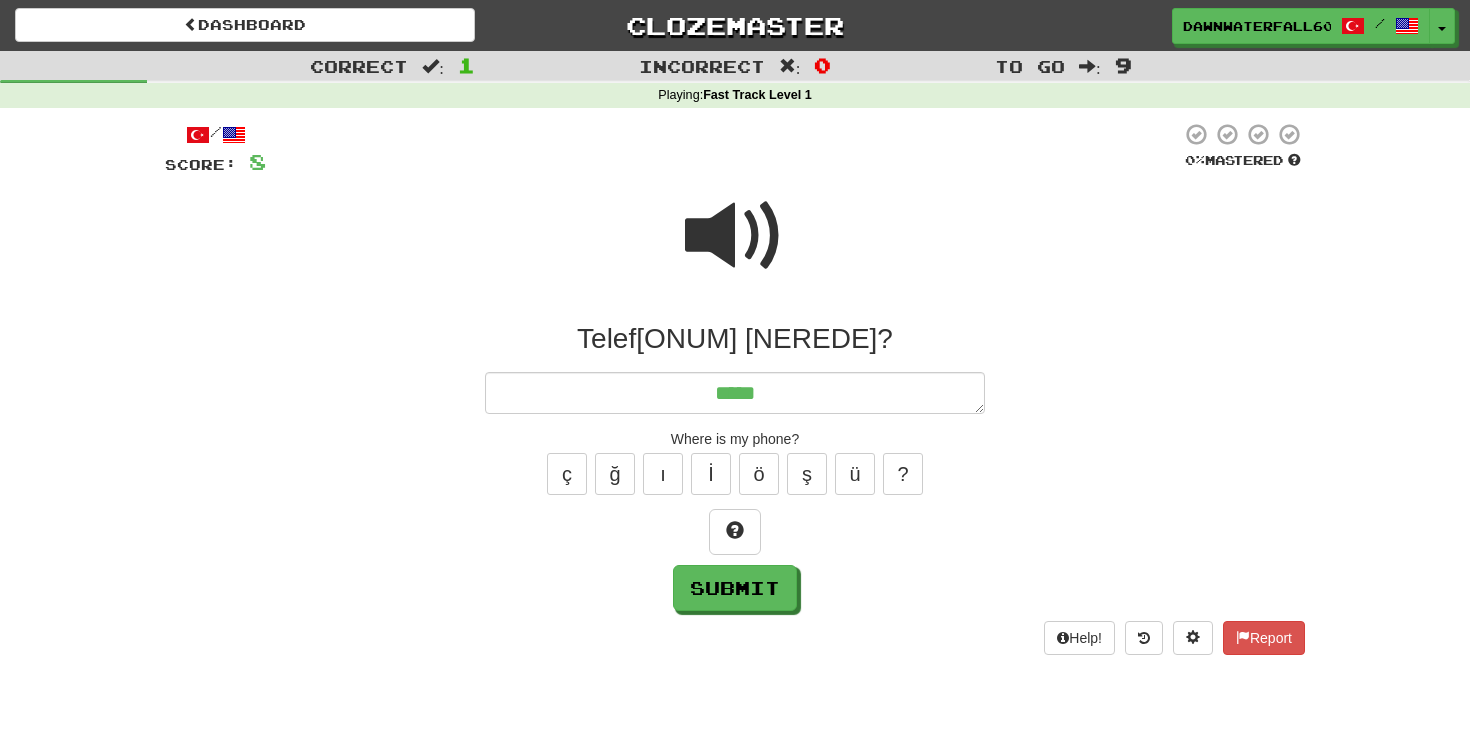 type on "*" 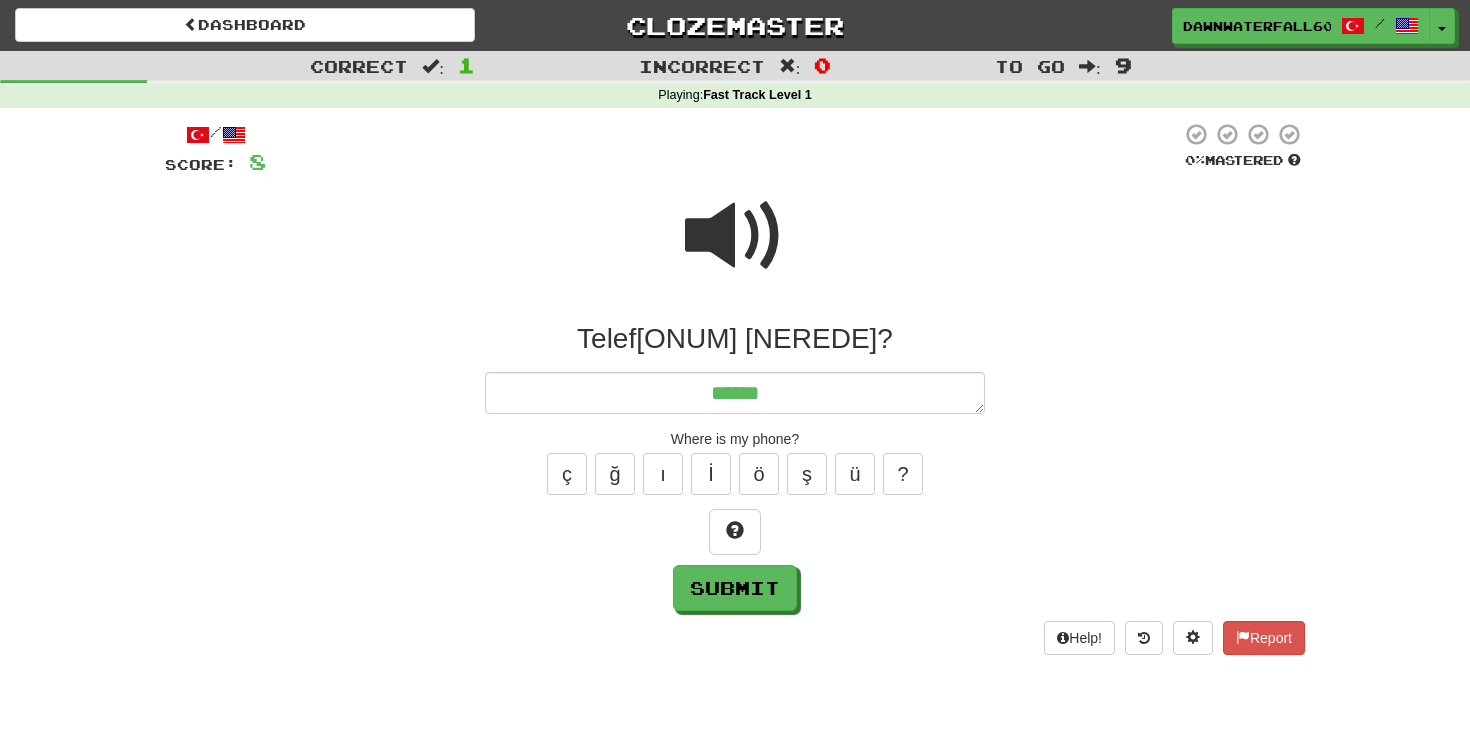 type on "*" 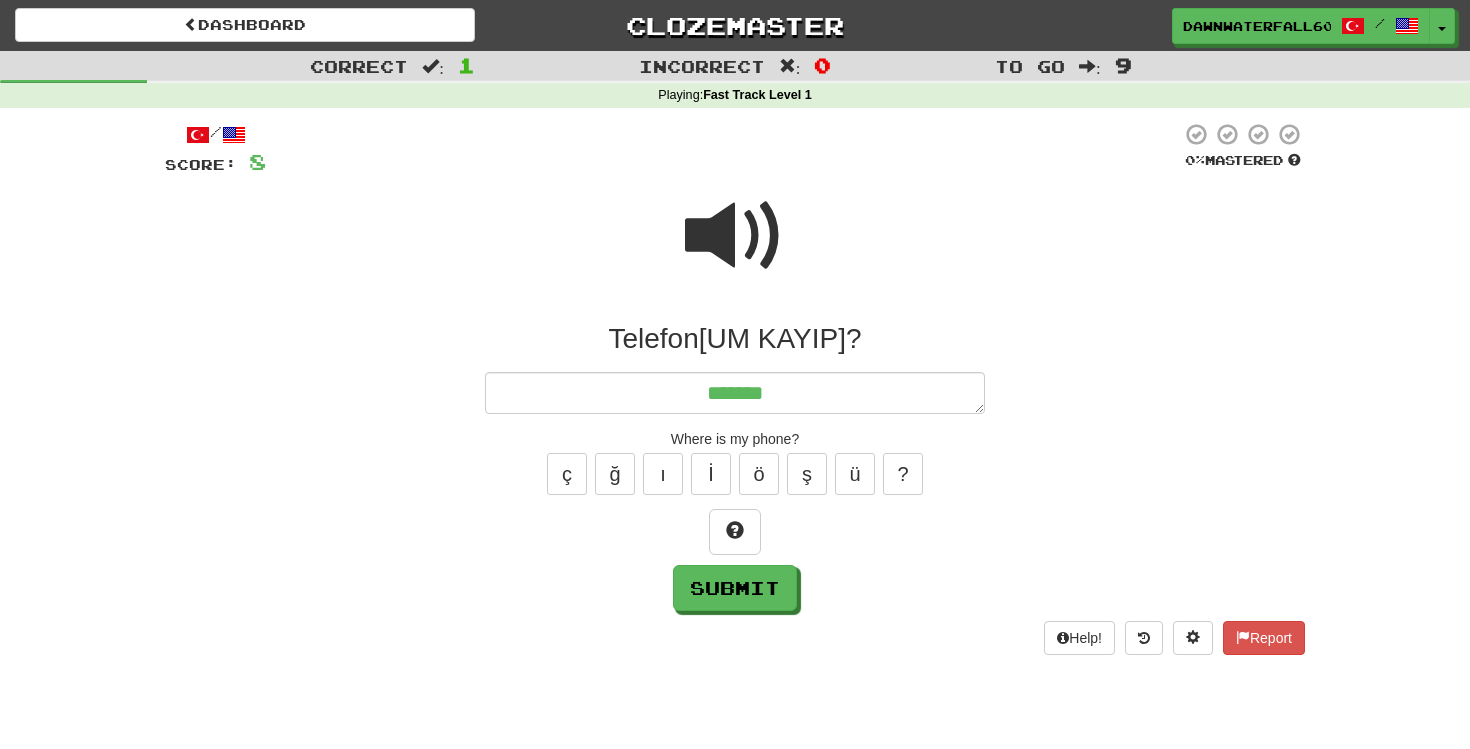 type on "*" 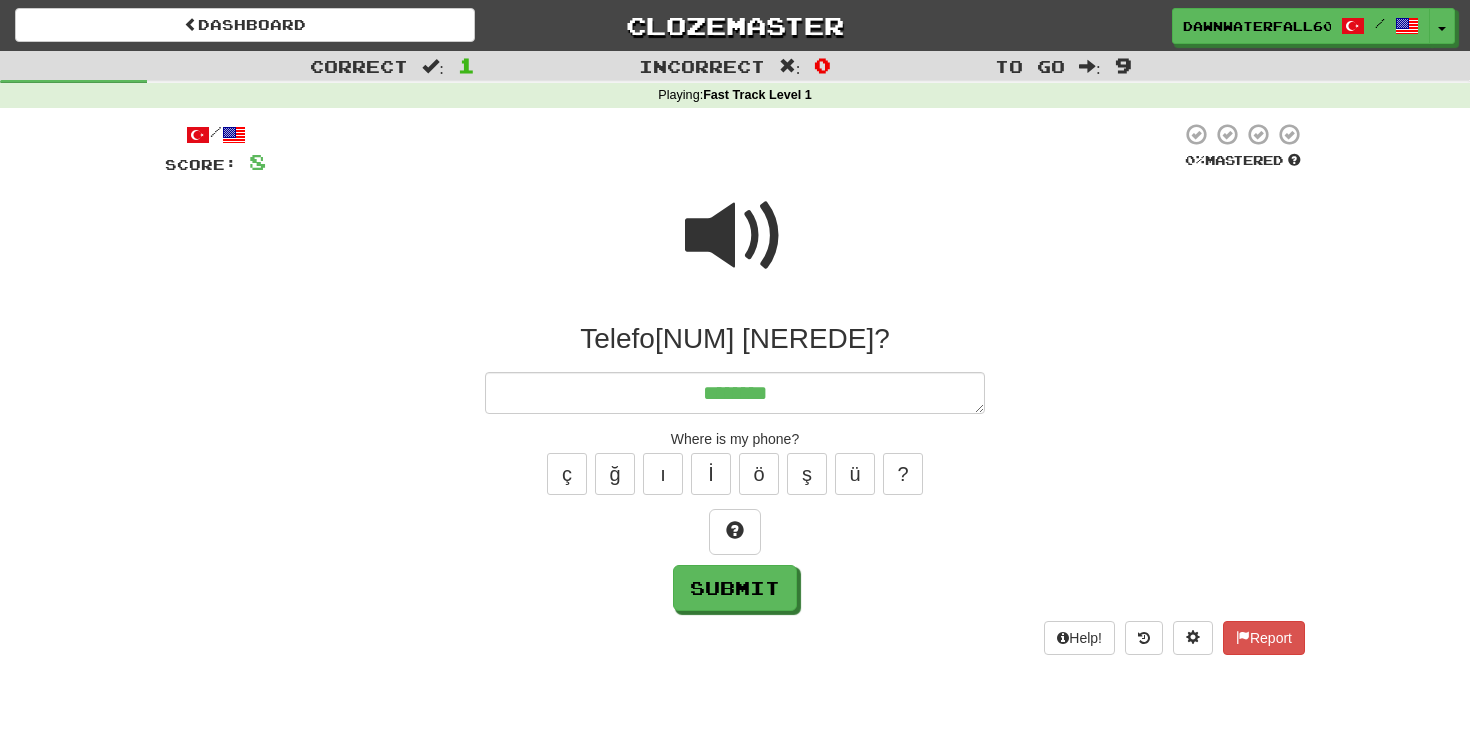 type on "*" 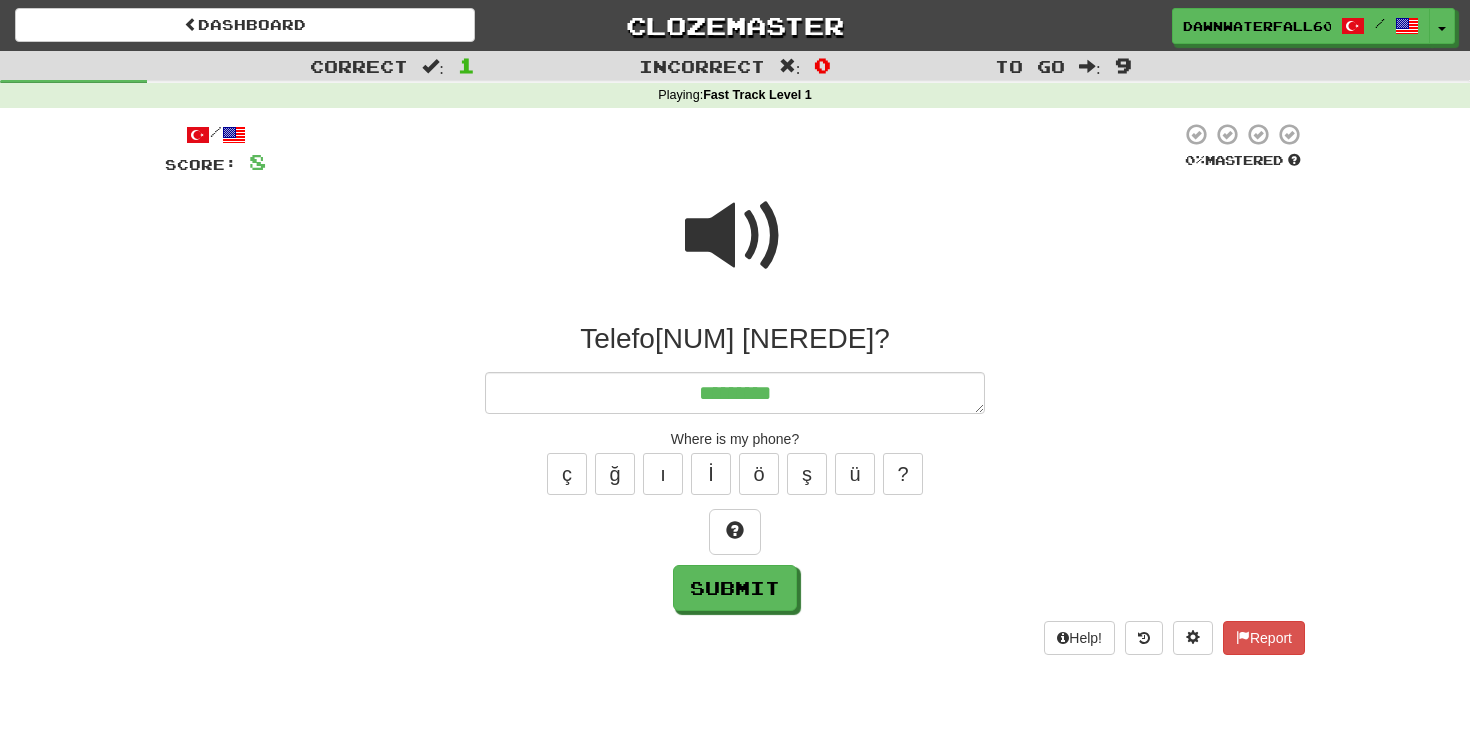 type on "*" 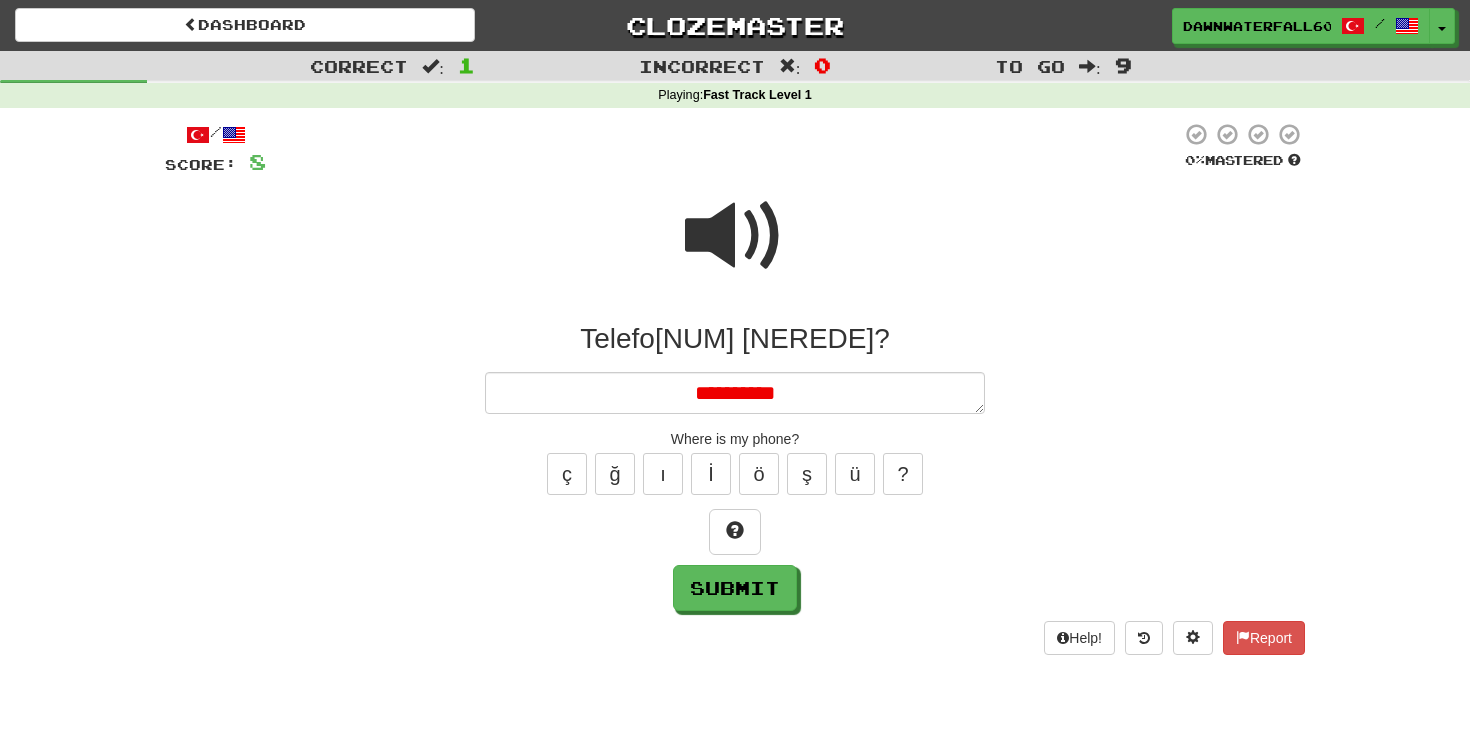 type on "*" 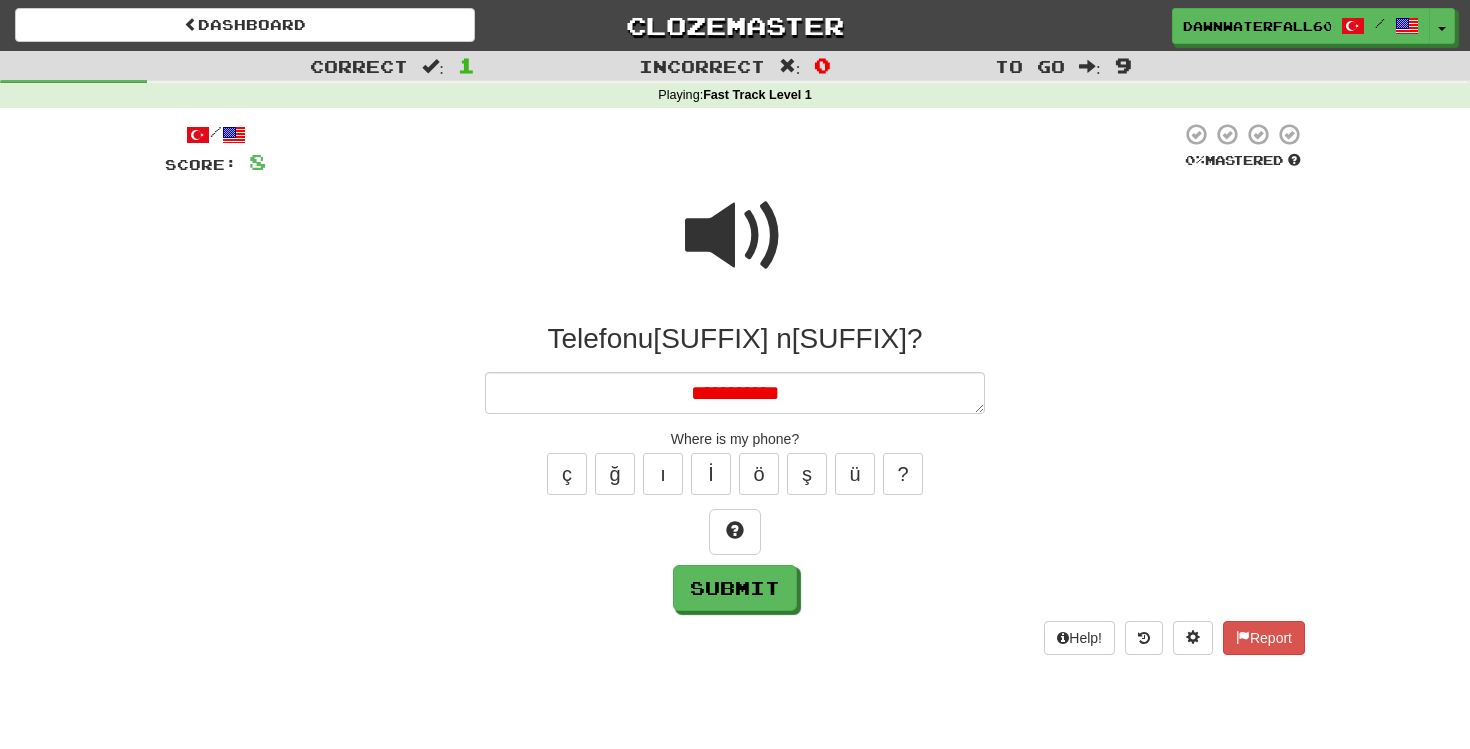 type on "*" 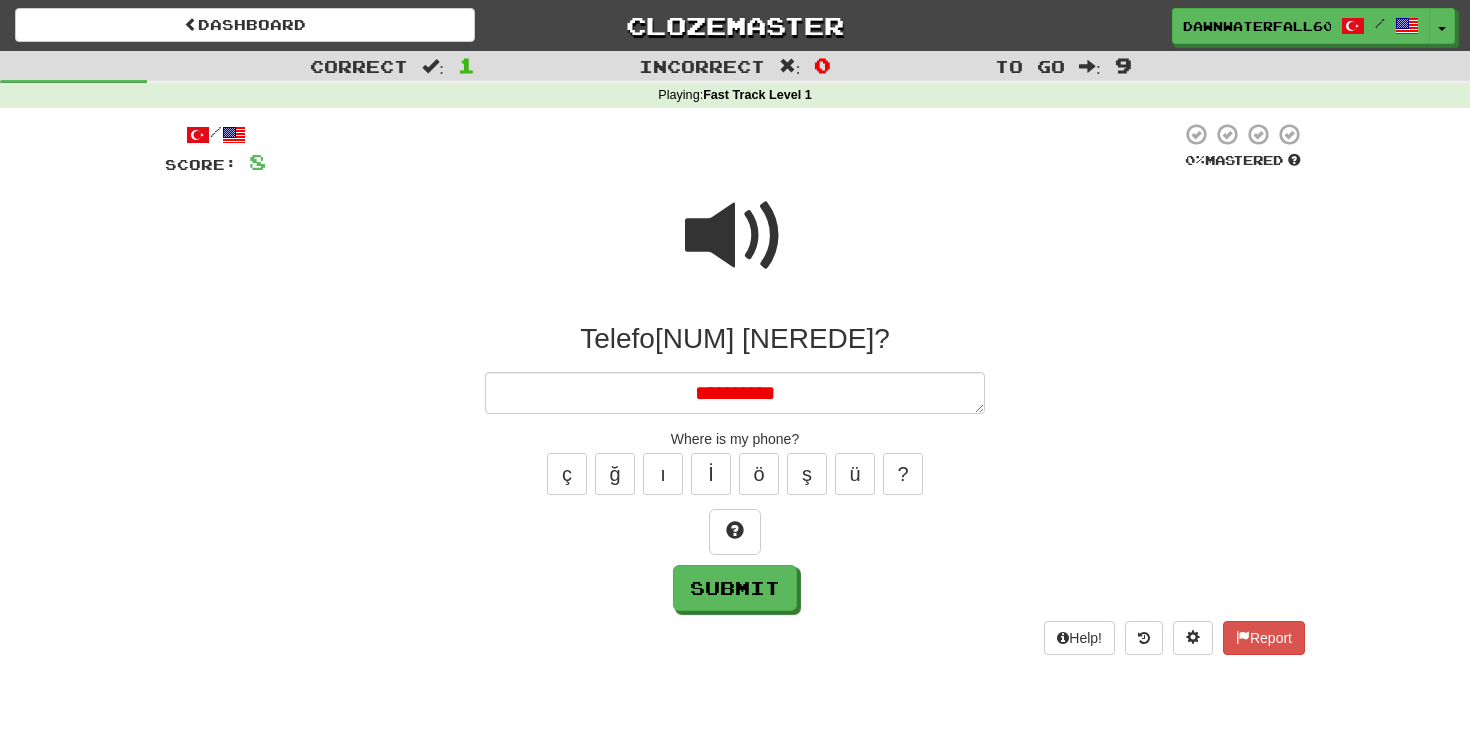 type on "*" 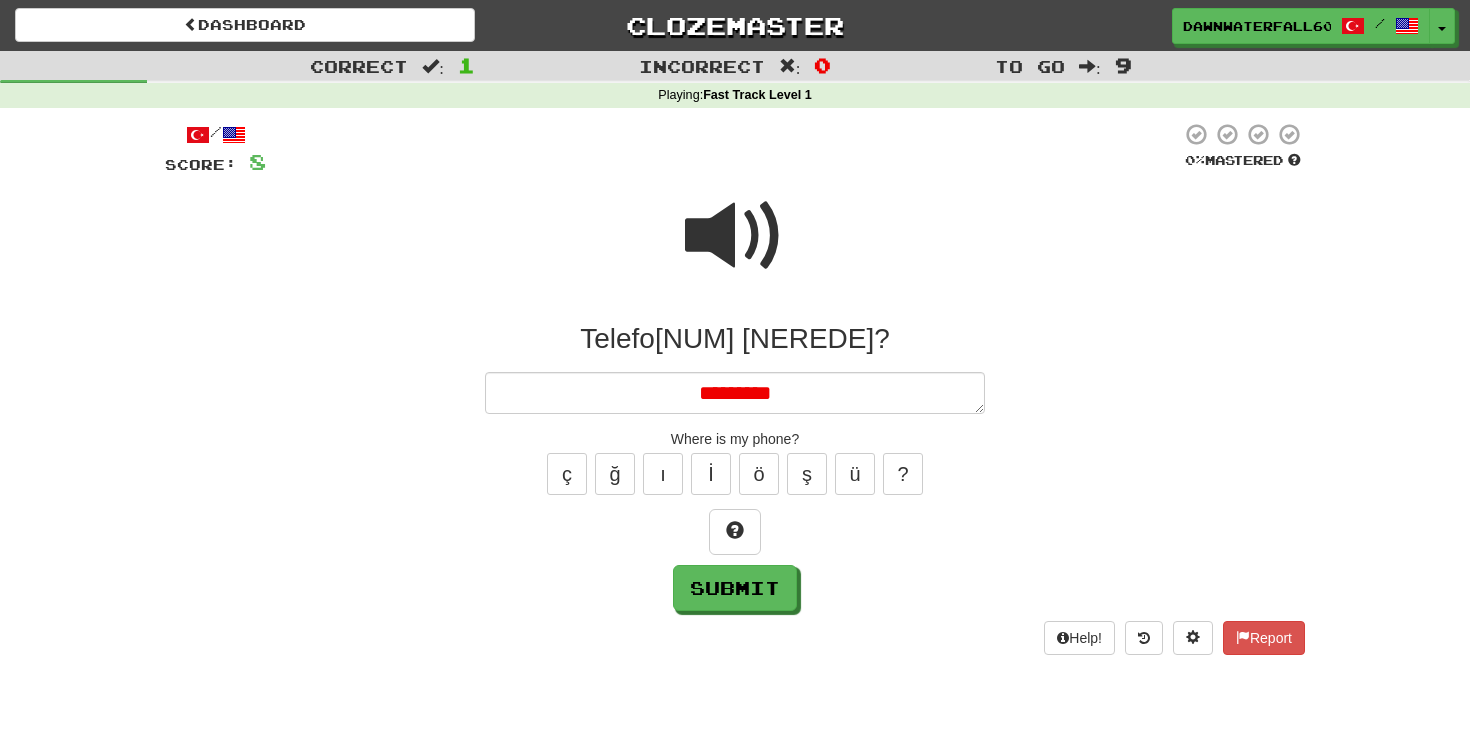 type on "*" 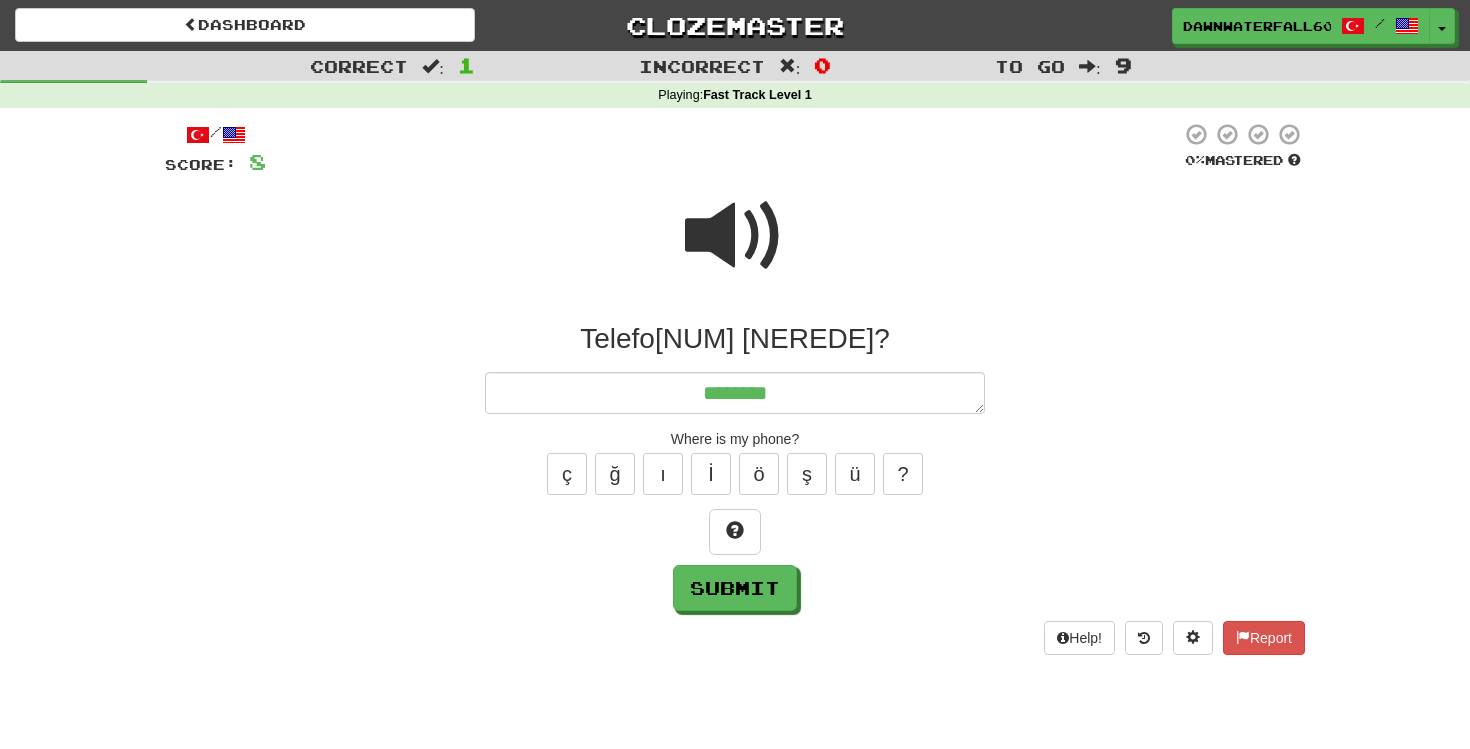 type on "*" 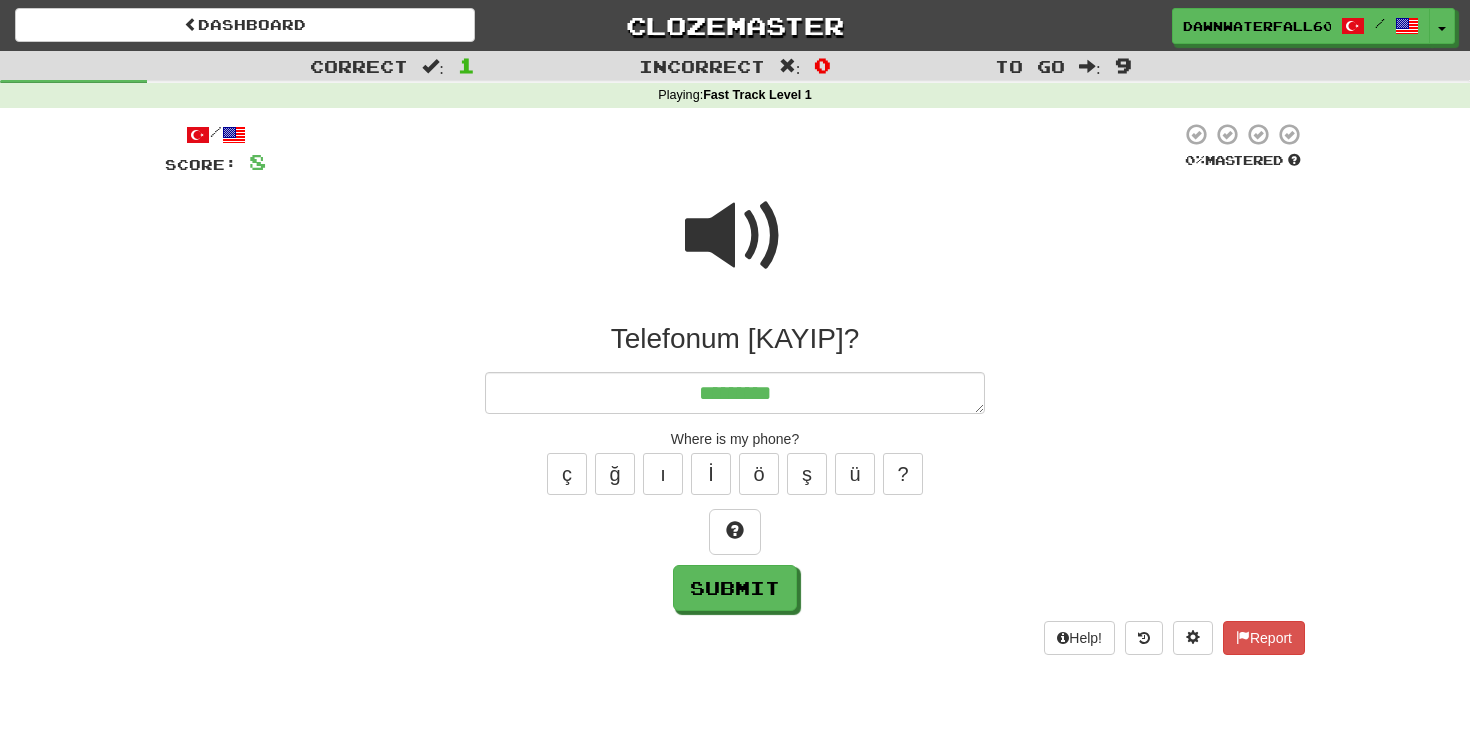 type on "*" 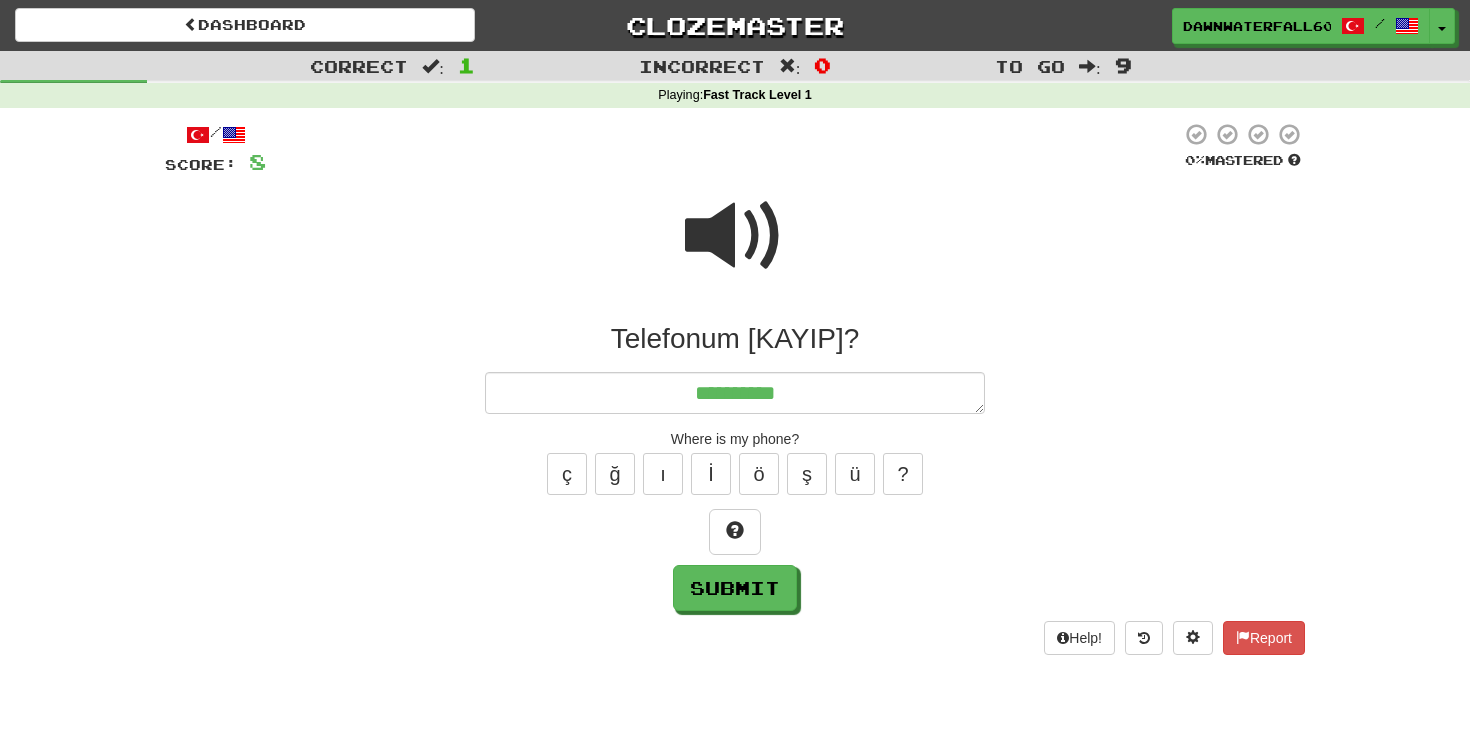 type on "*" 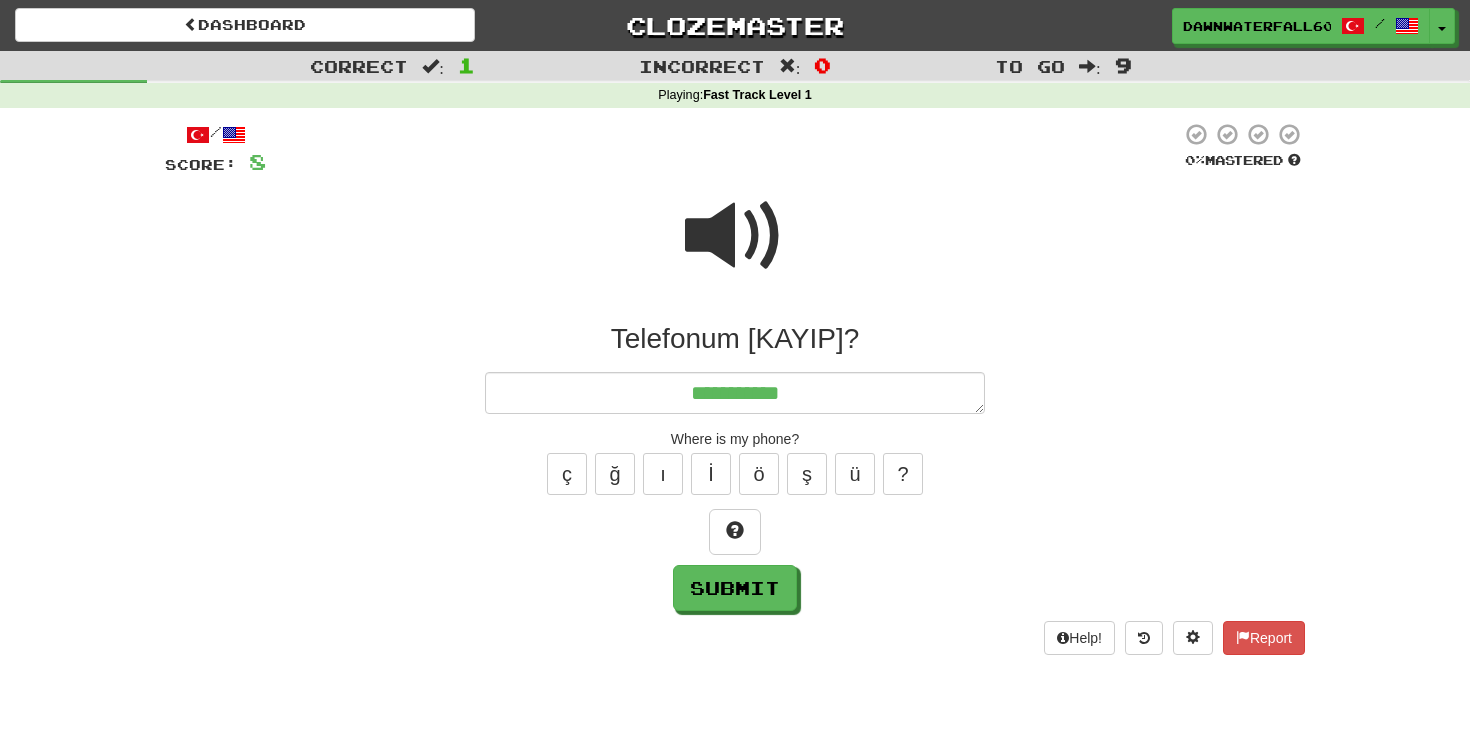type on "*" 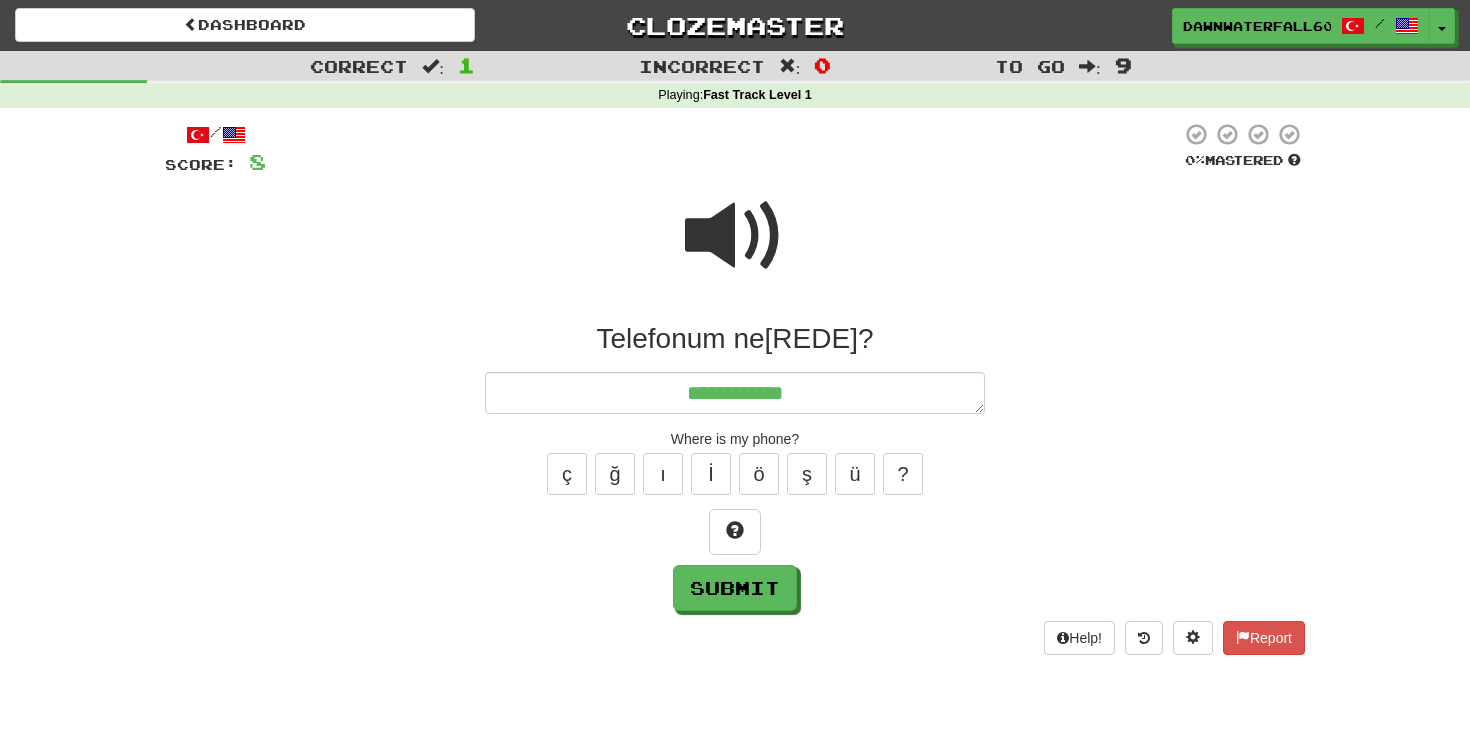 type on "**********" 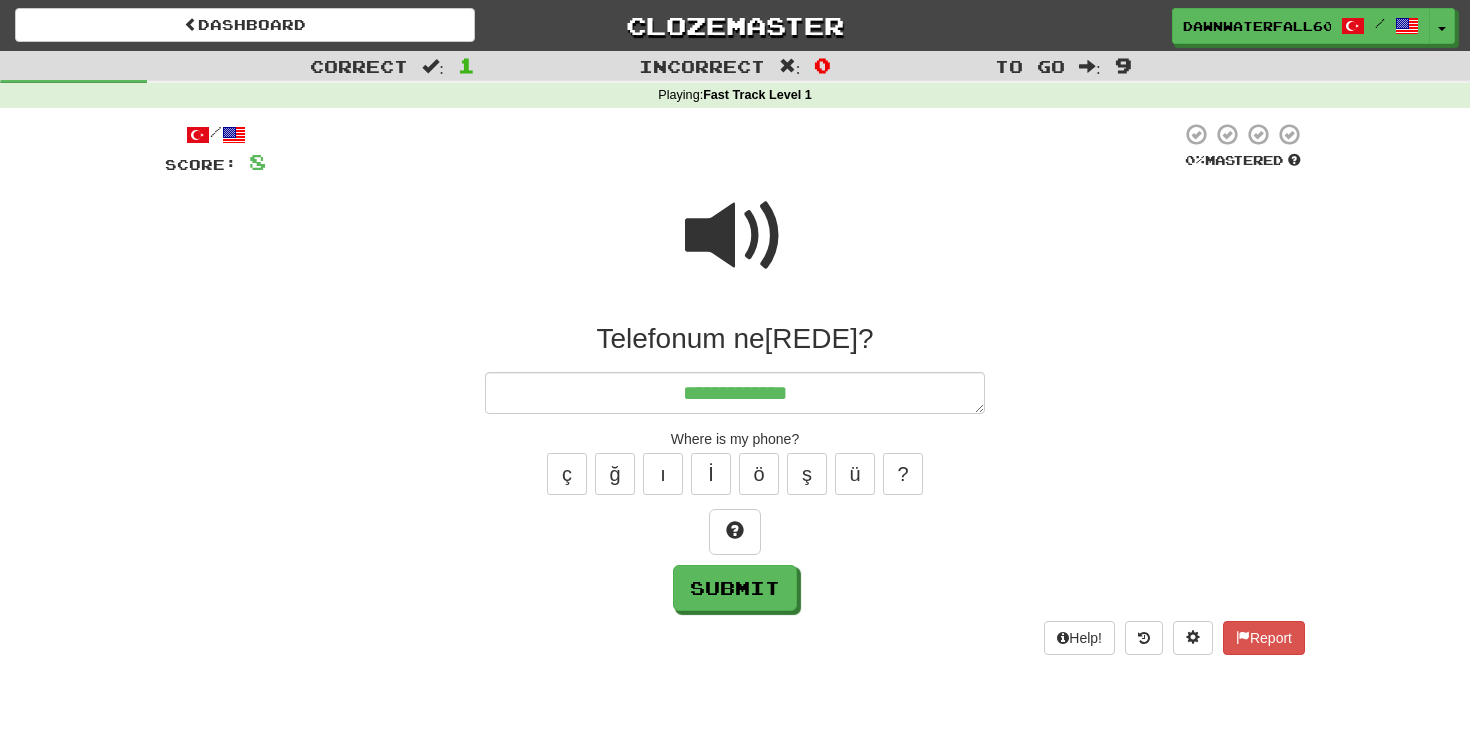 type on "*" 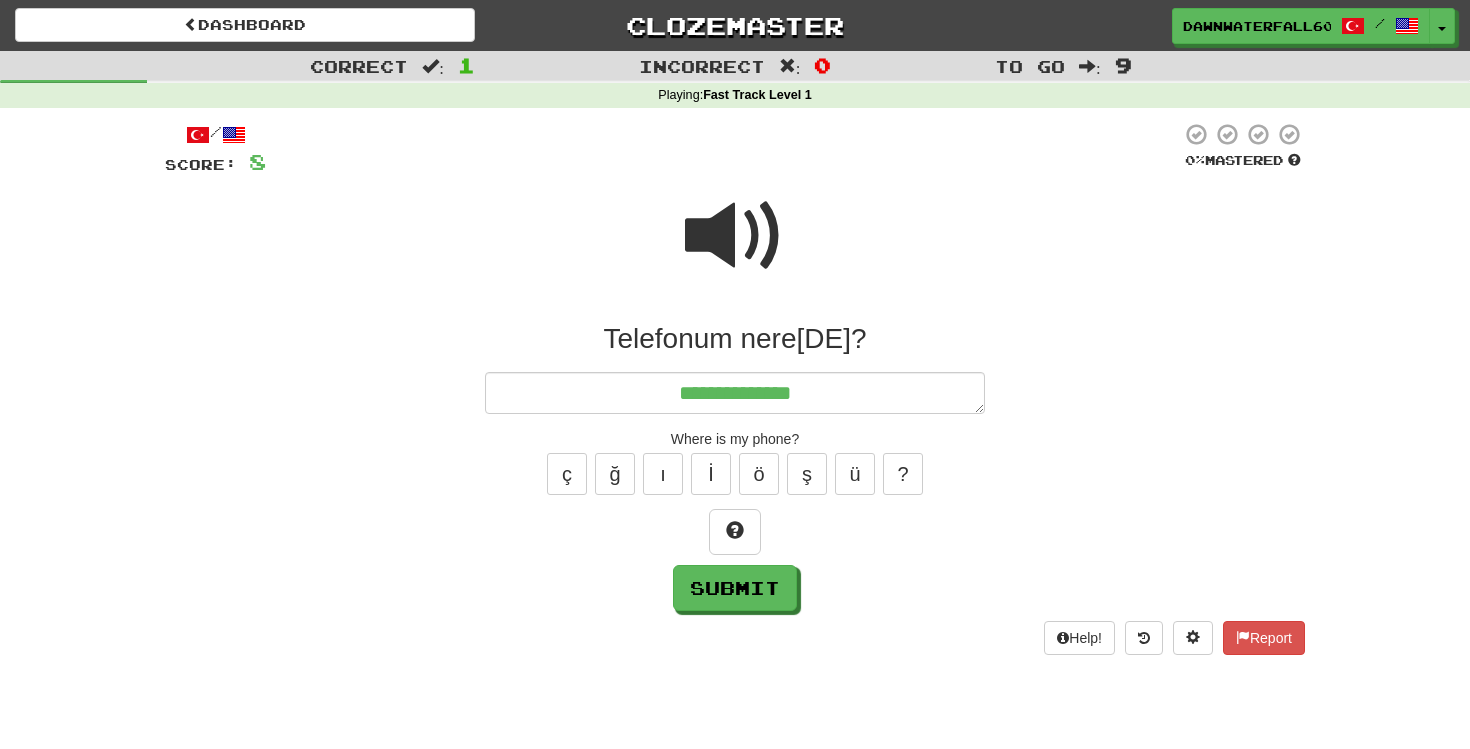 type on "*" 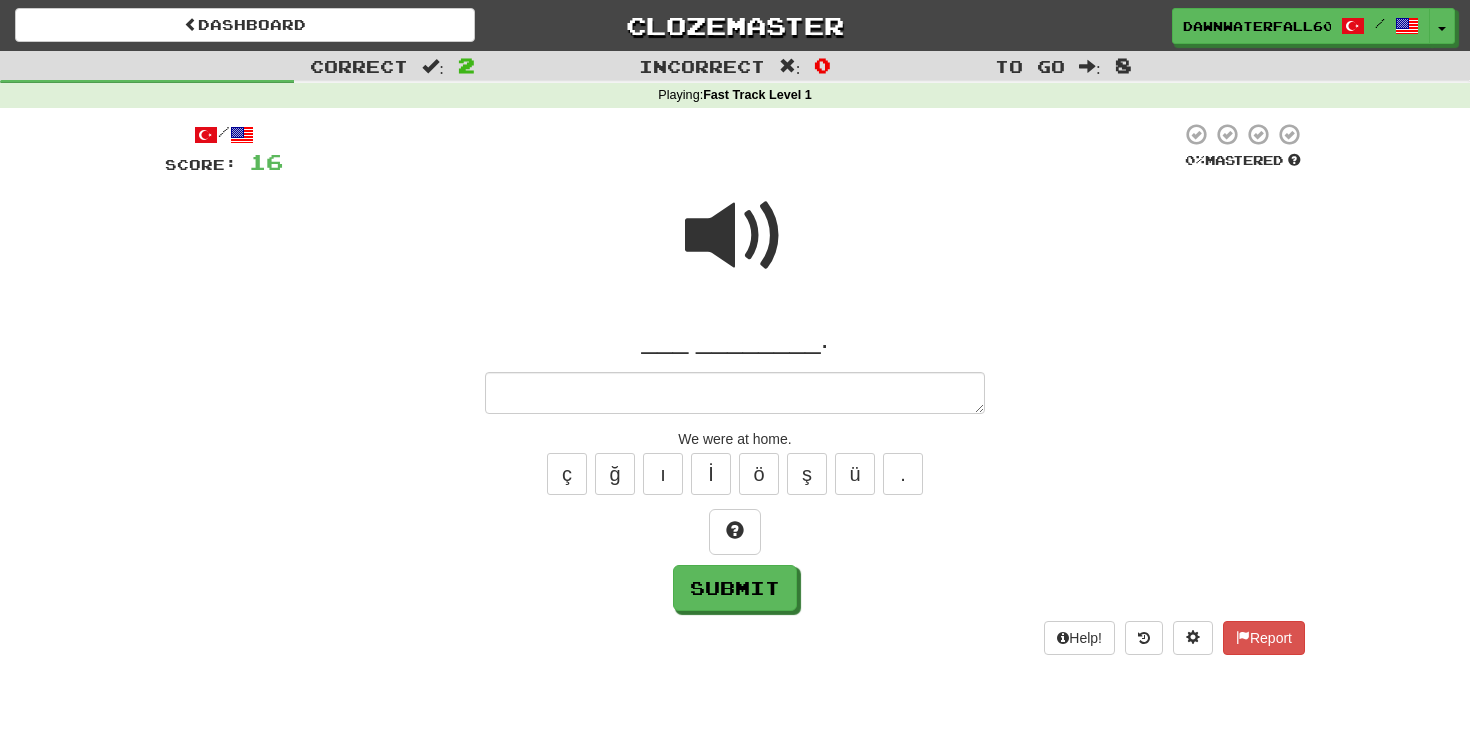 type on "*" 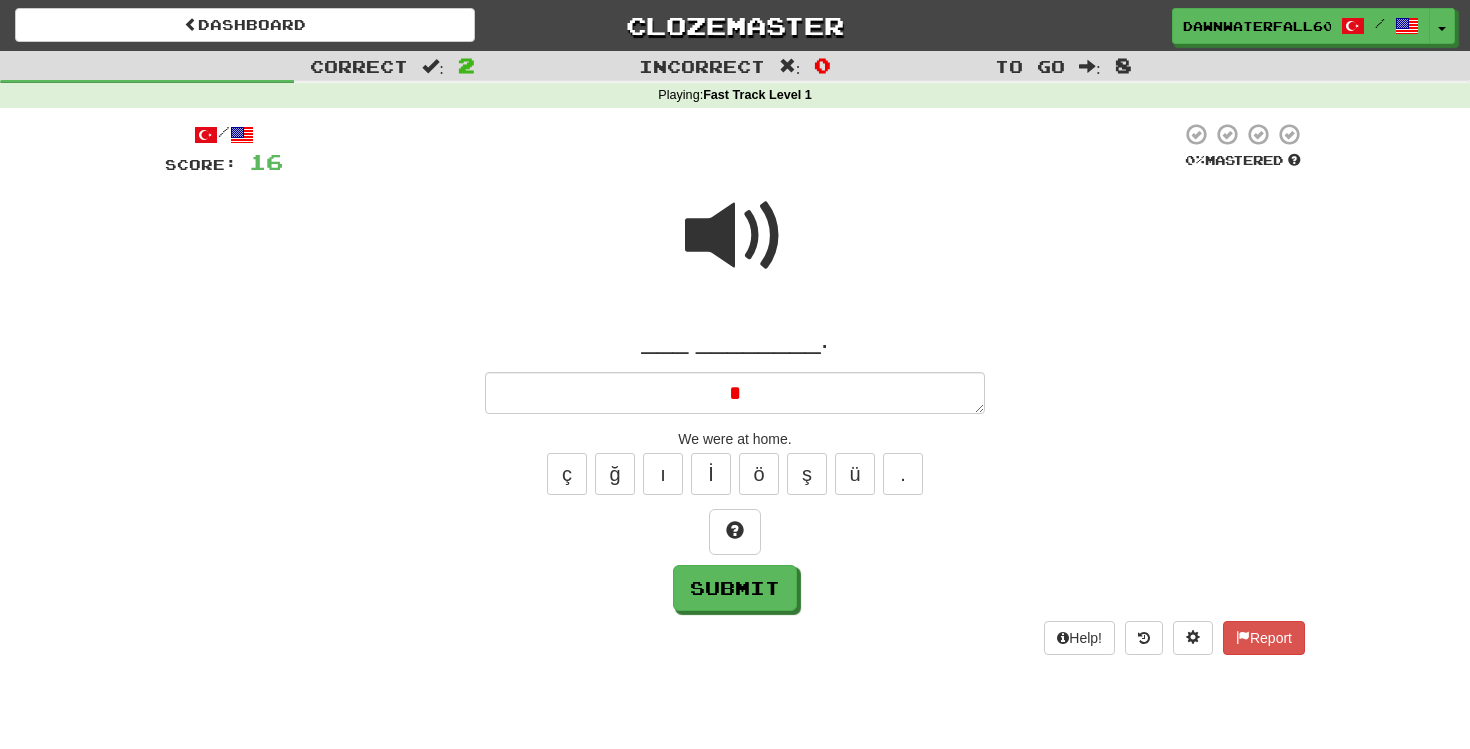 type 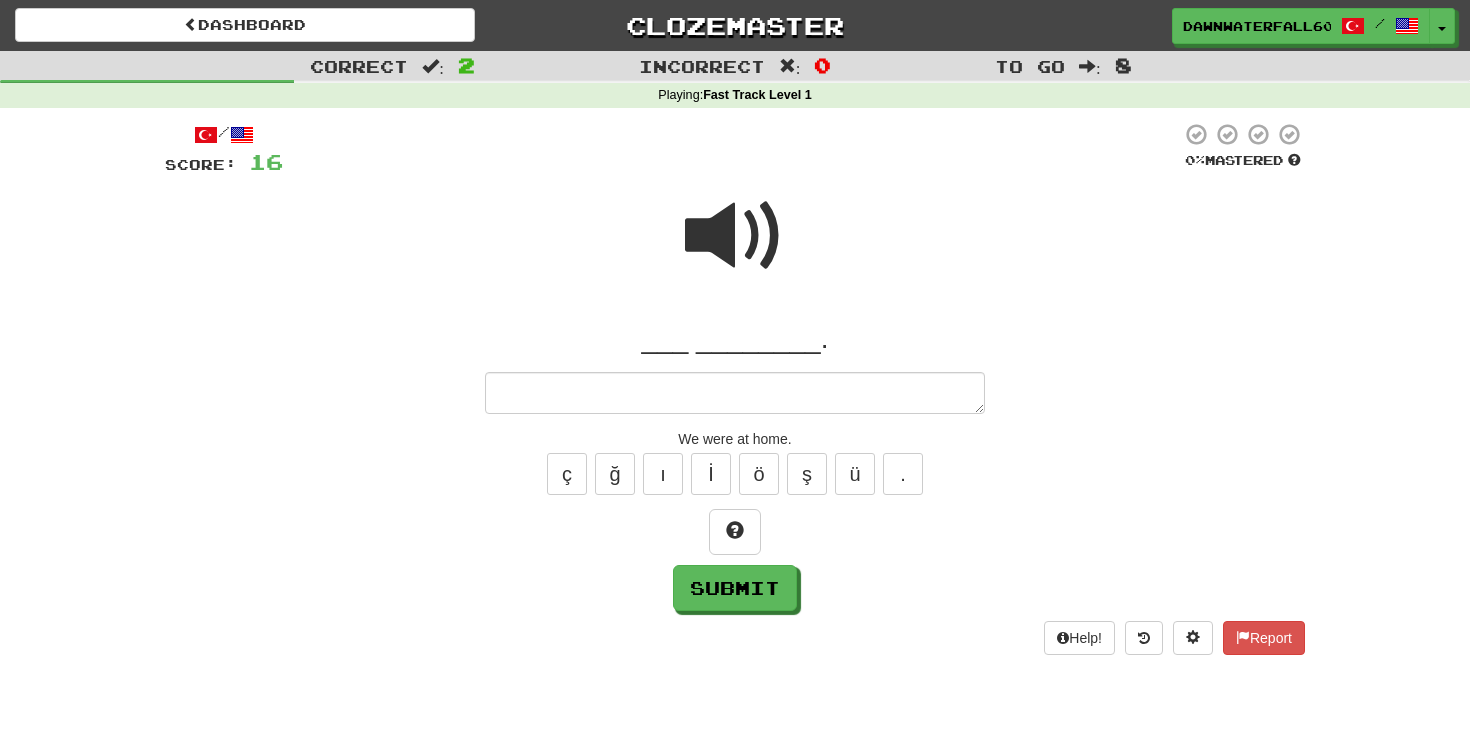 type on "*" 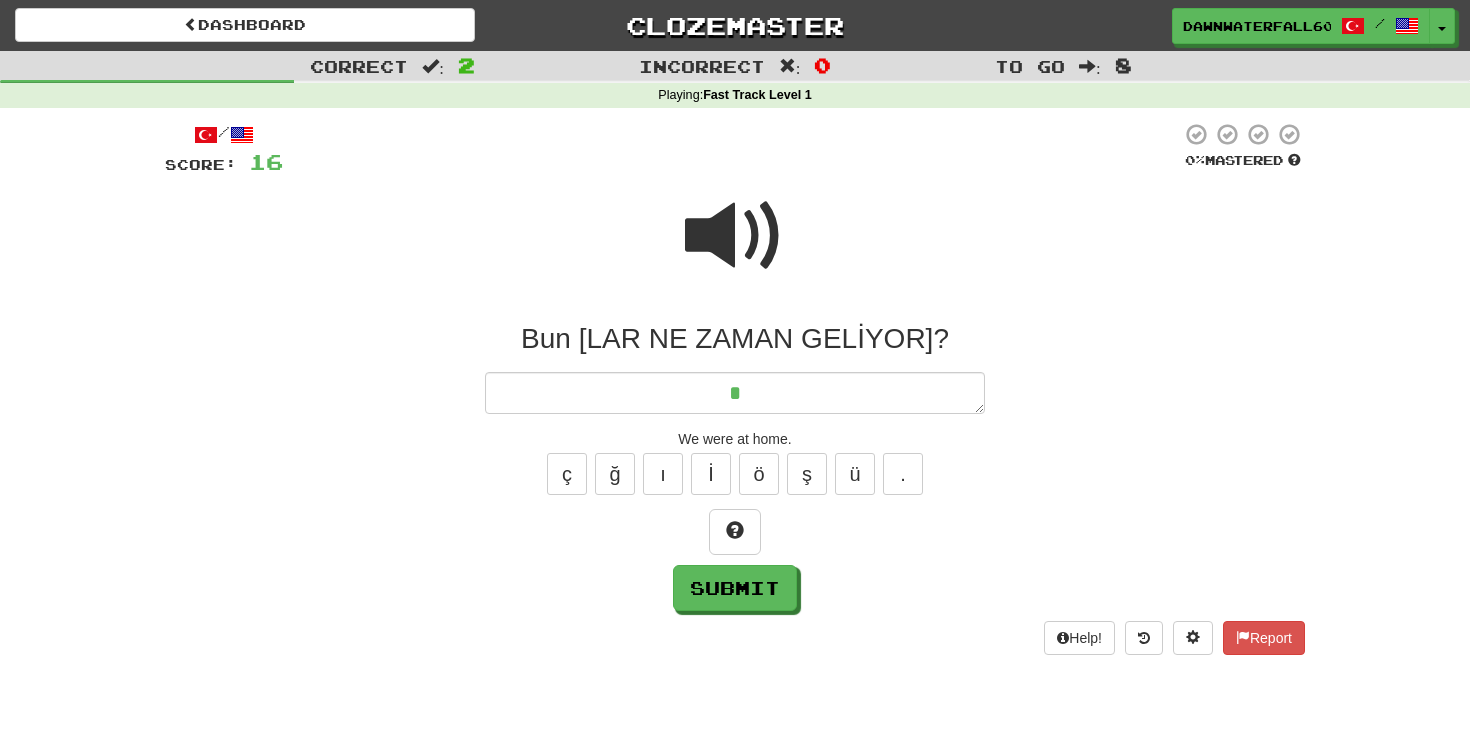 type on "*" 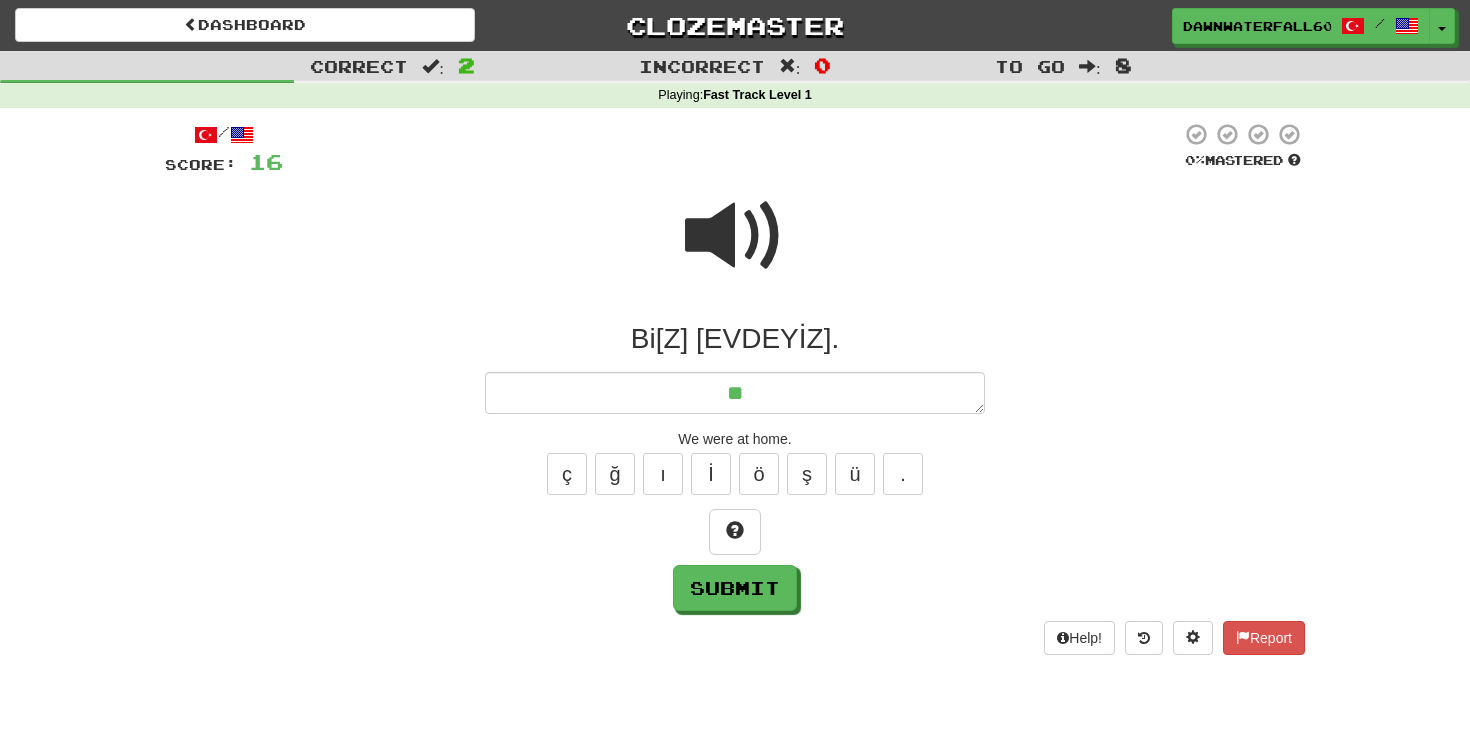 type on "*" 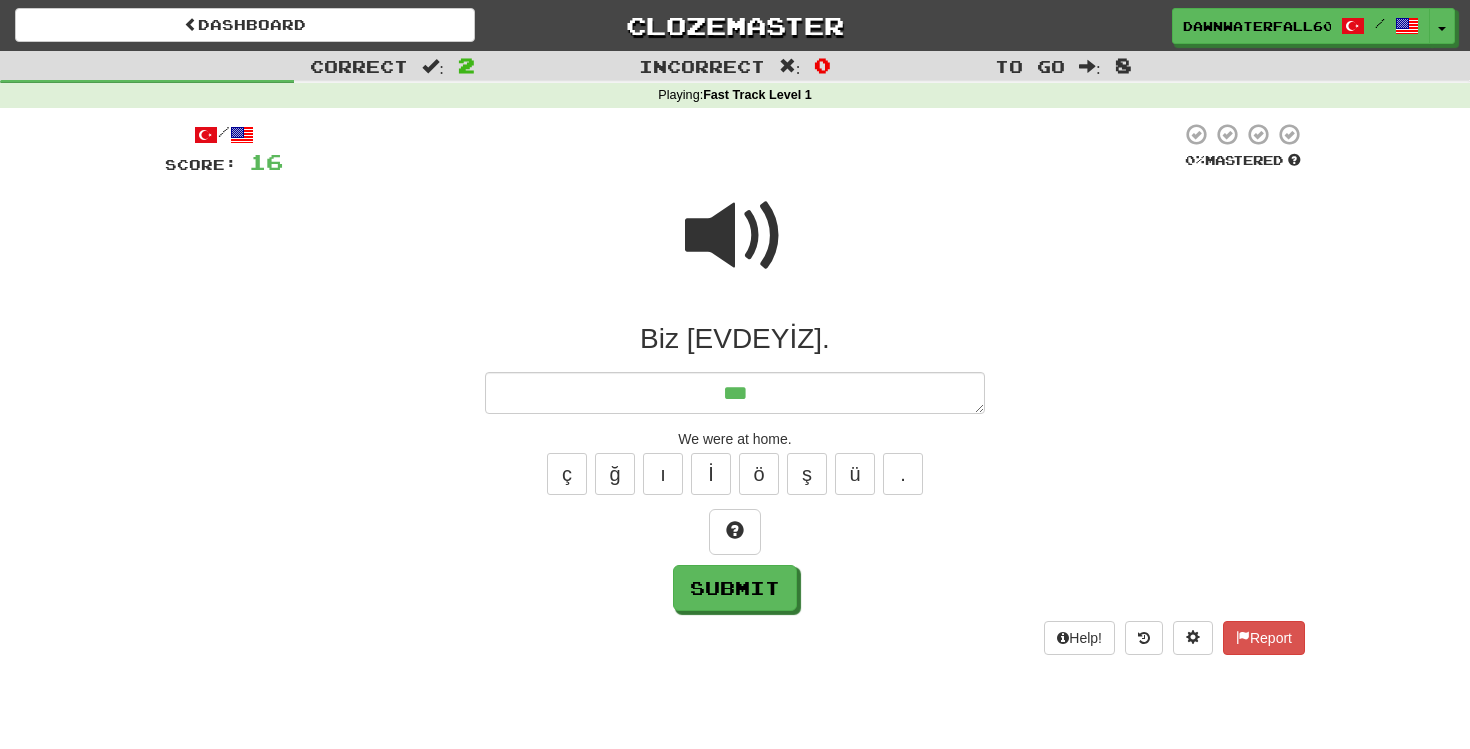 type on "*" 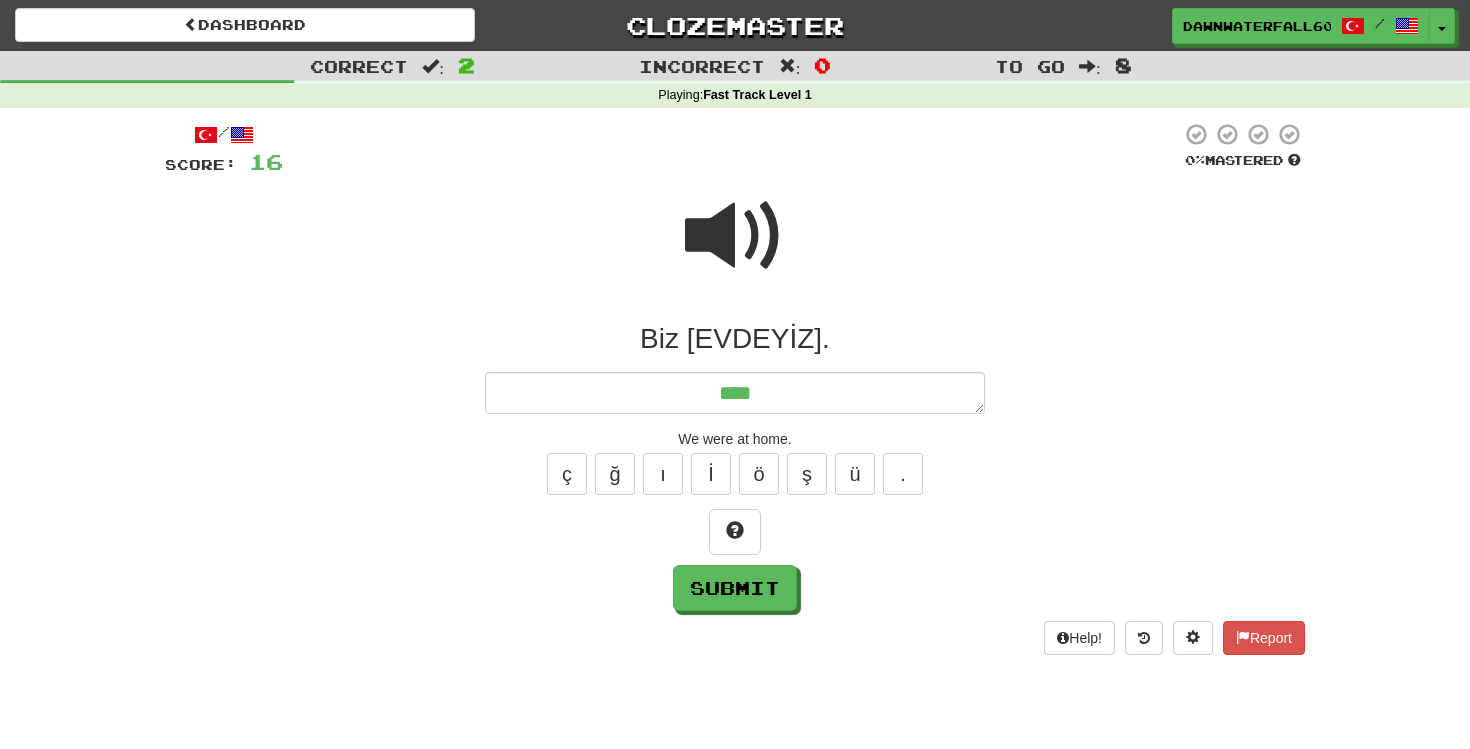 type on "*" 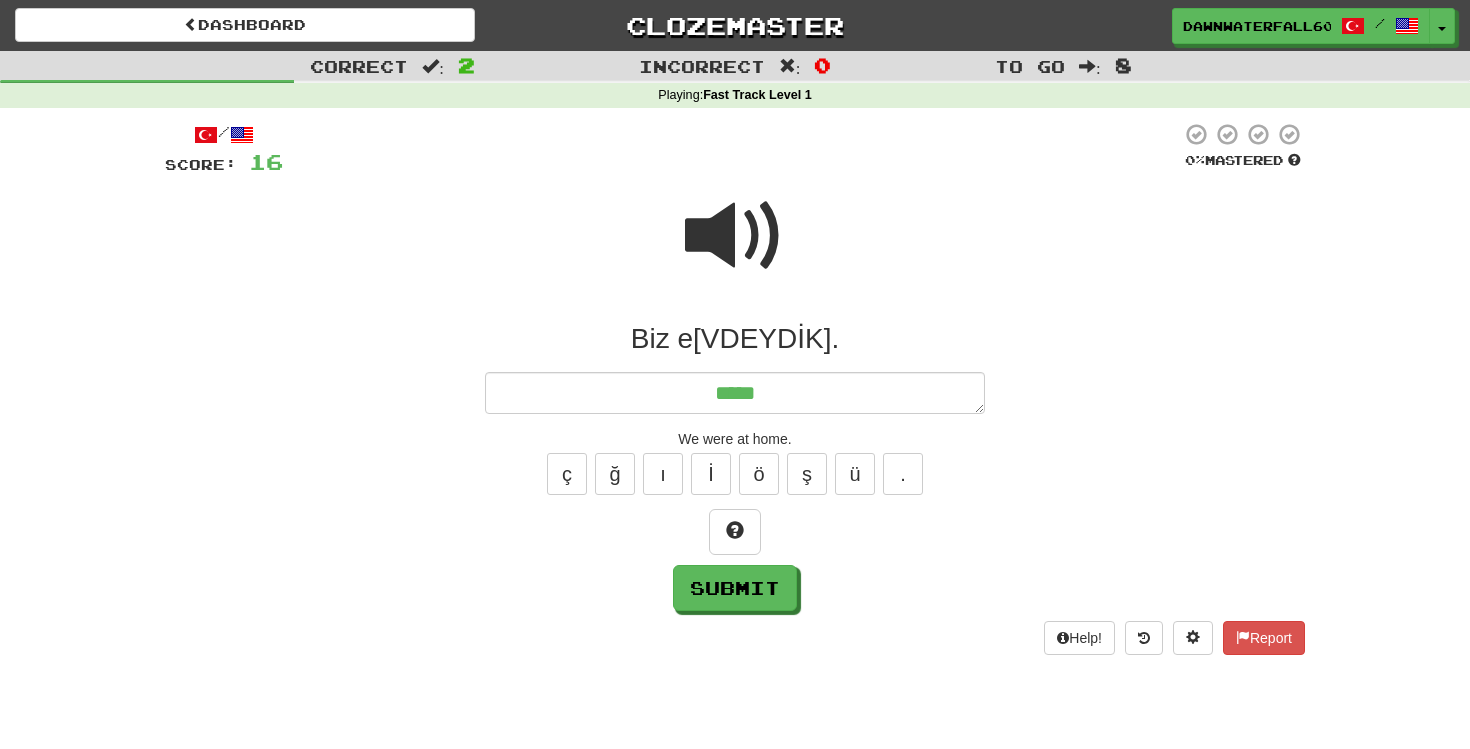 type on "*" 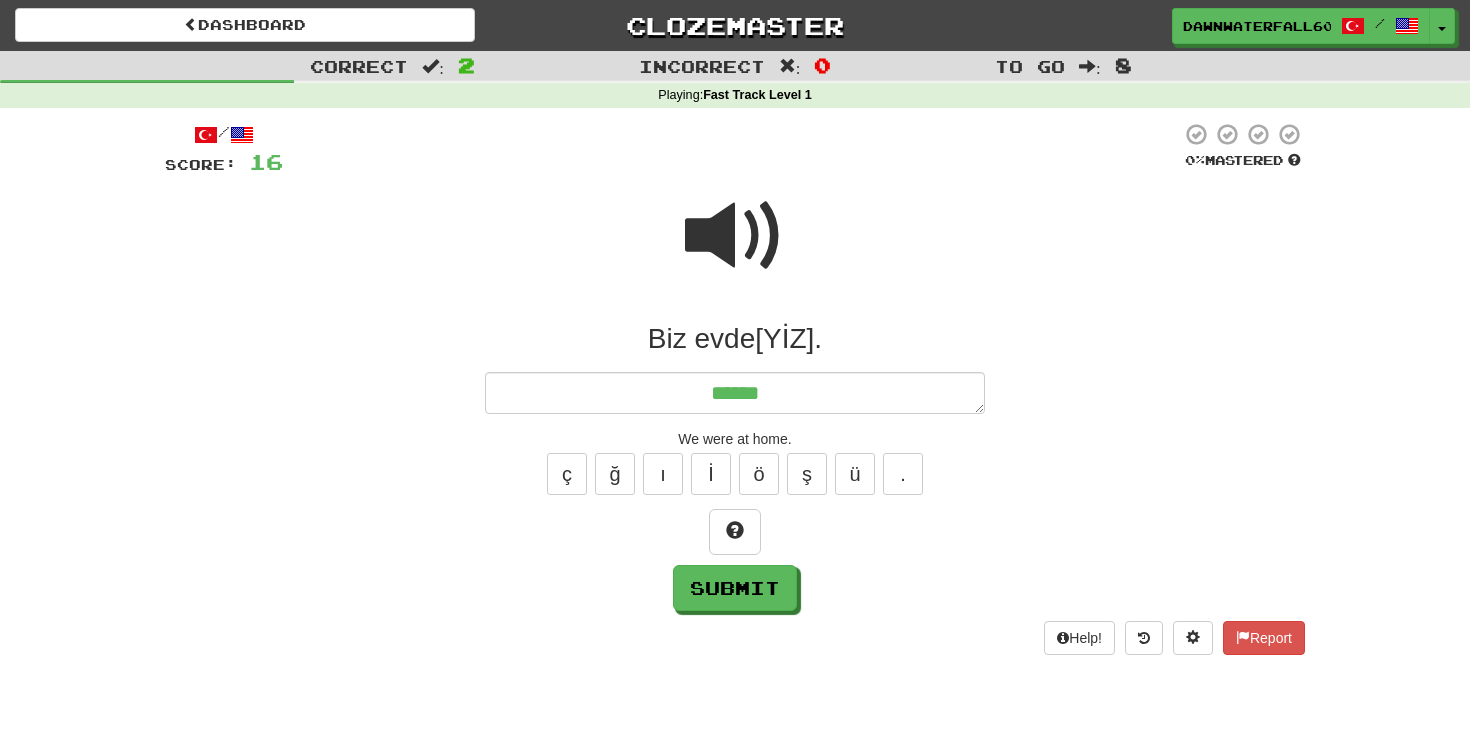 type on "*" 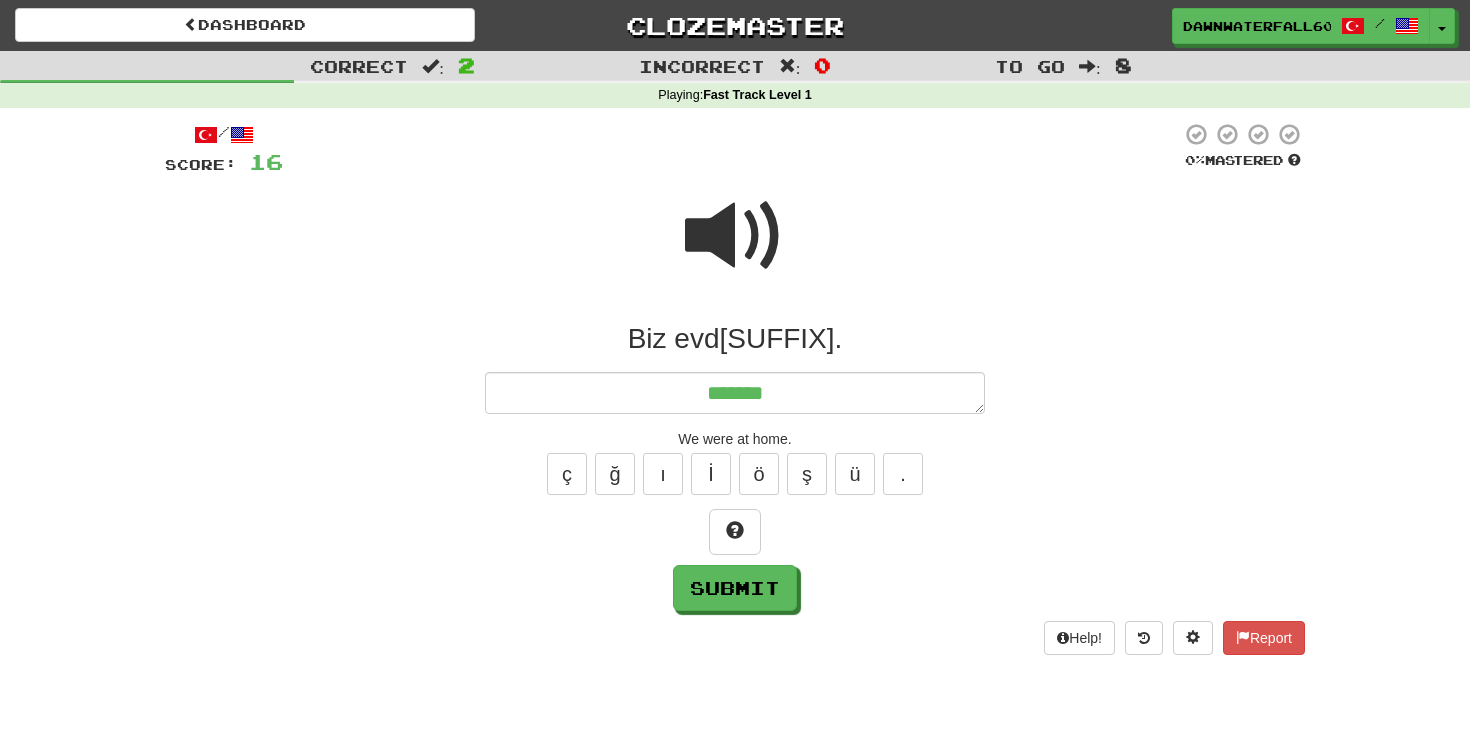 type on "*" 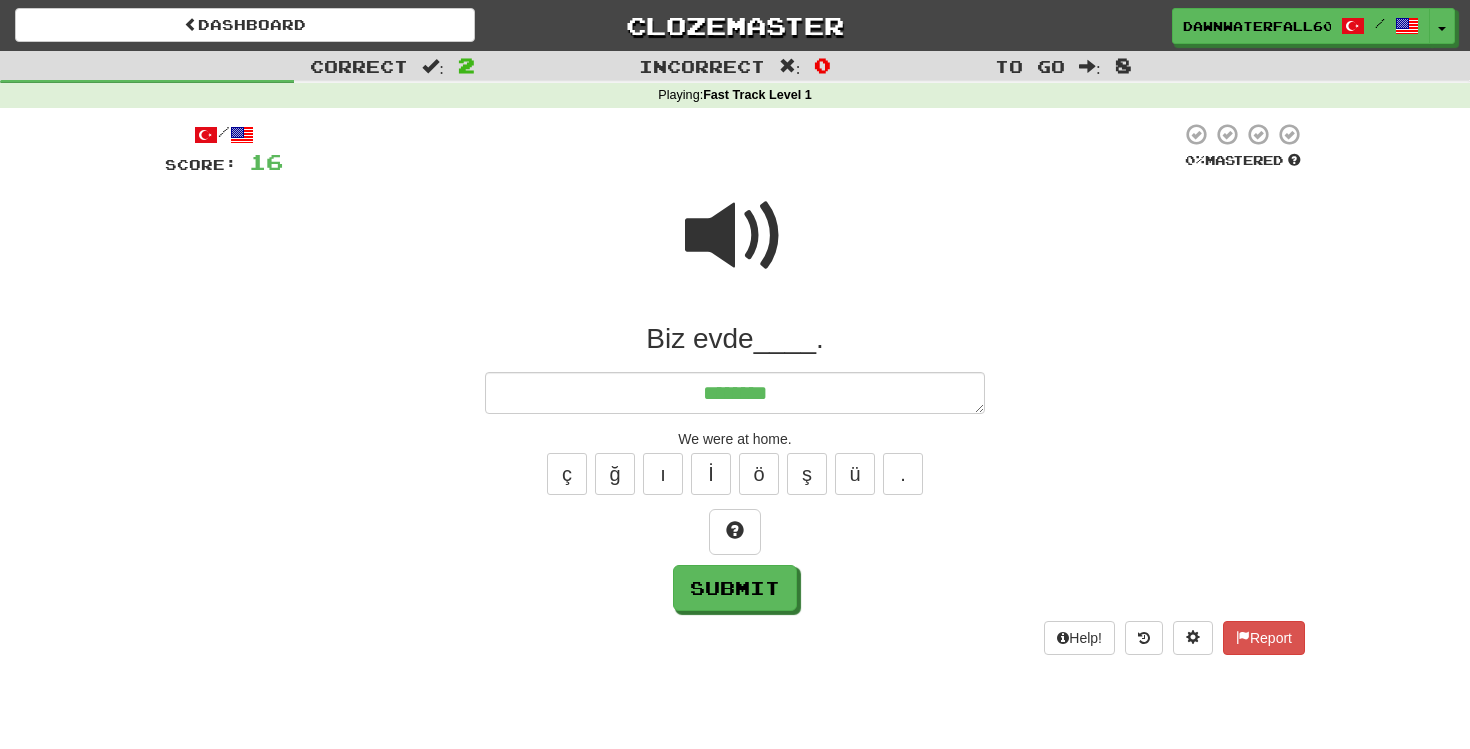 type on "*" 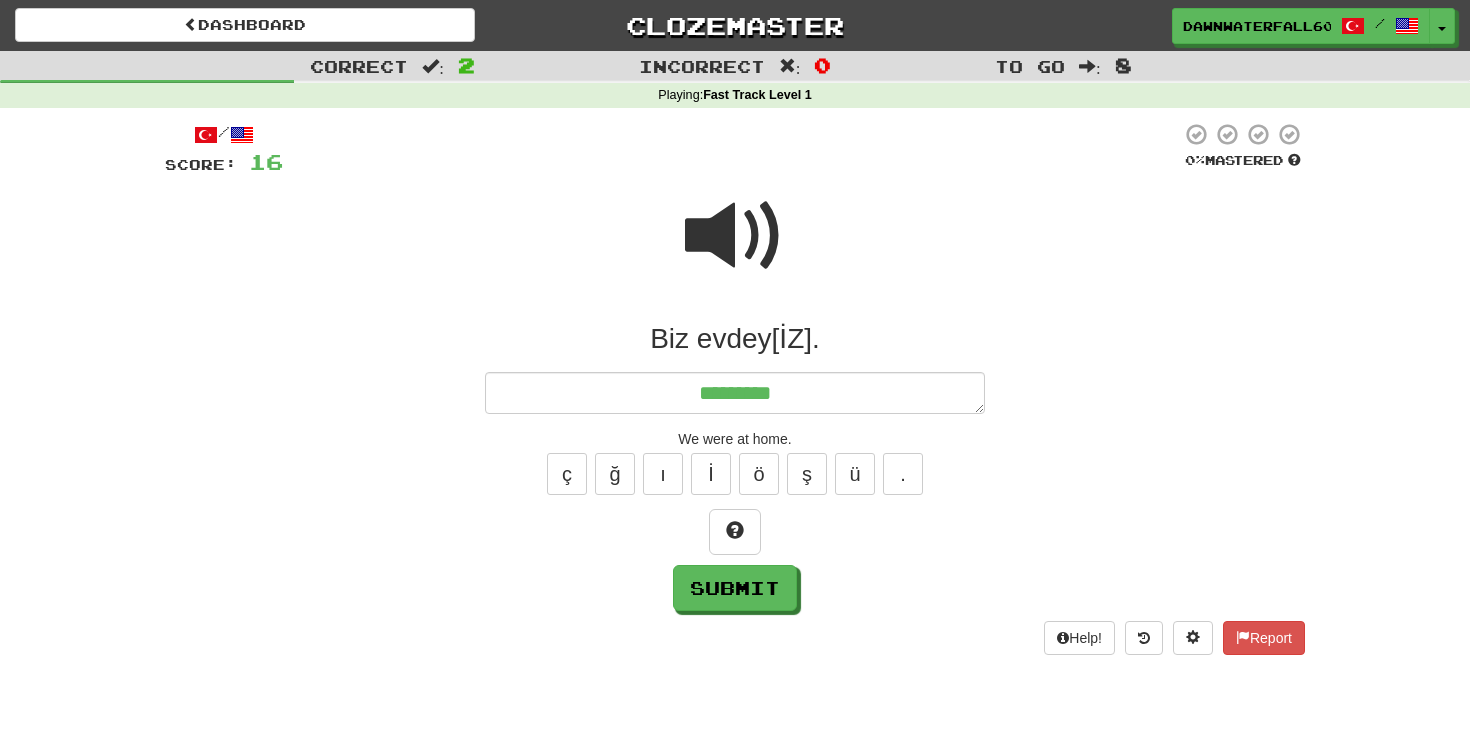 type on "*" 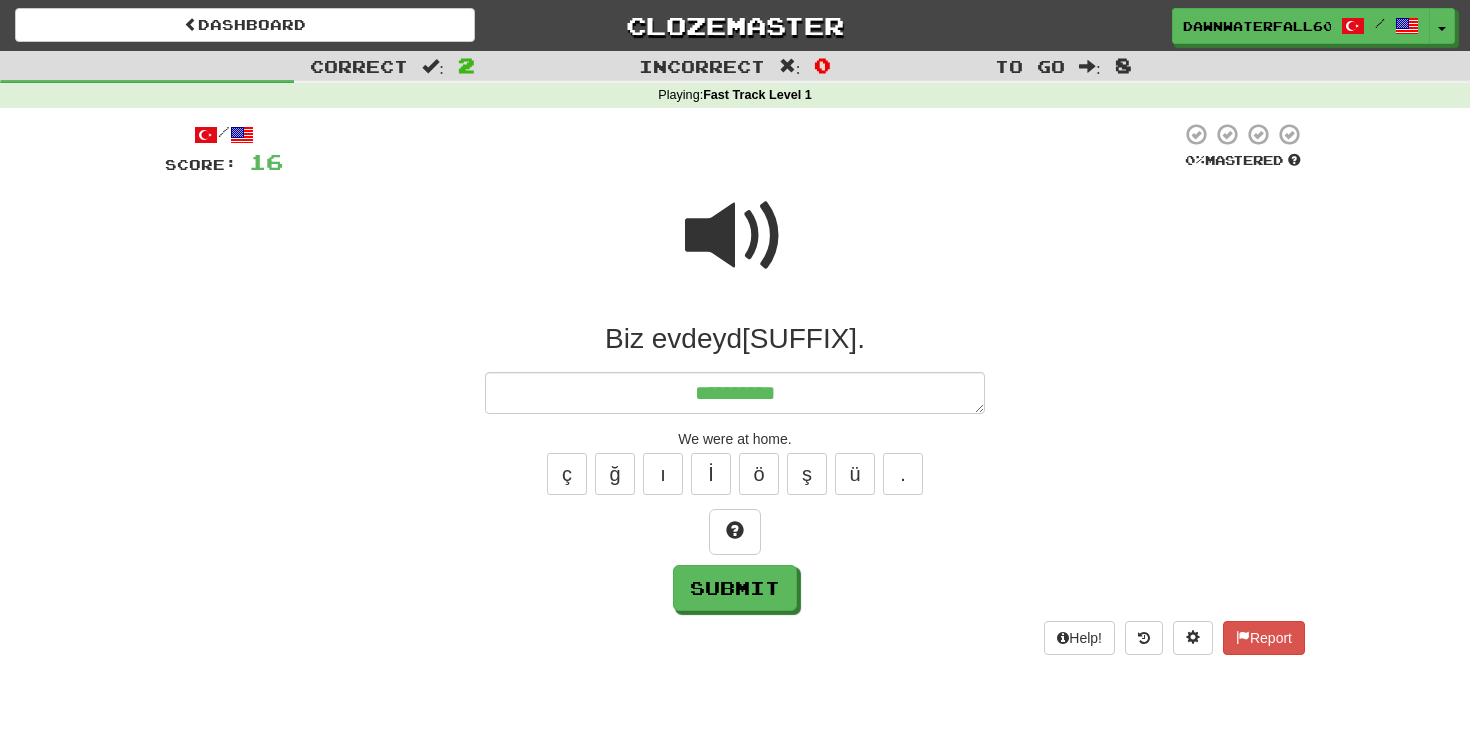 type on "*" 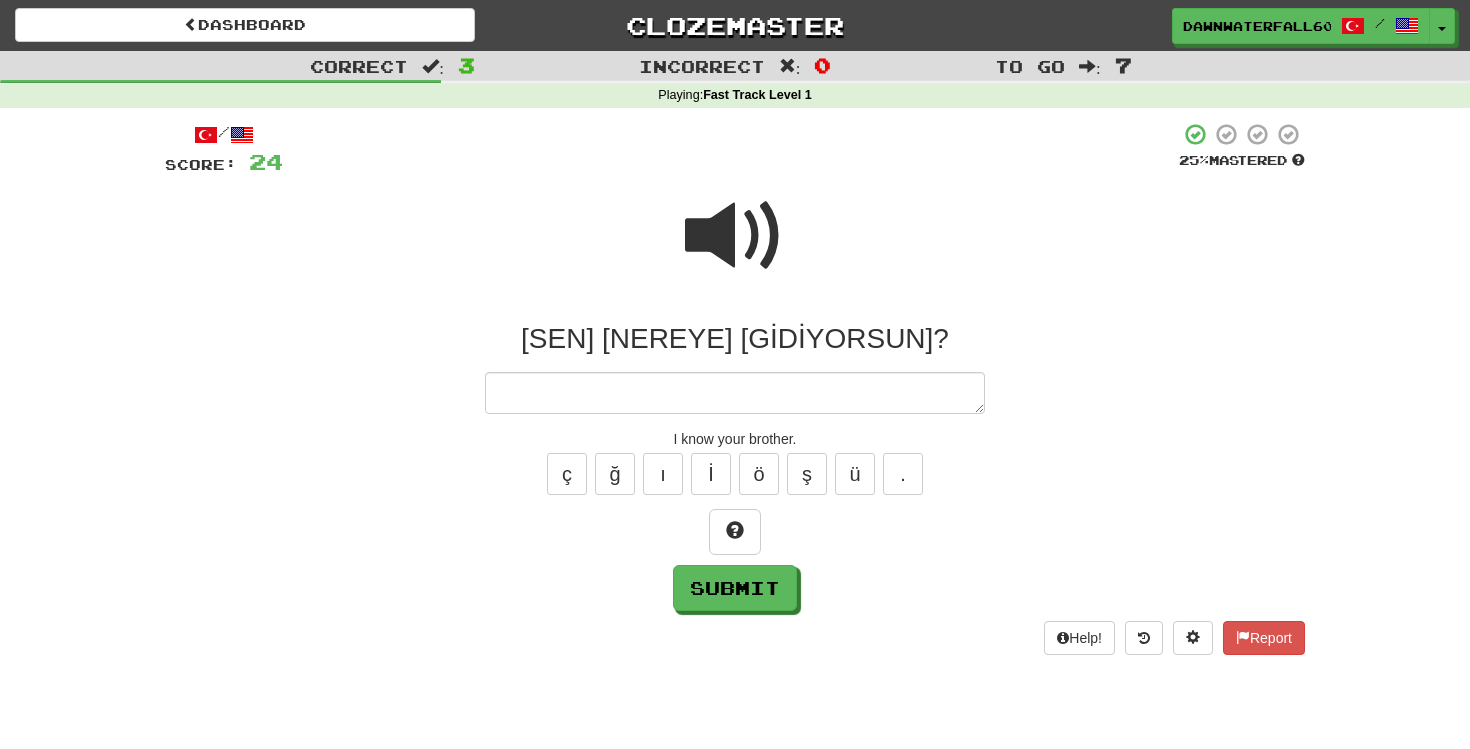type on "*" 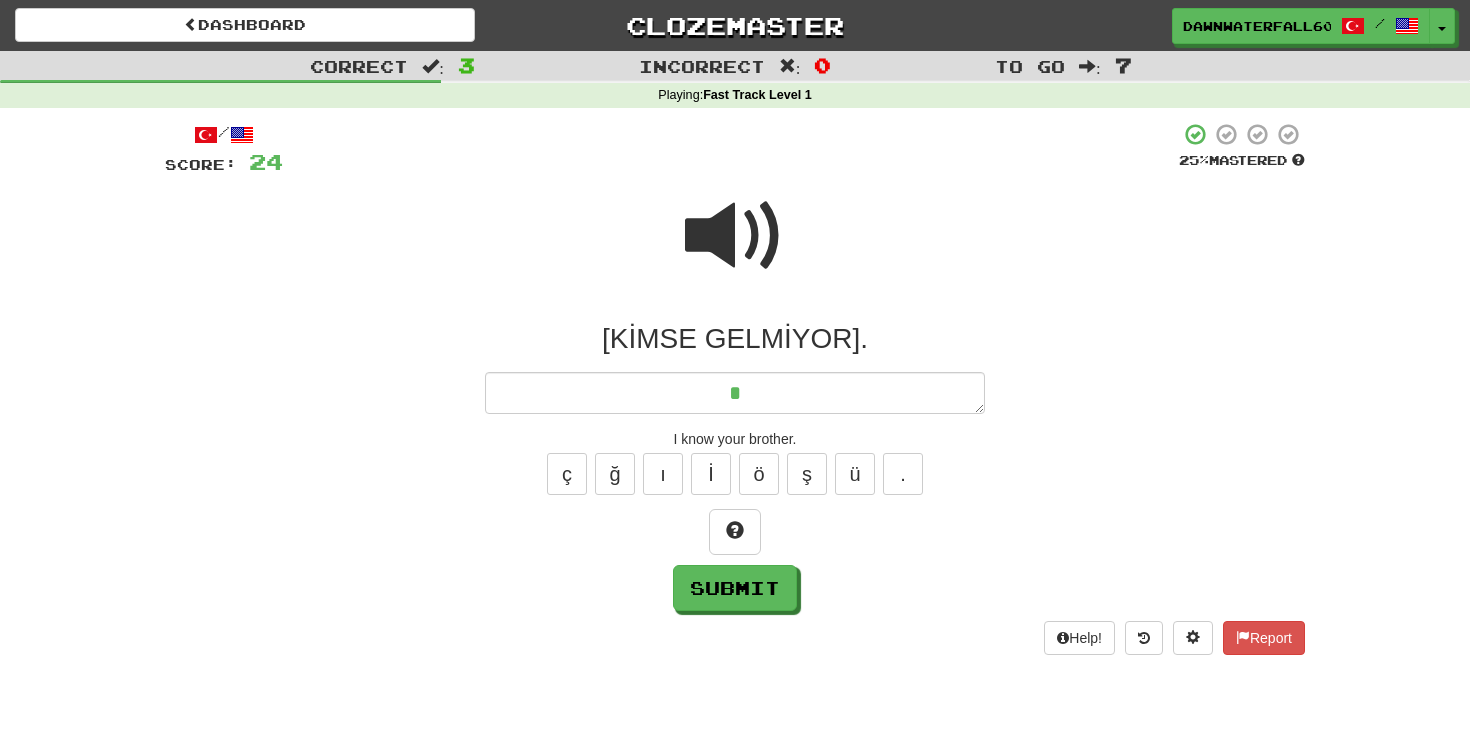 type on "*" 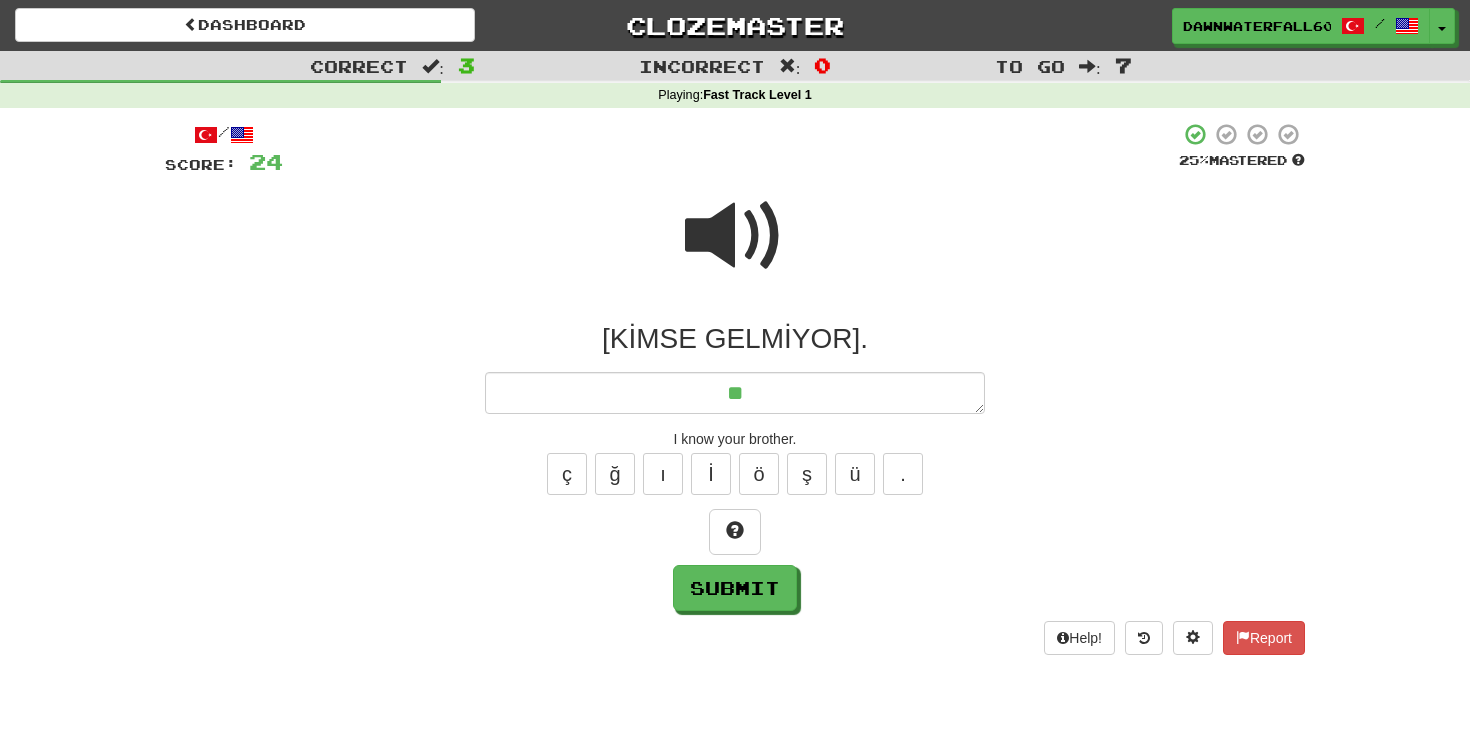 type on "*" 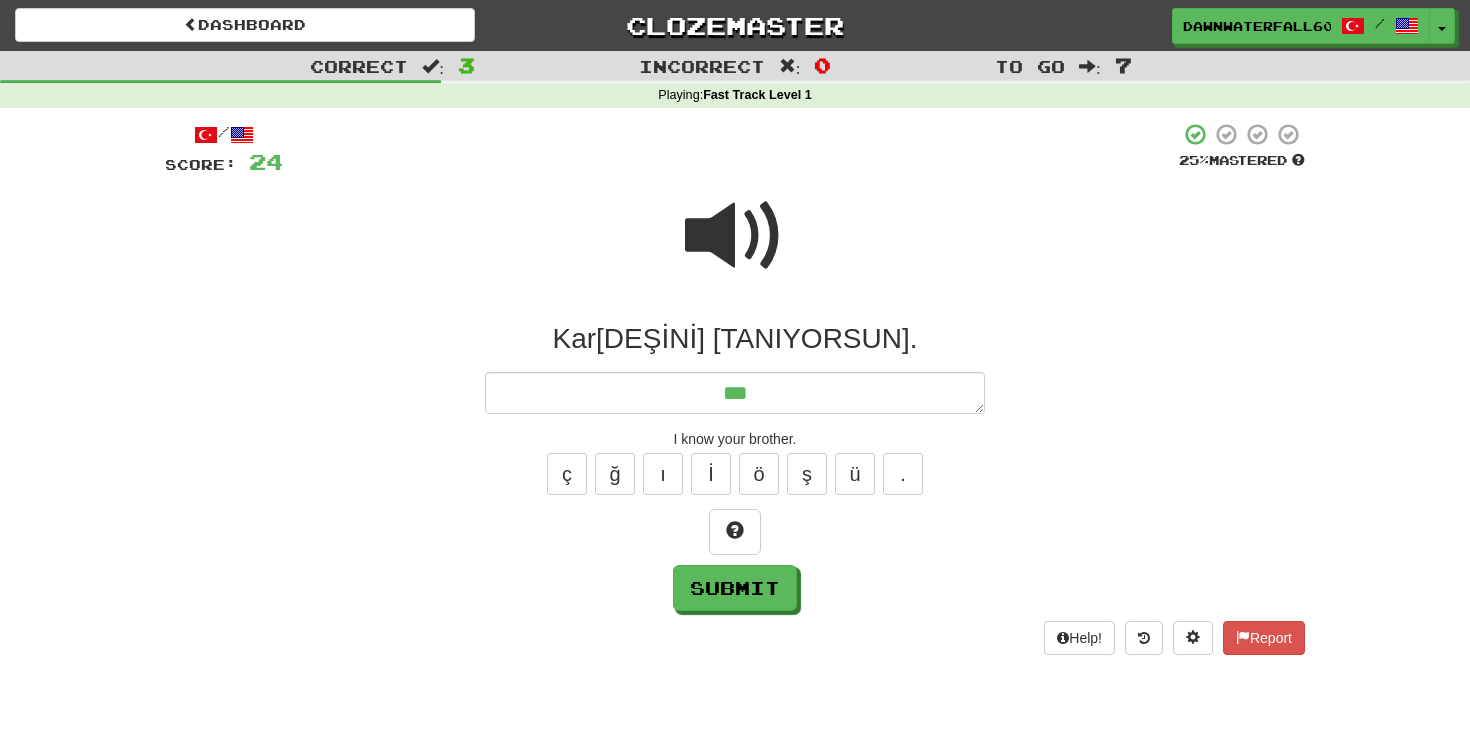 type on "*" 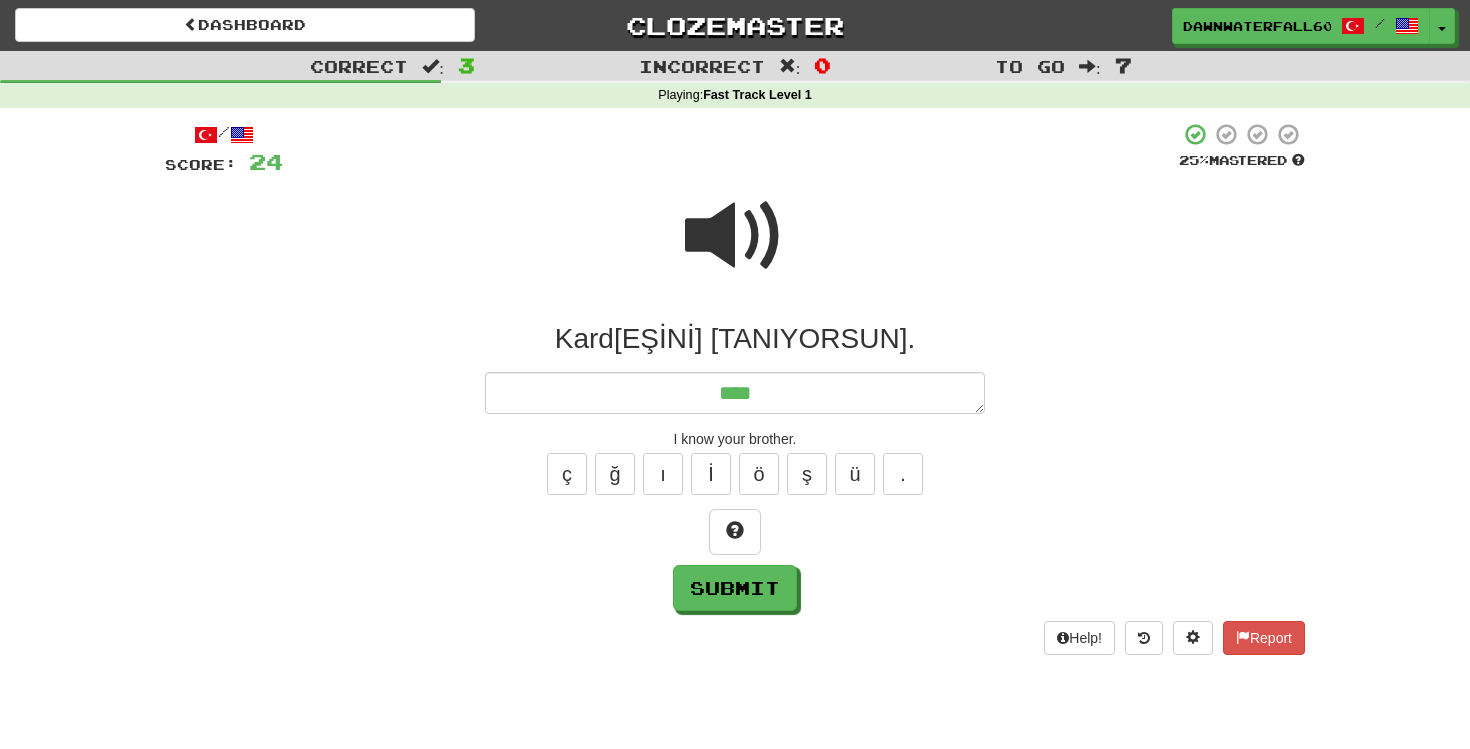 type on "*" 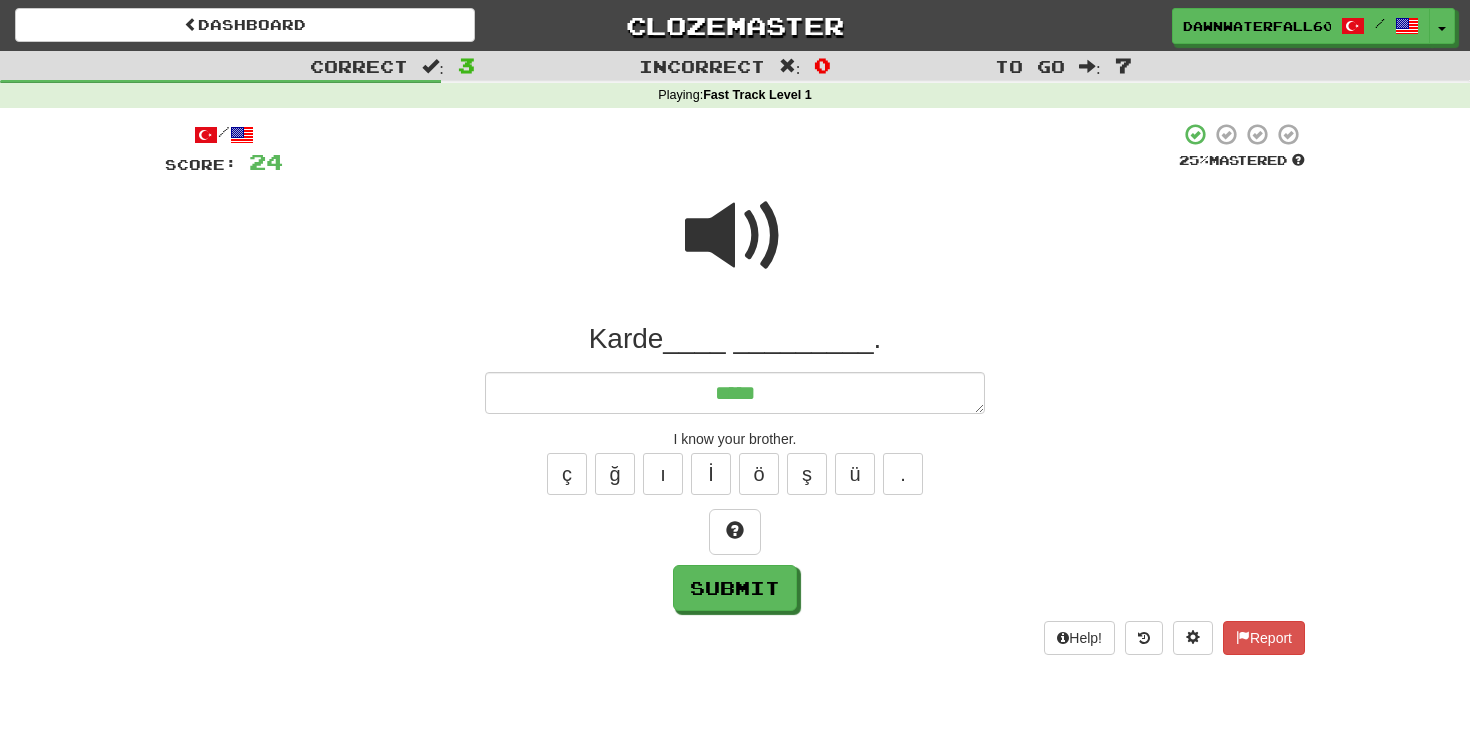 type on "*" 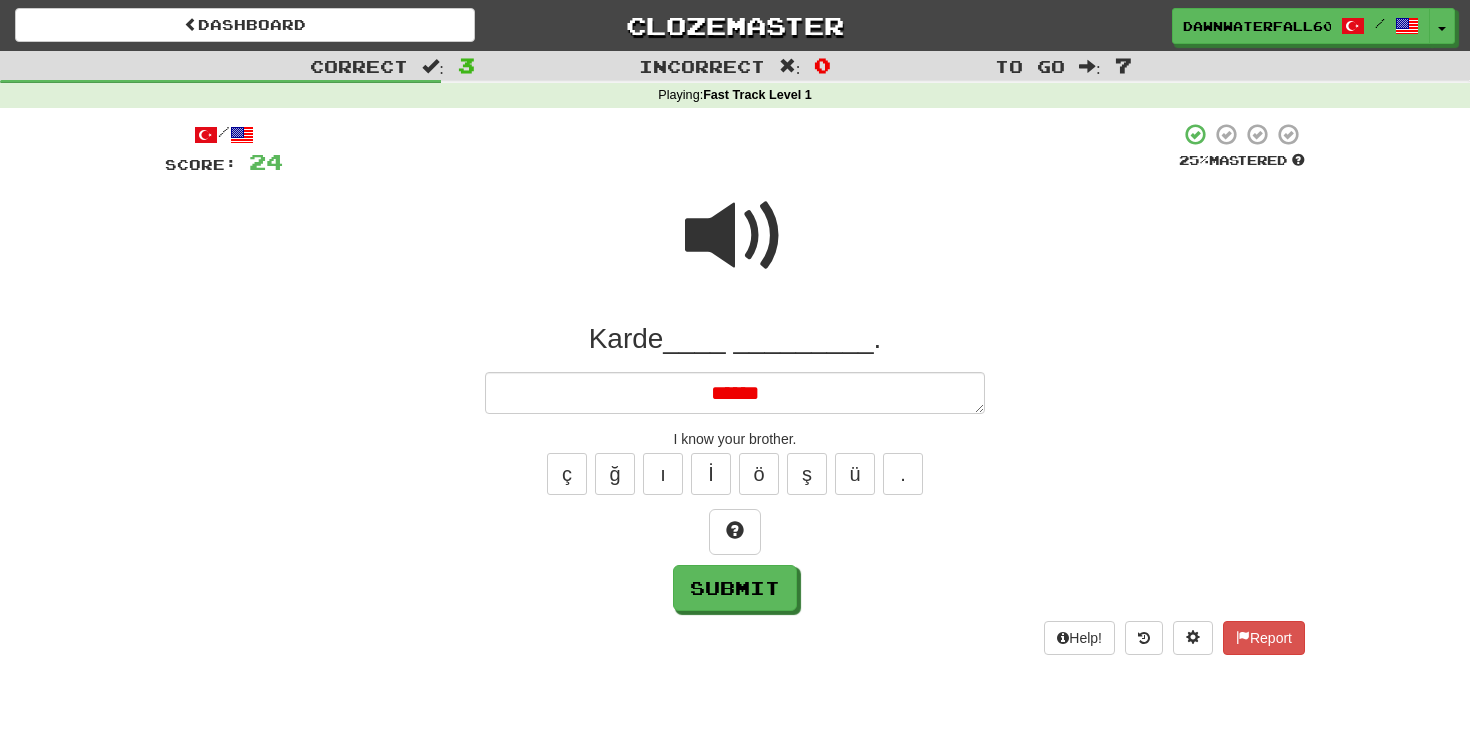 type on "*" 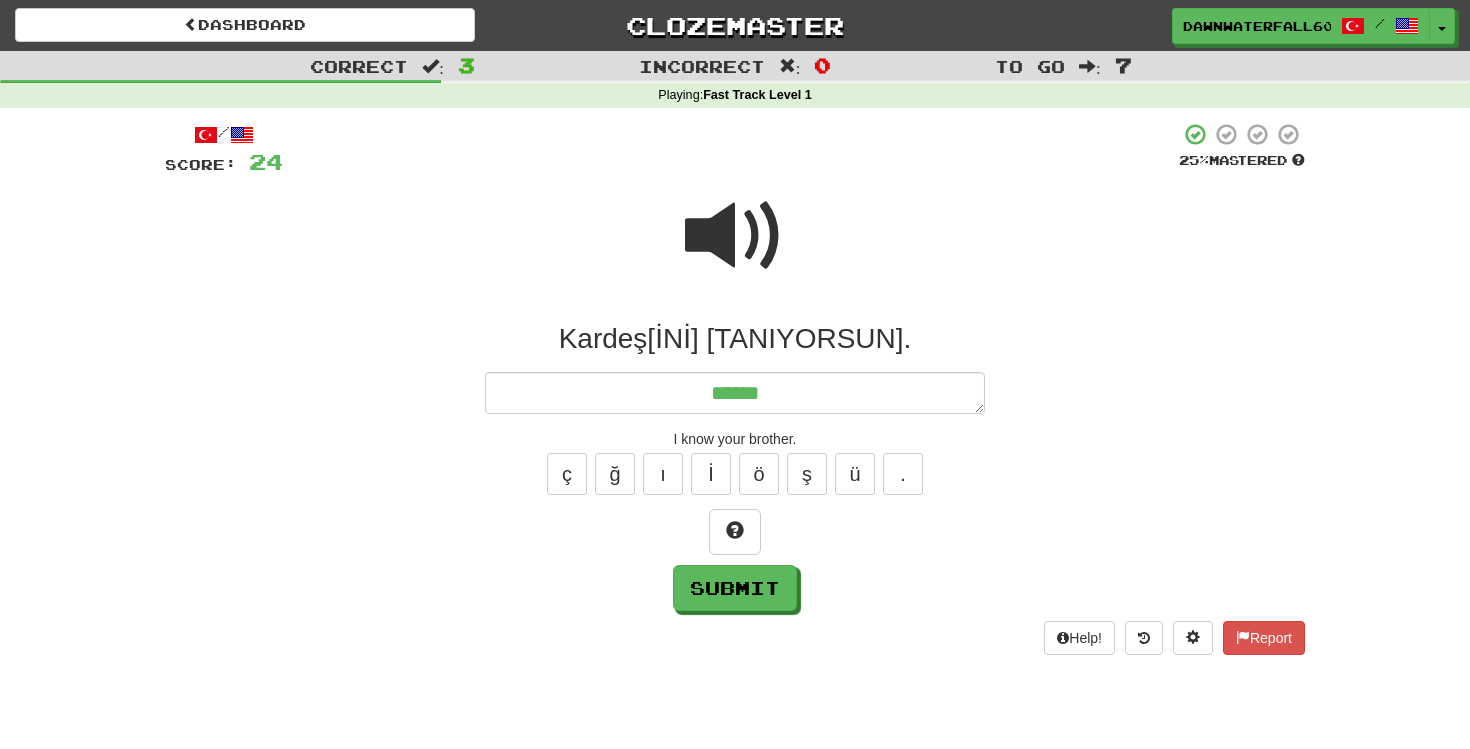 type on "*" 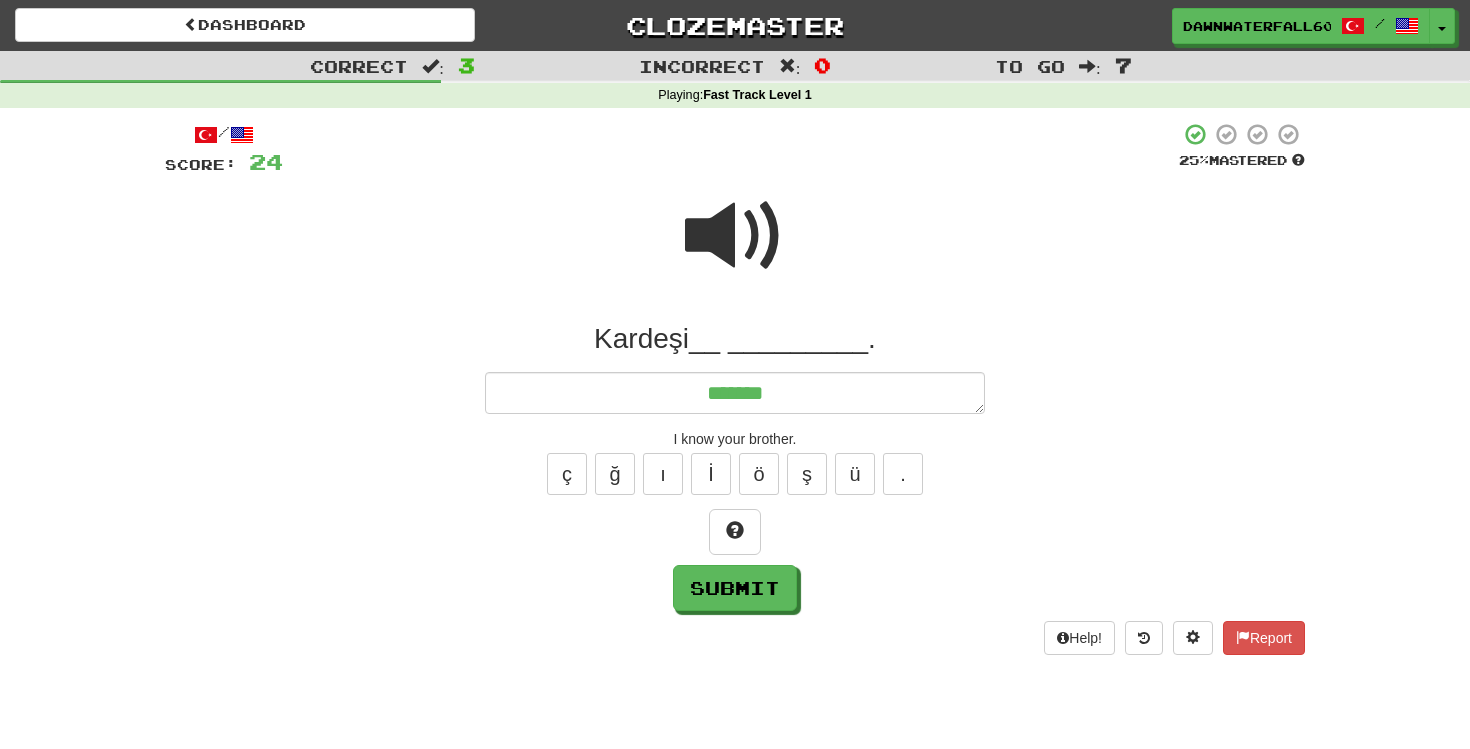 type on "*" 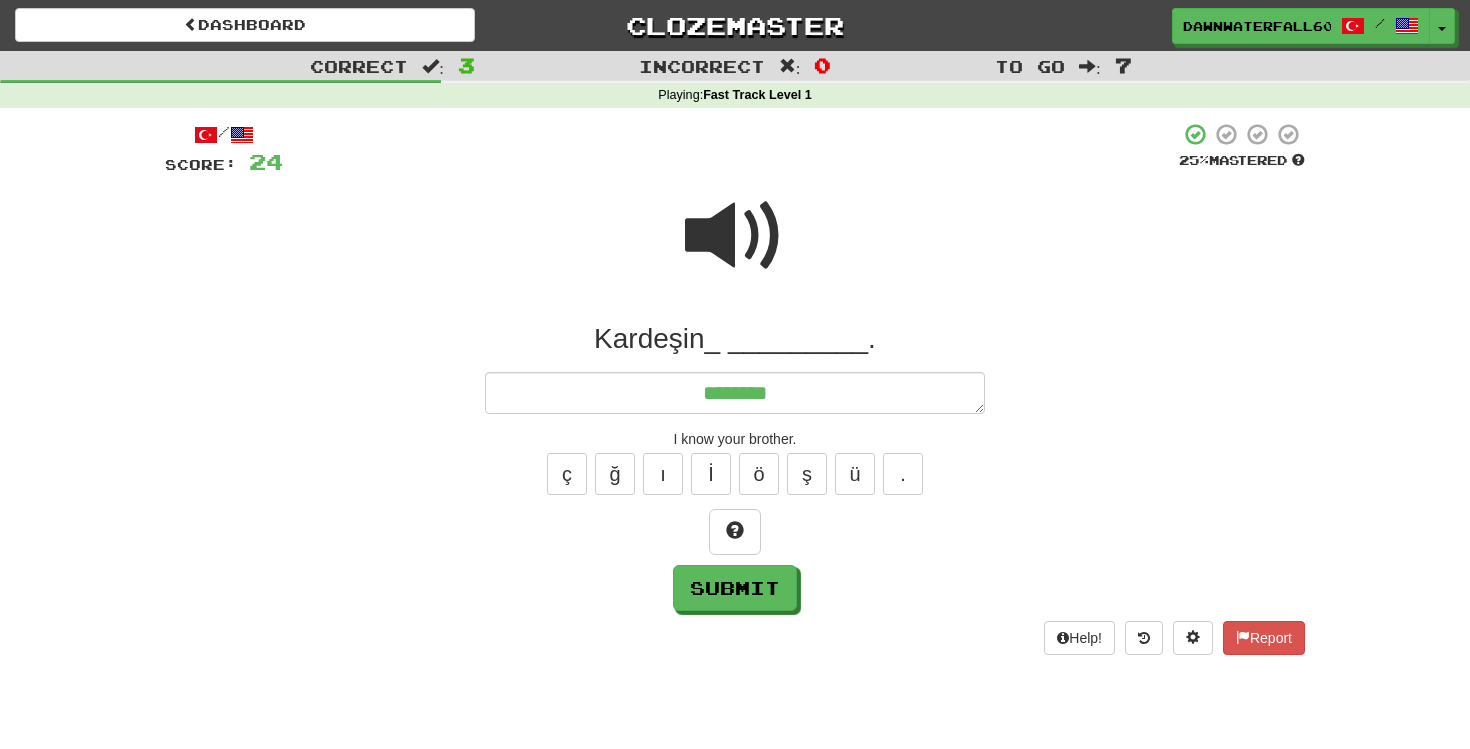 type on "*" 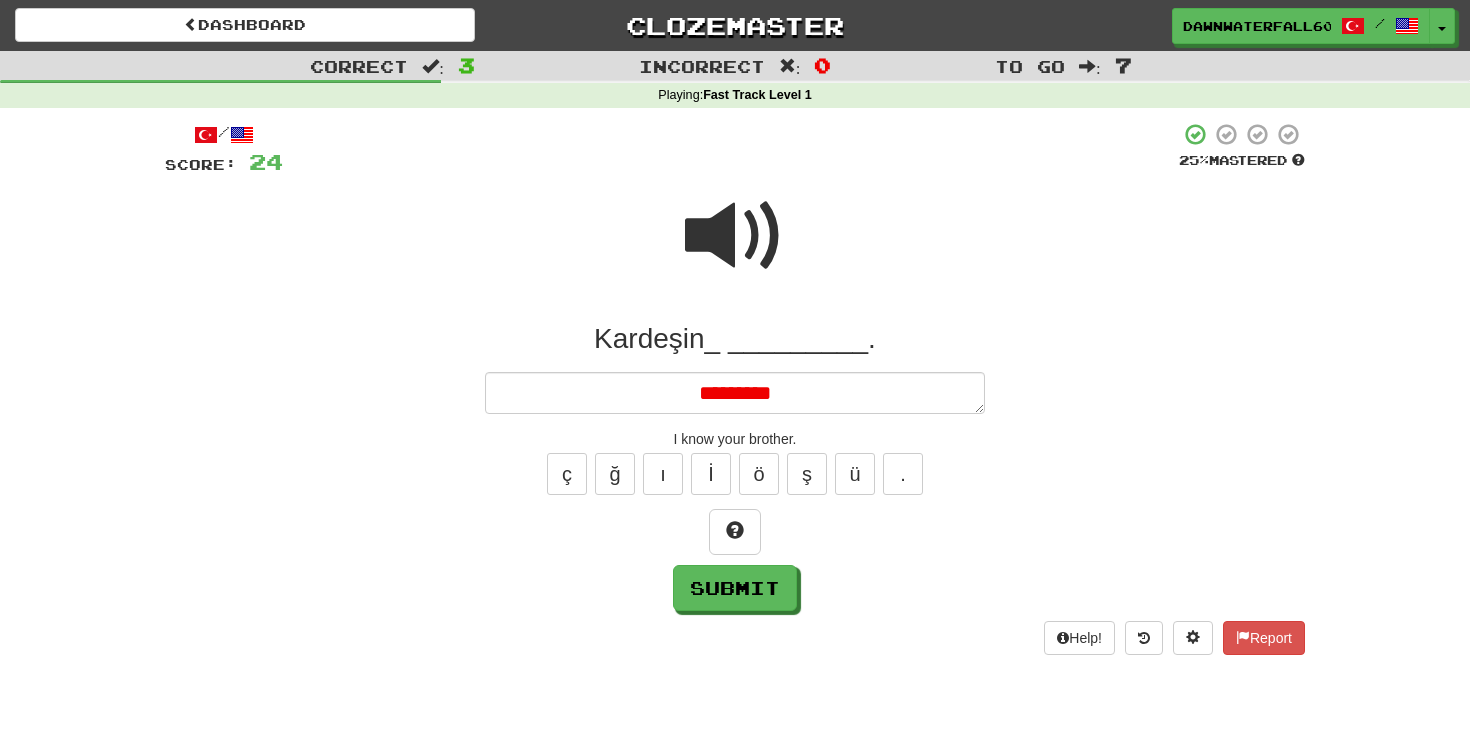 type on "*" 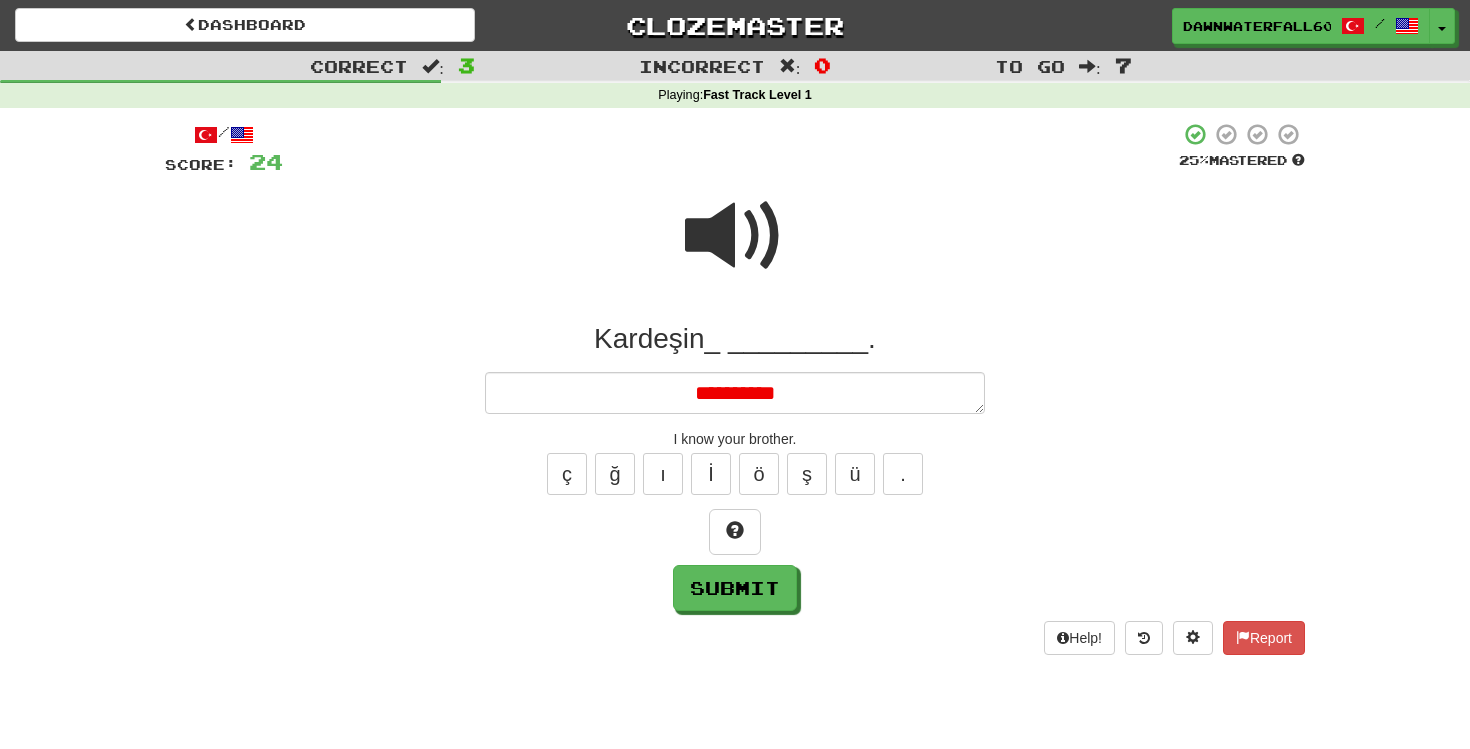 type on "*" 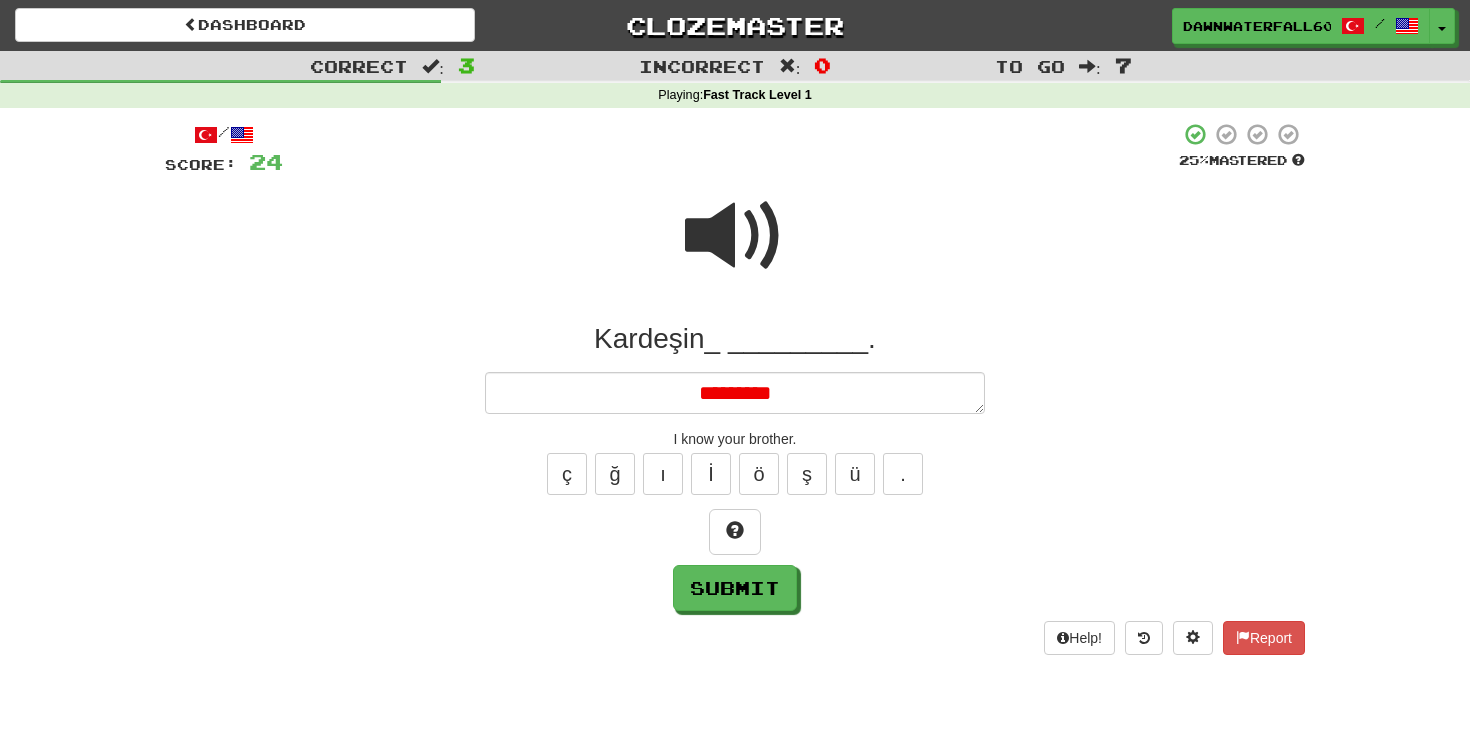 type on "*" 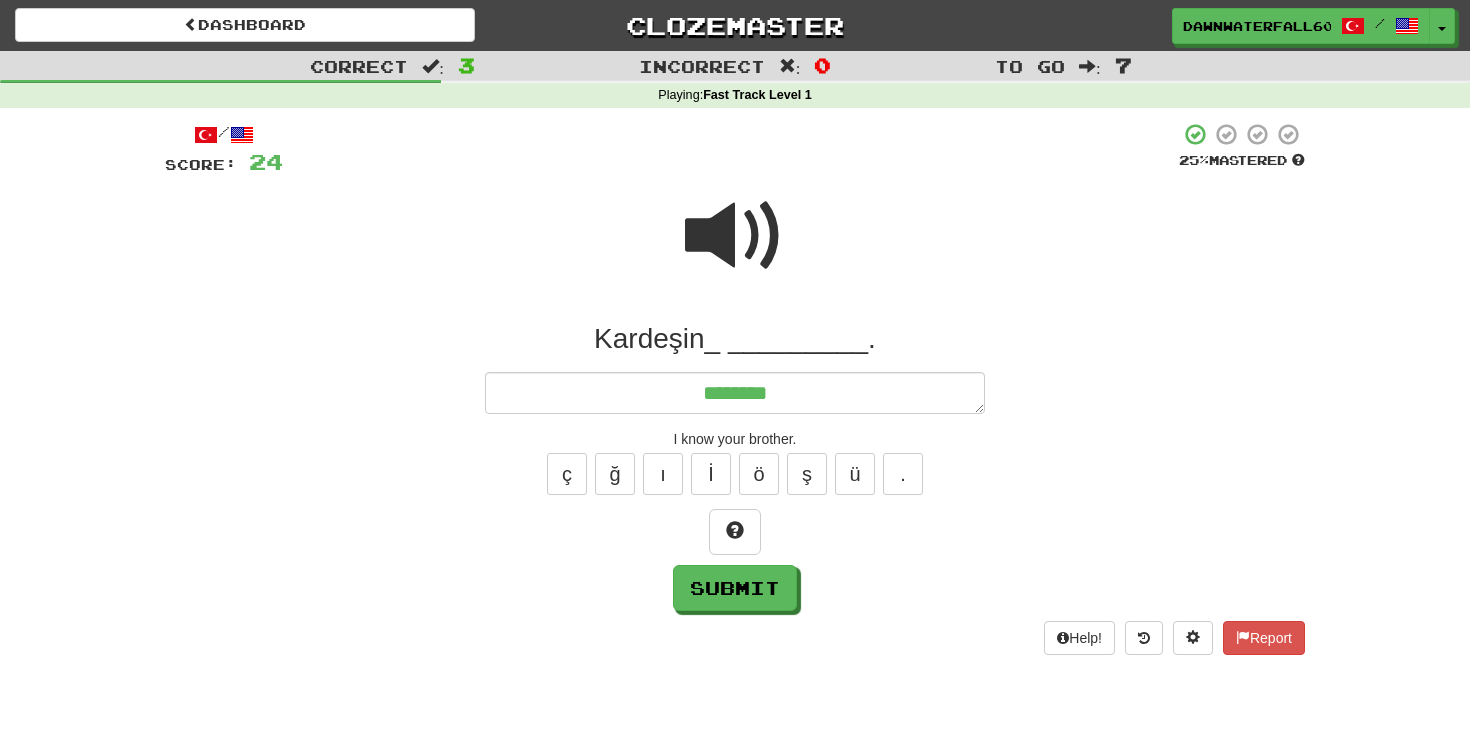 type on "*" 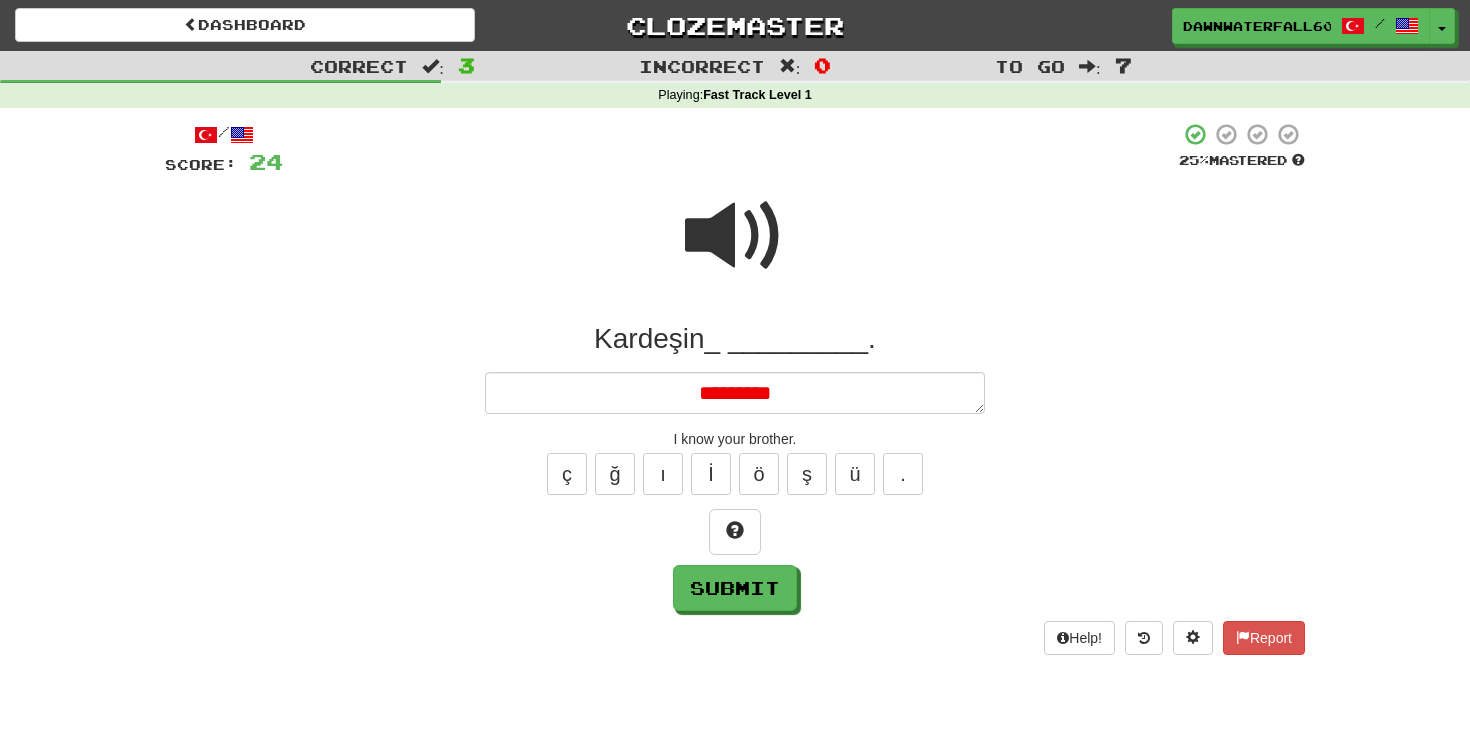 type on "*" 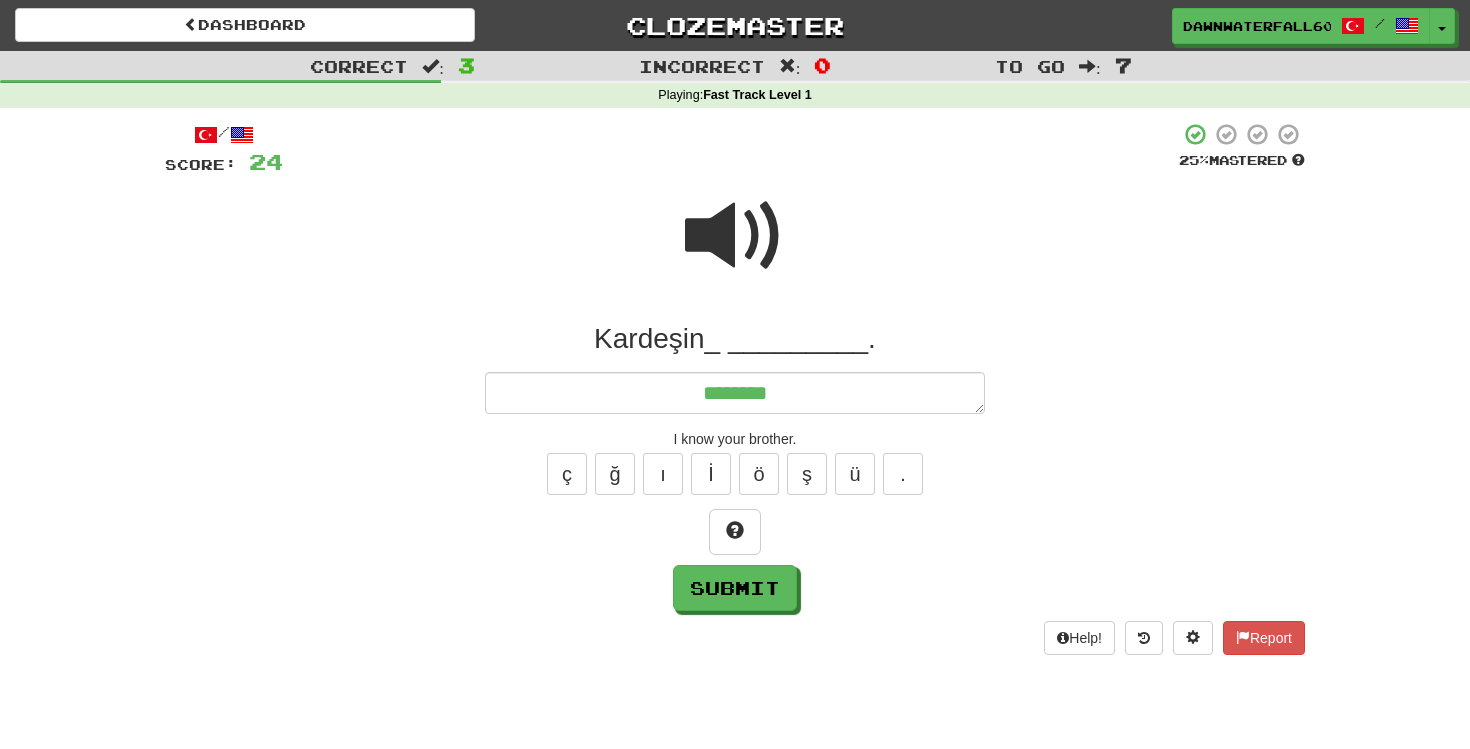 type on "*" 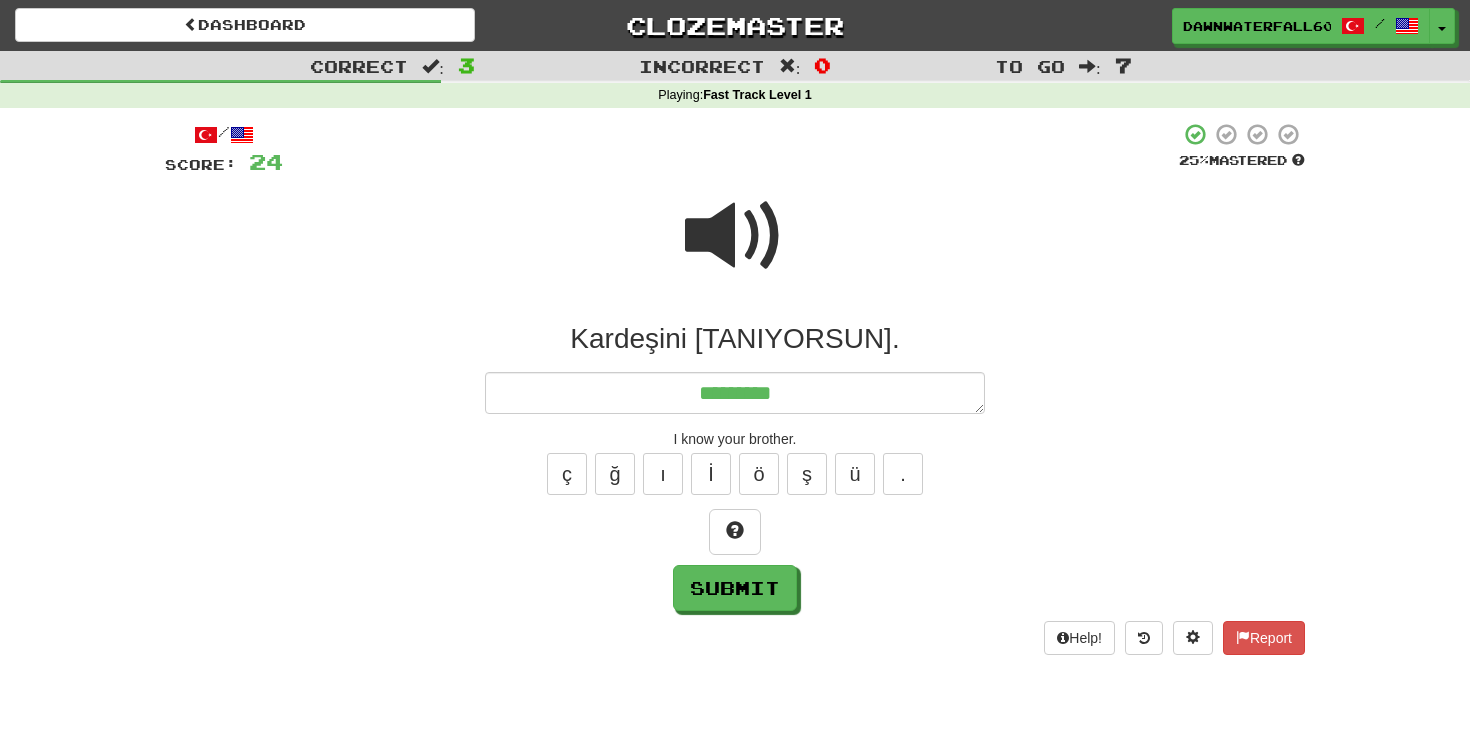 type on "*" 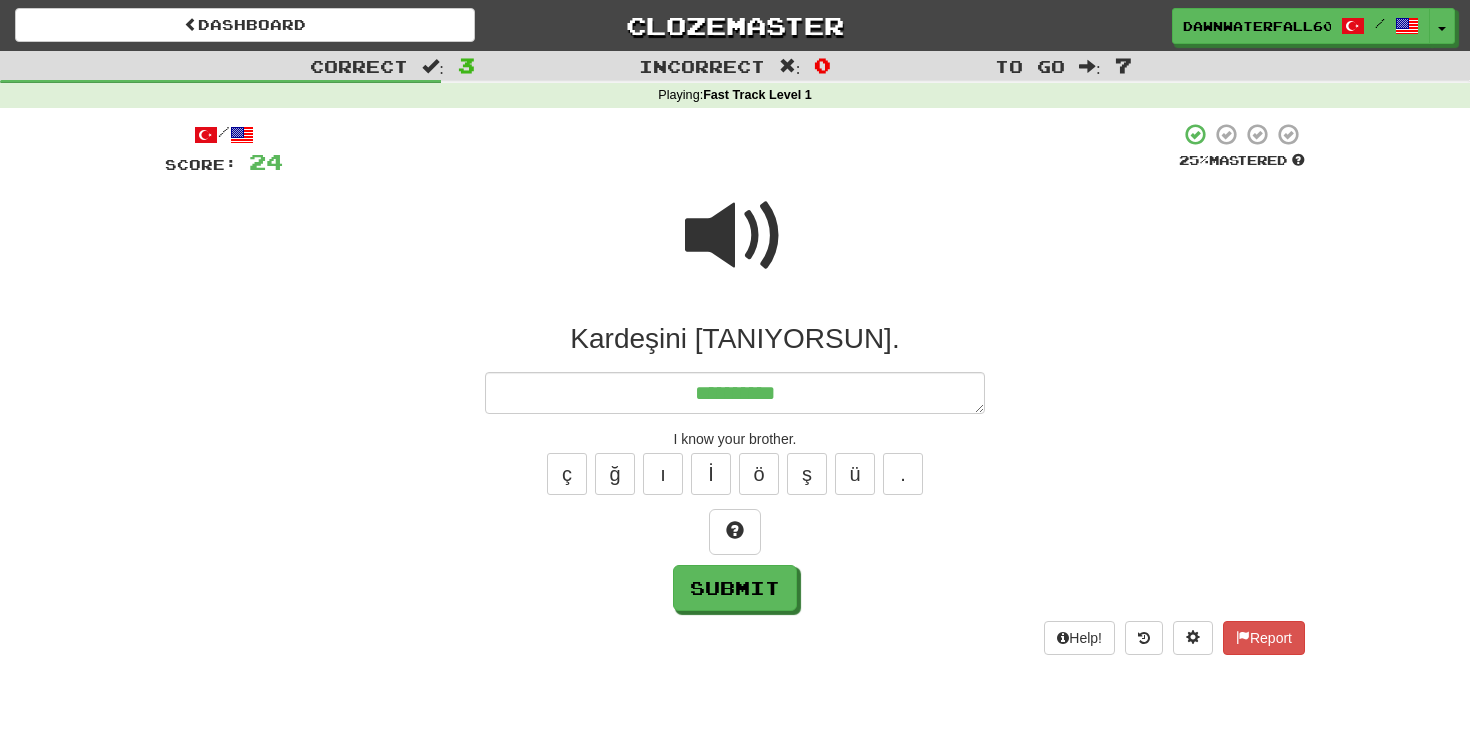 type on "*" 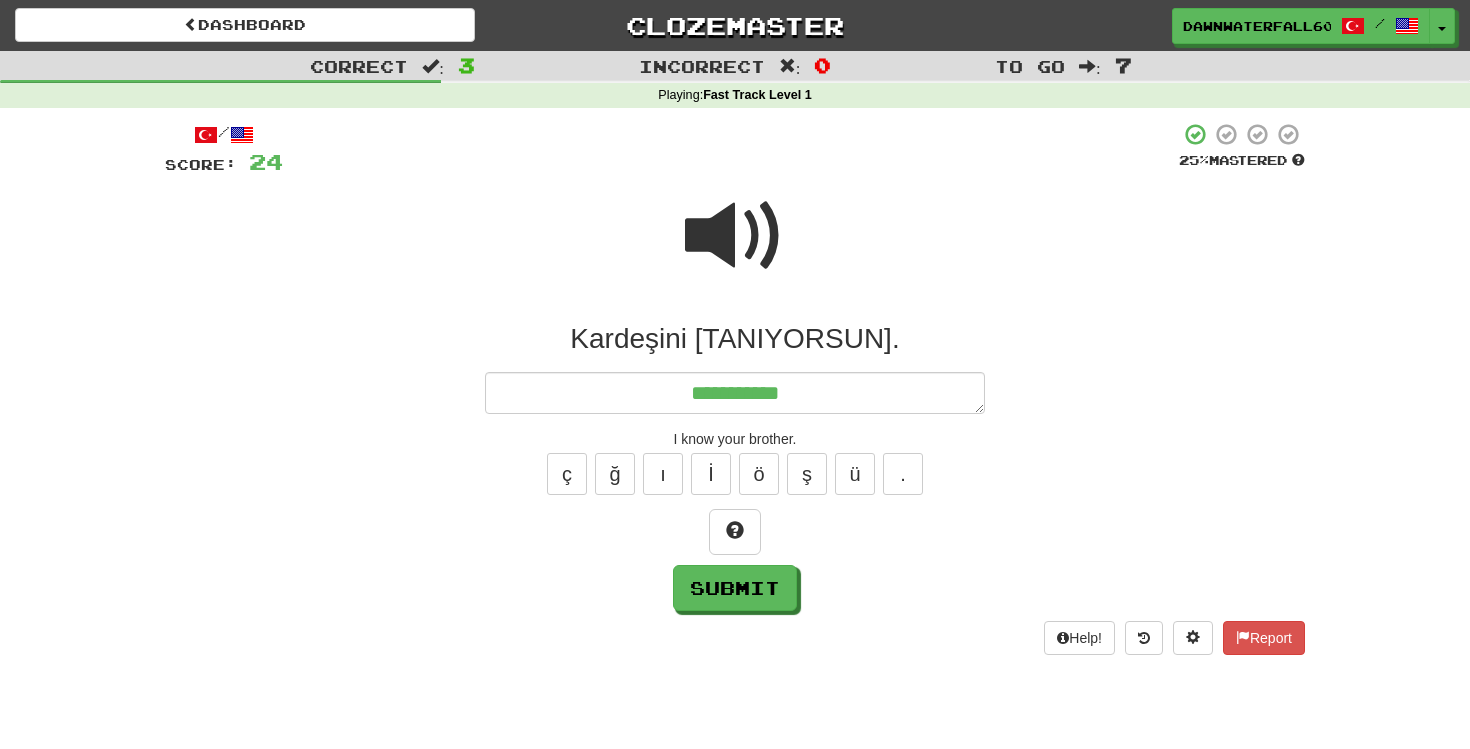 type on "*" 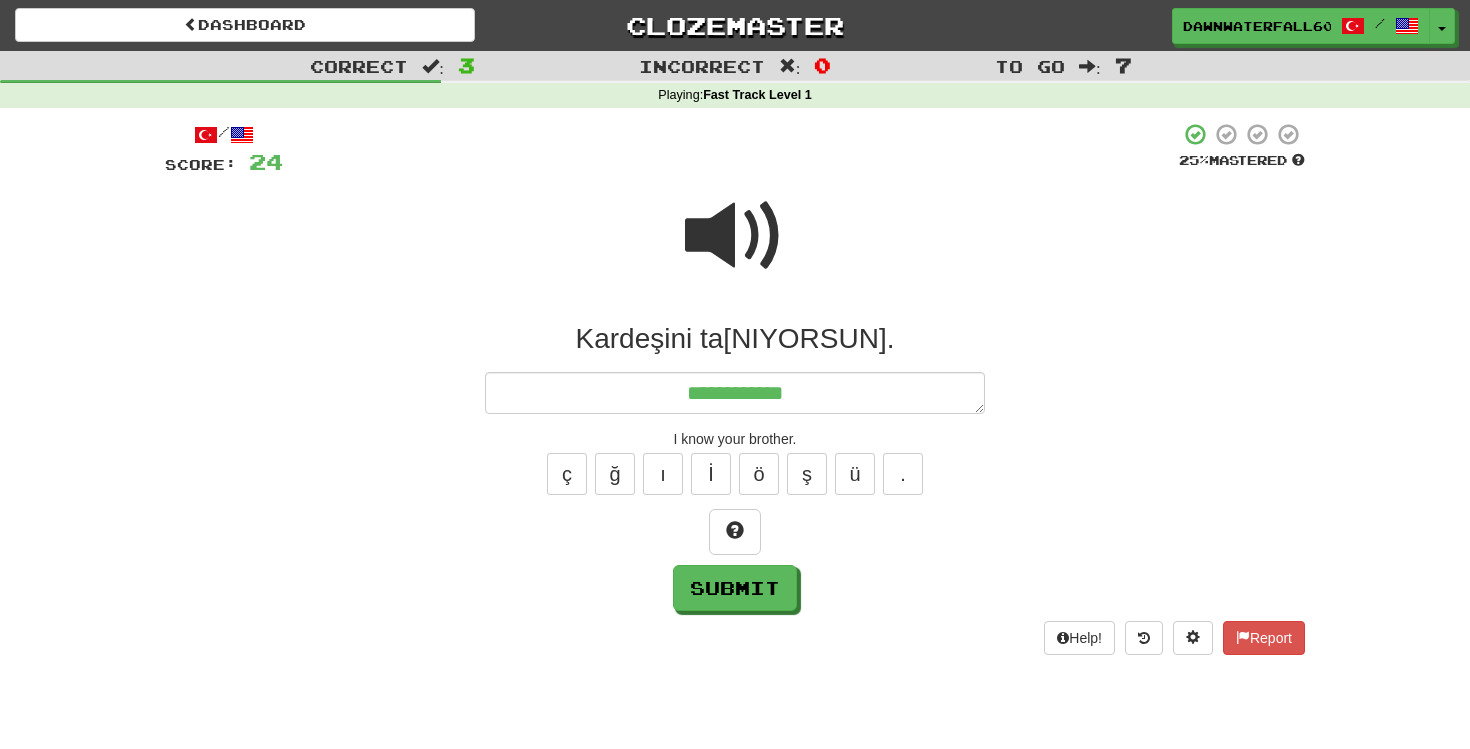 type on "*" 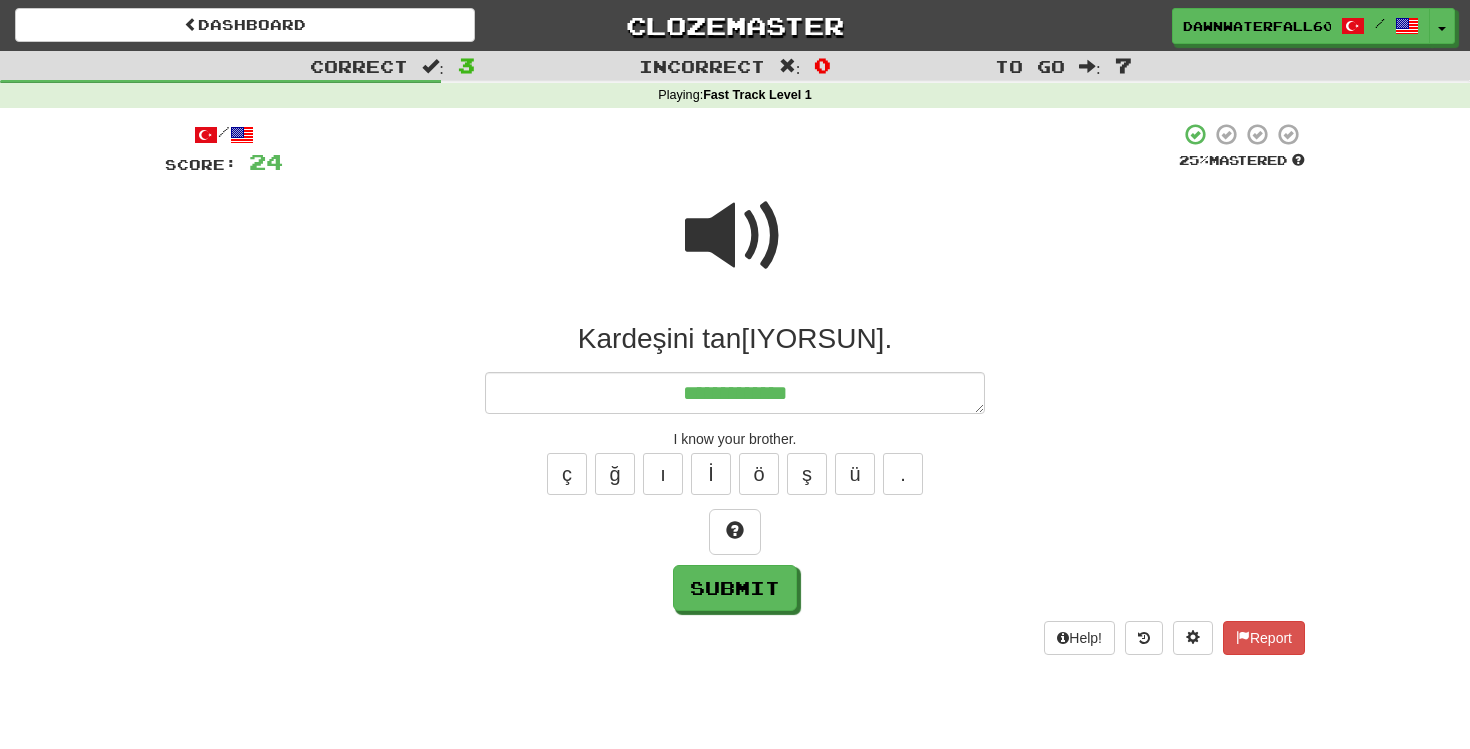 type on "*" 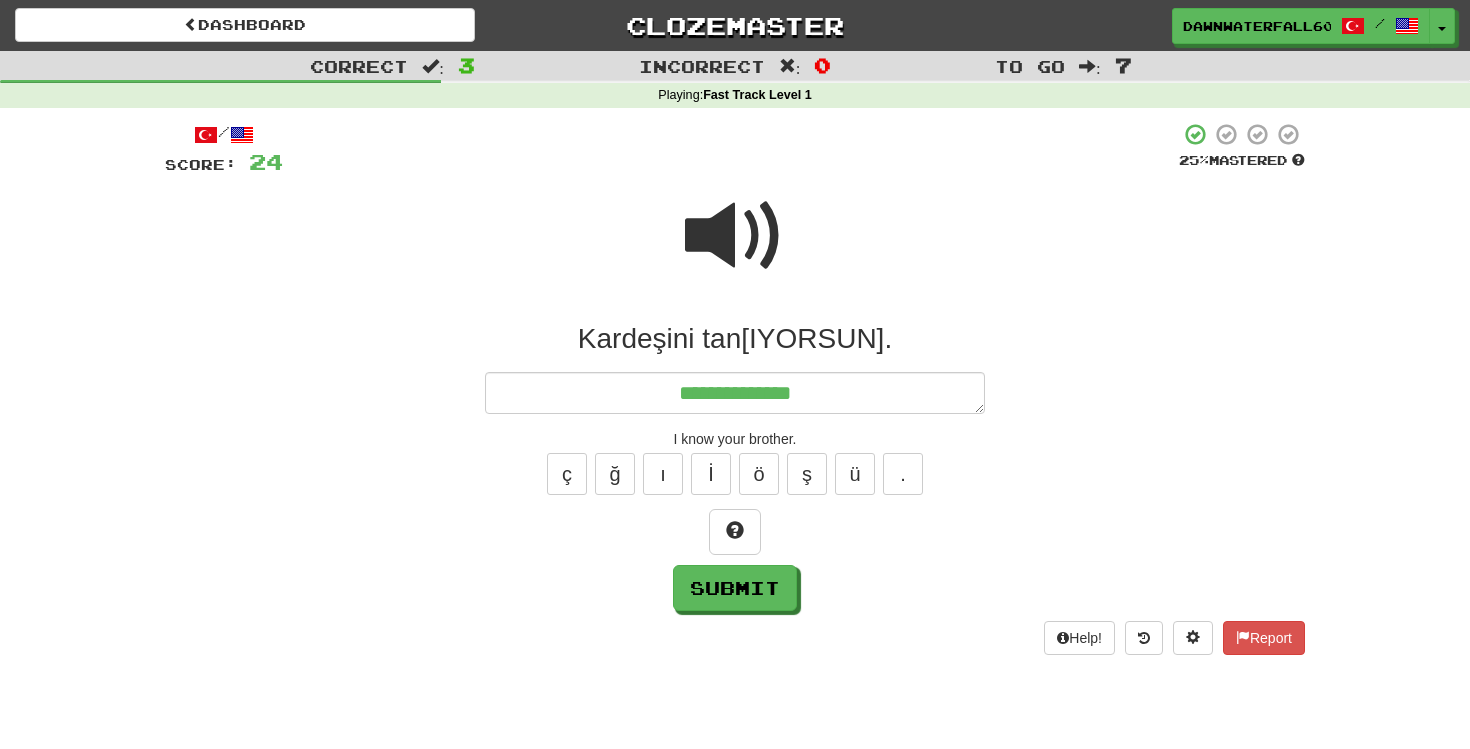 type on "*" 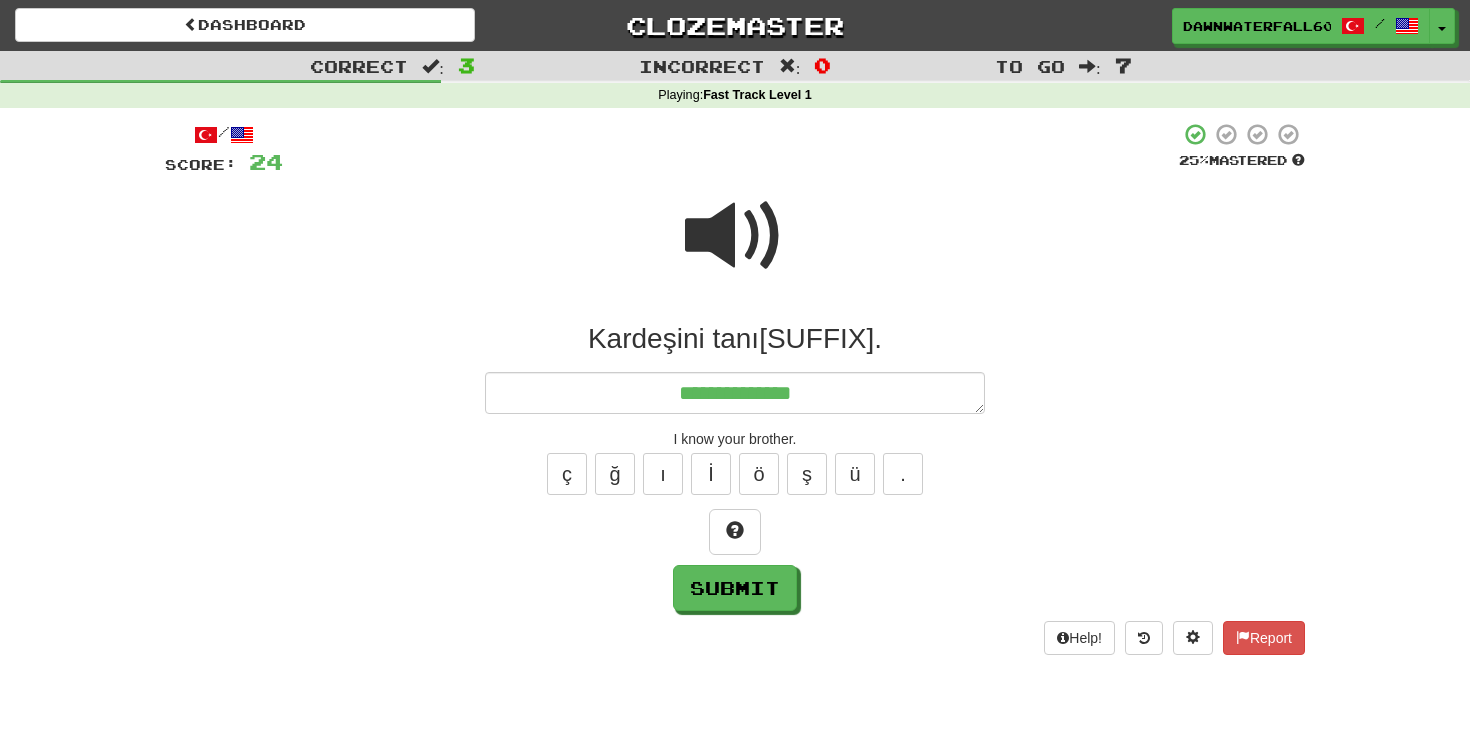 type on "*" 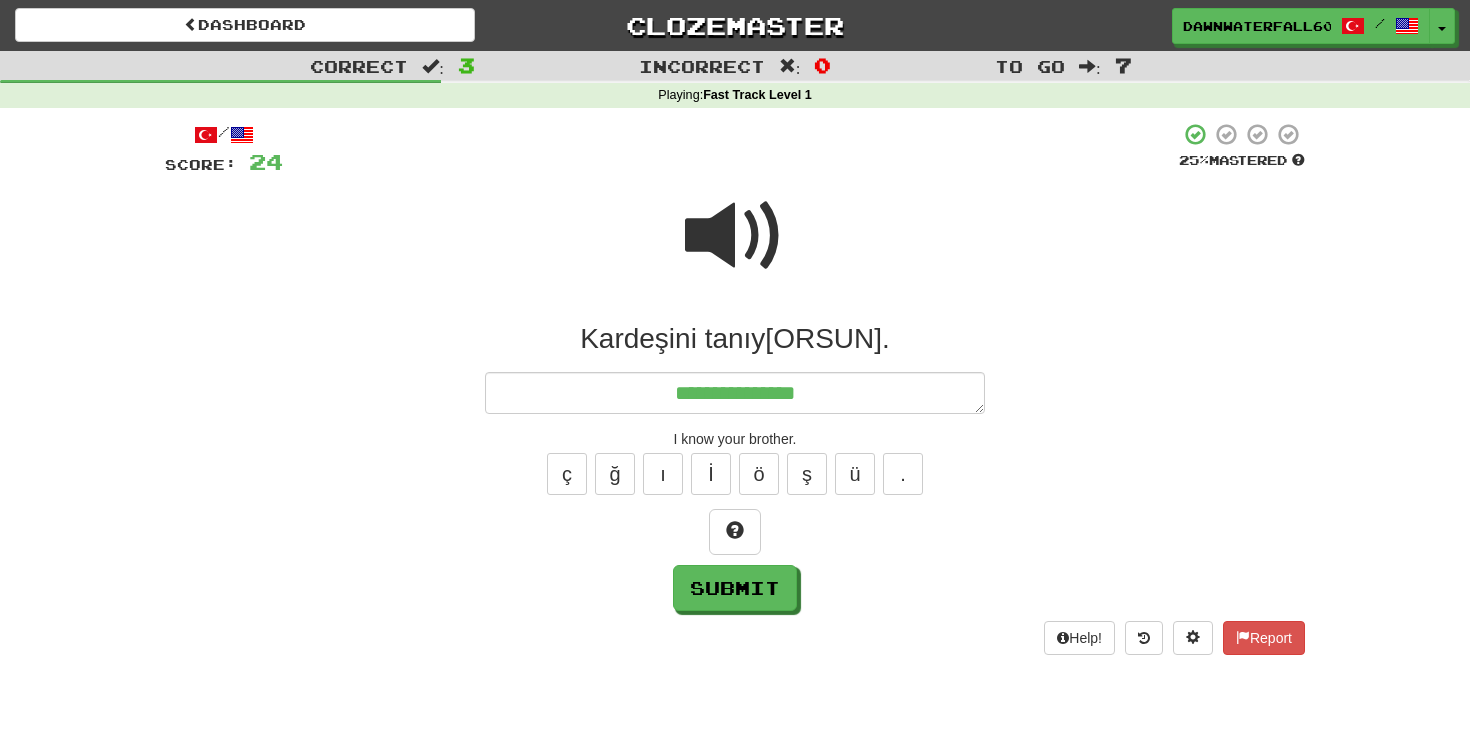 type on "*" 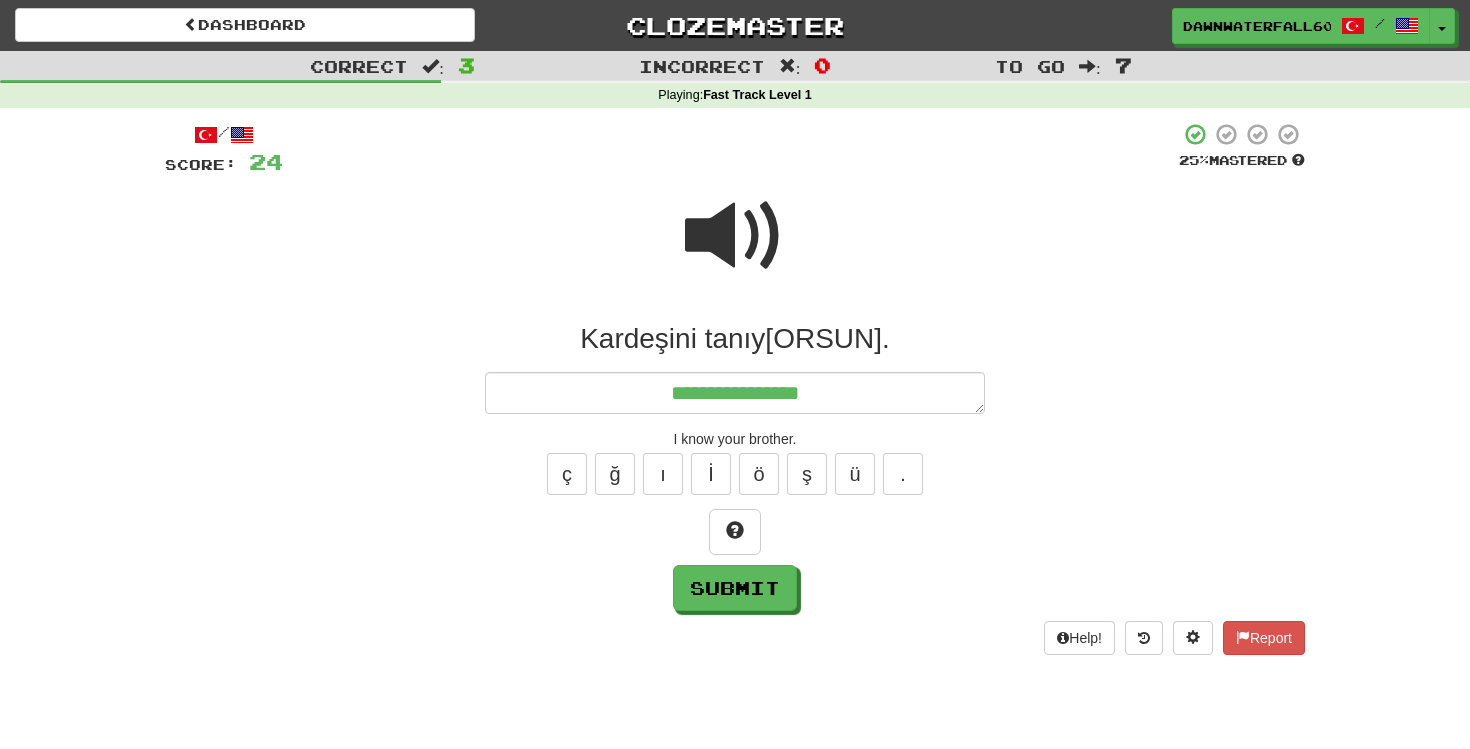 type on "*" 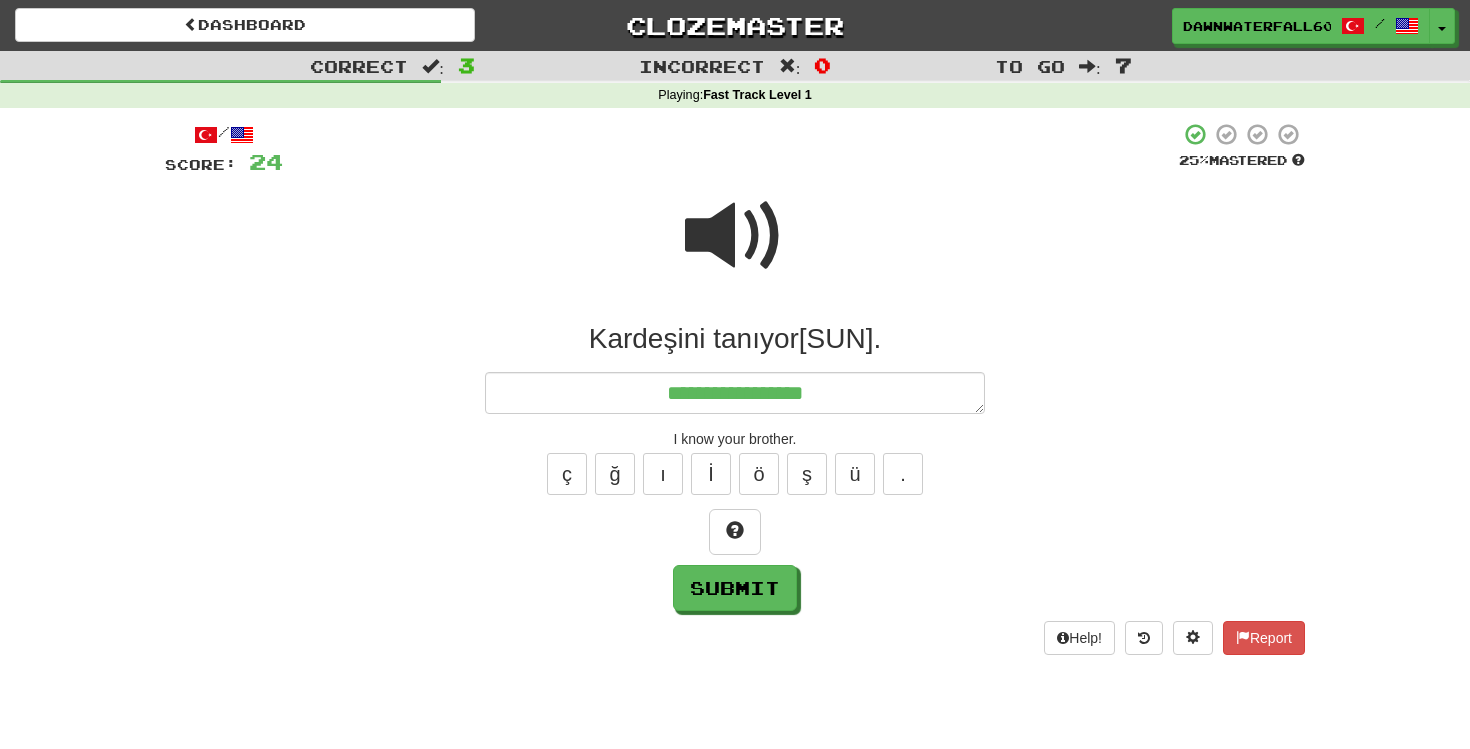 type on "*" 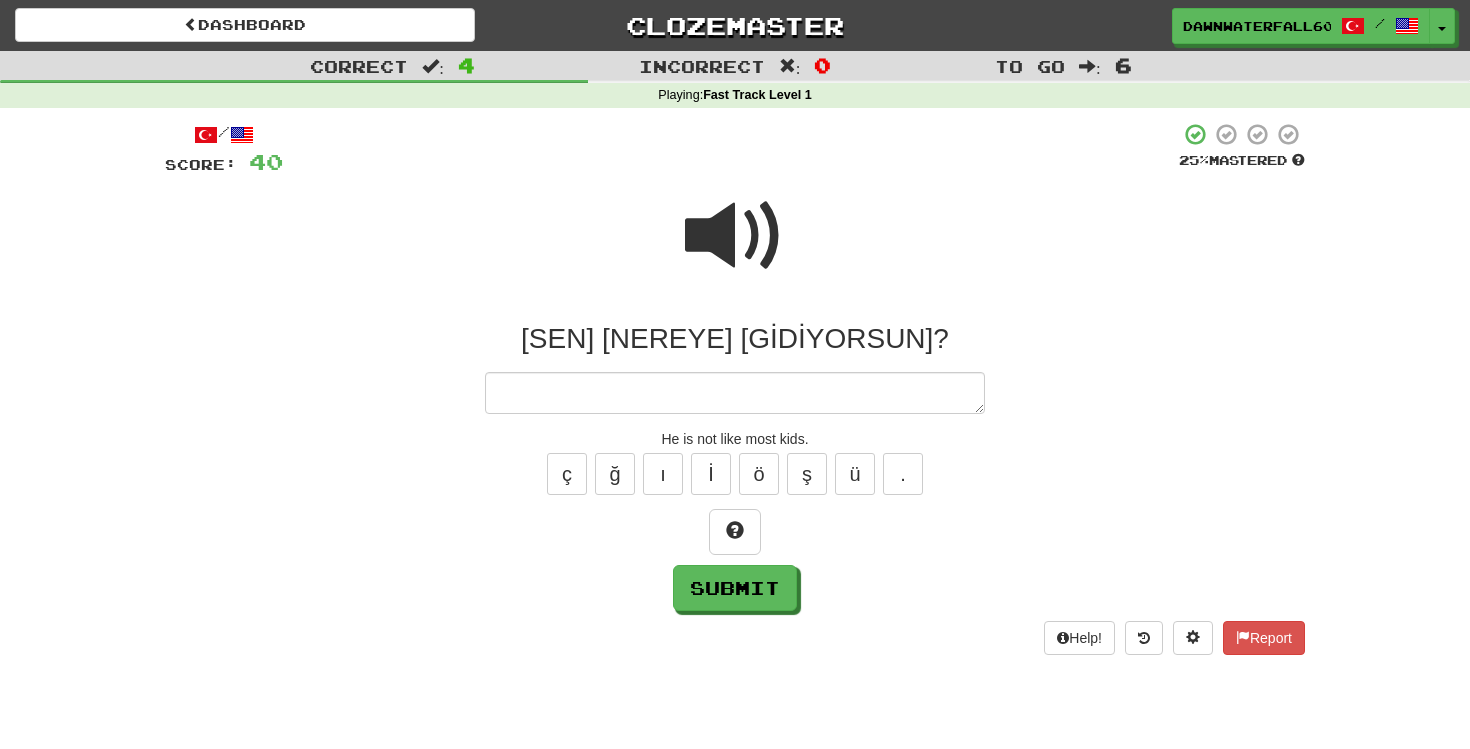 click at bounding box center (735, 236) 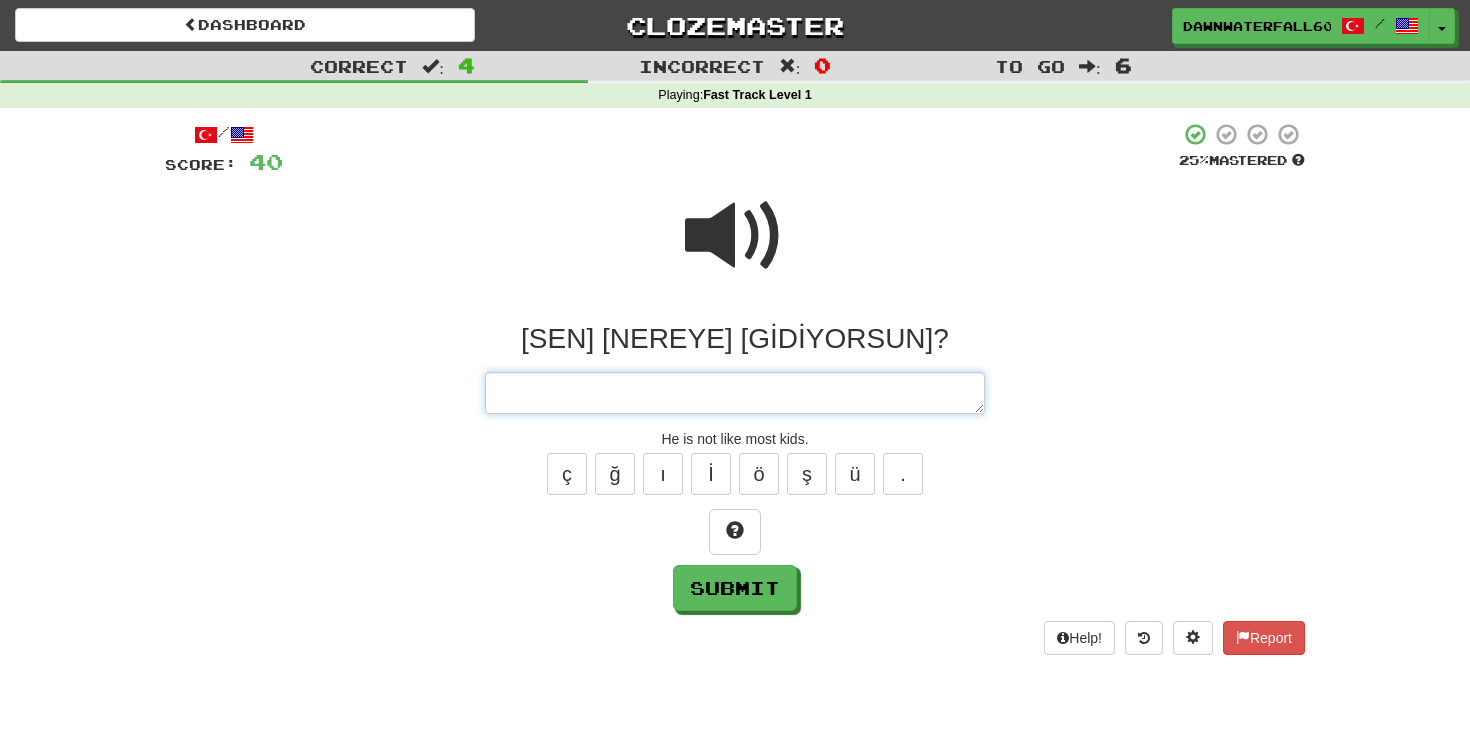 click at bounding box center (735, 393) 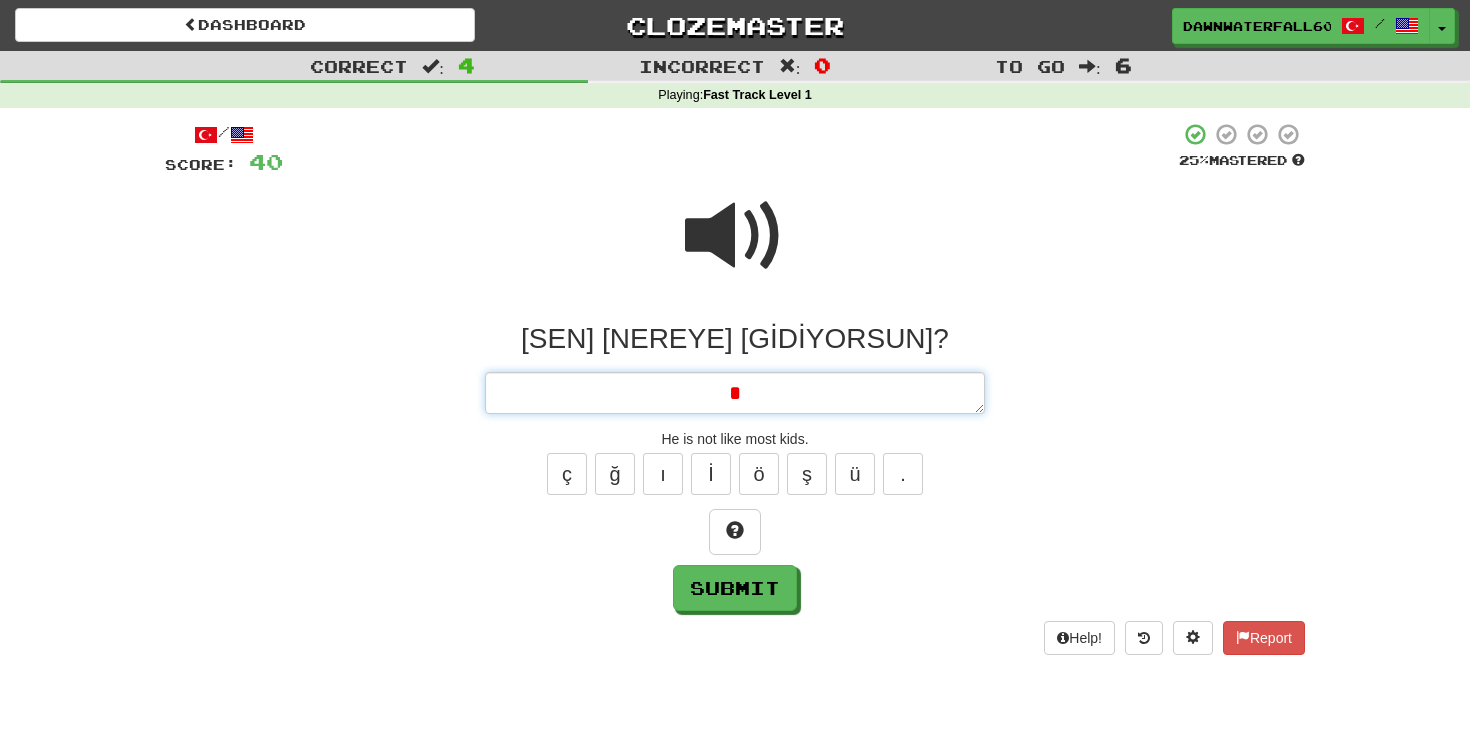 type 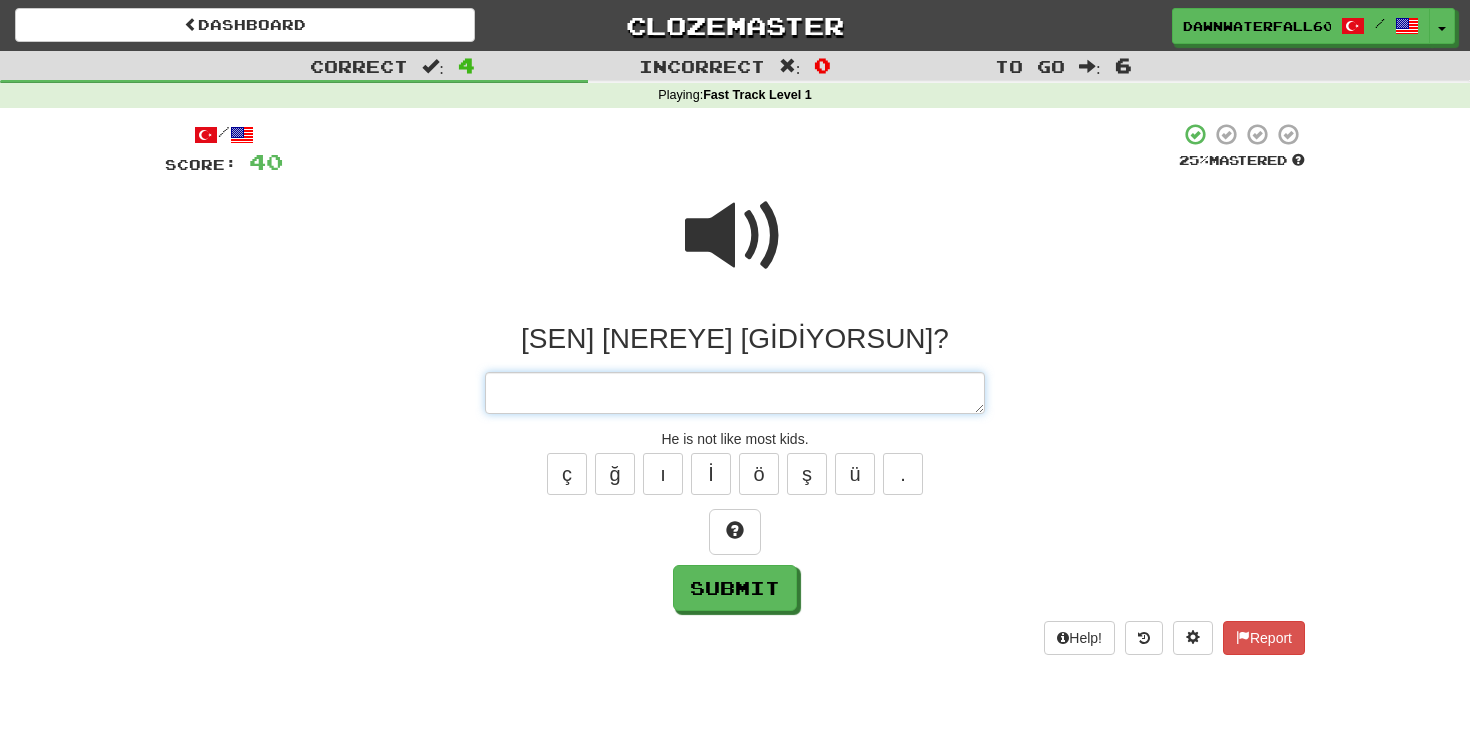 type on "*" 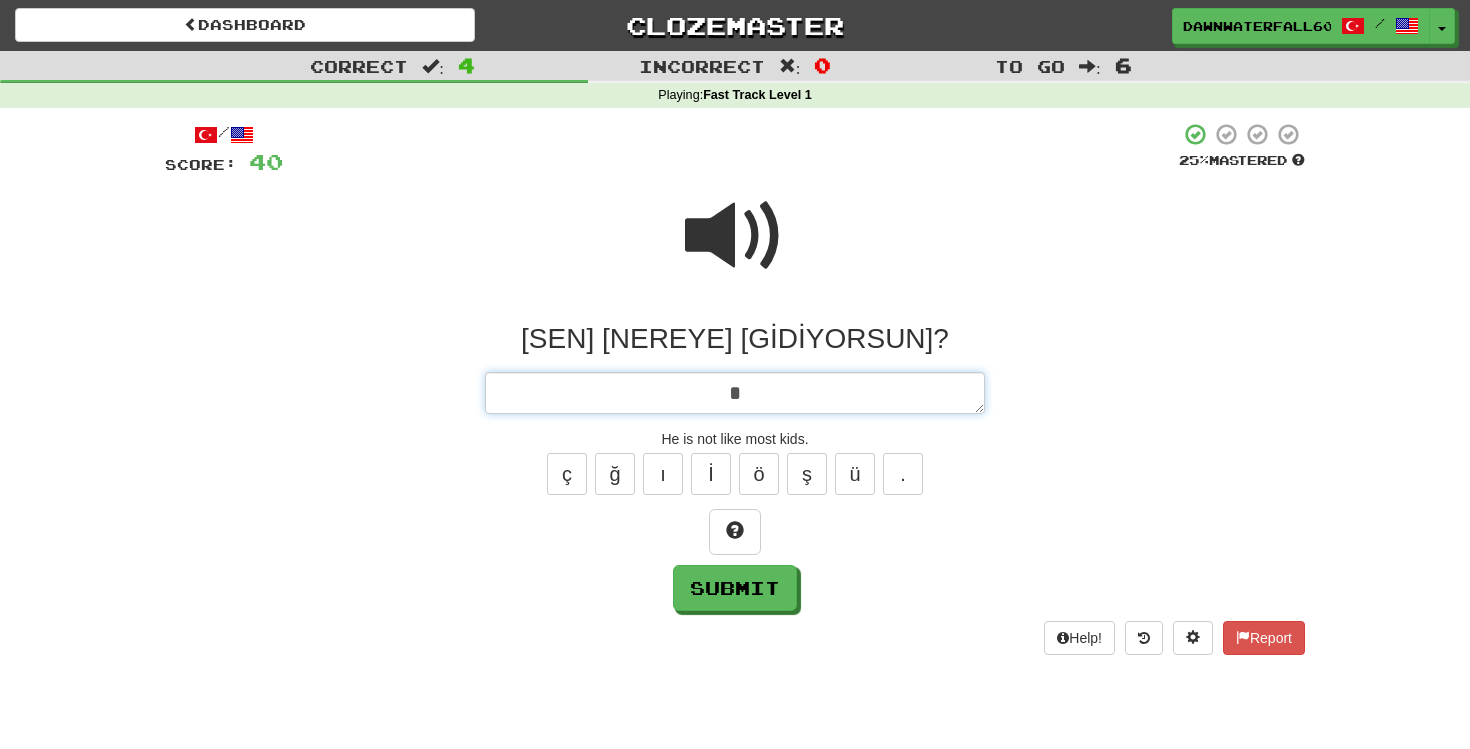 type on "*" 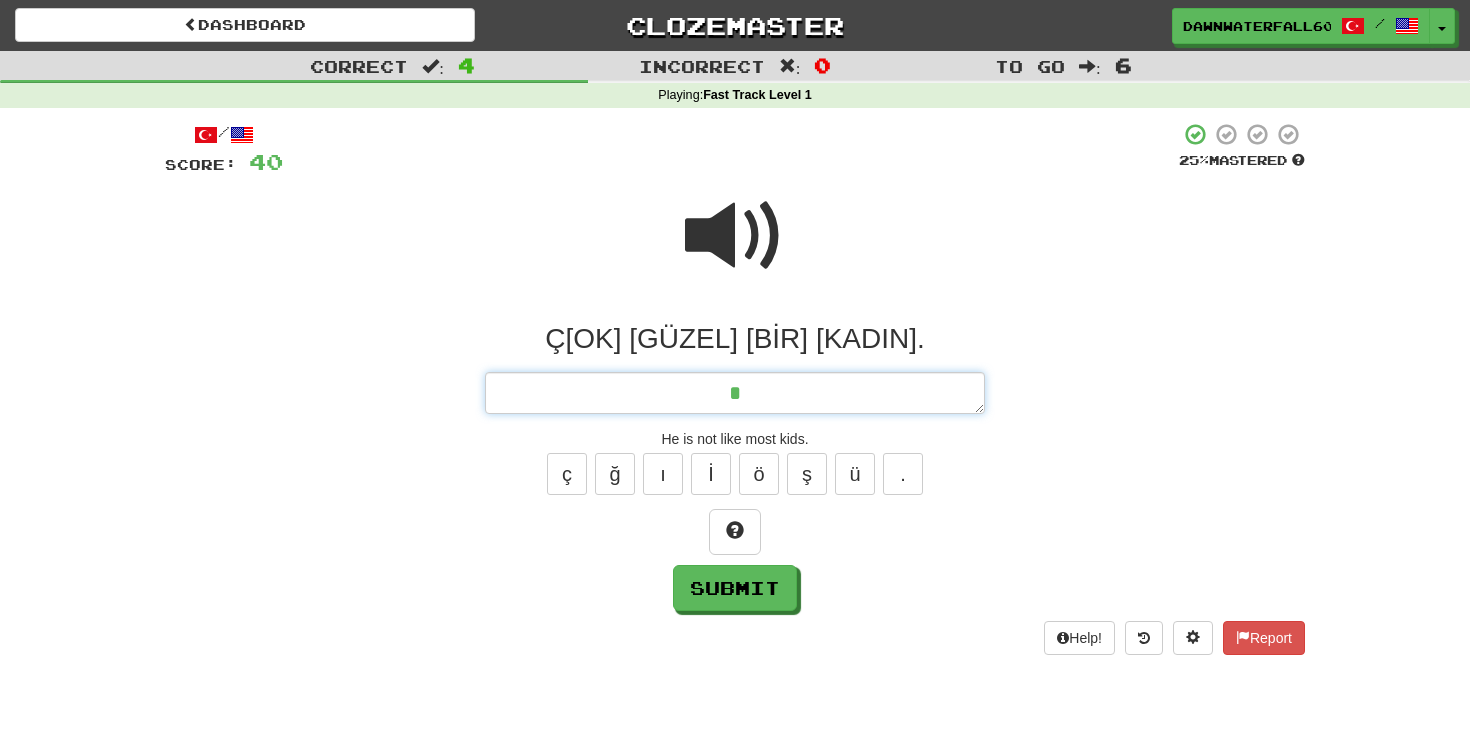 type on "*" 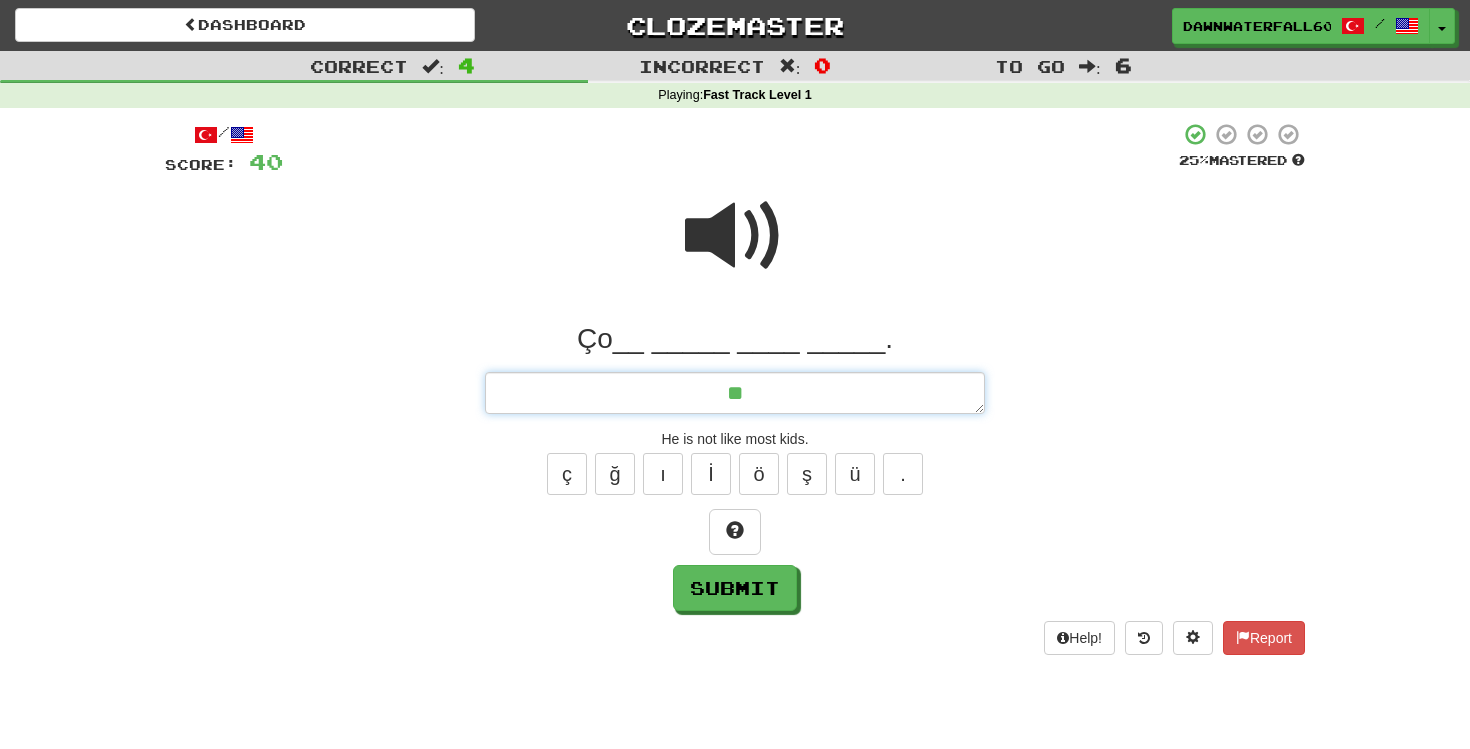 type on "*" 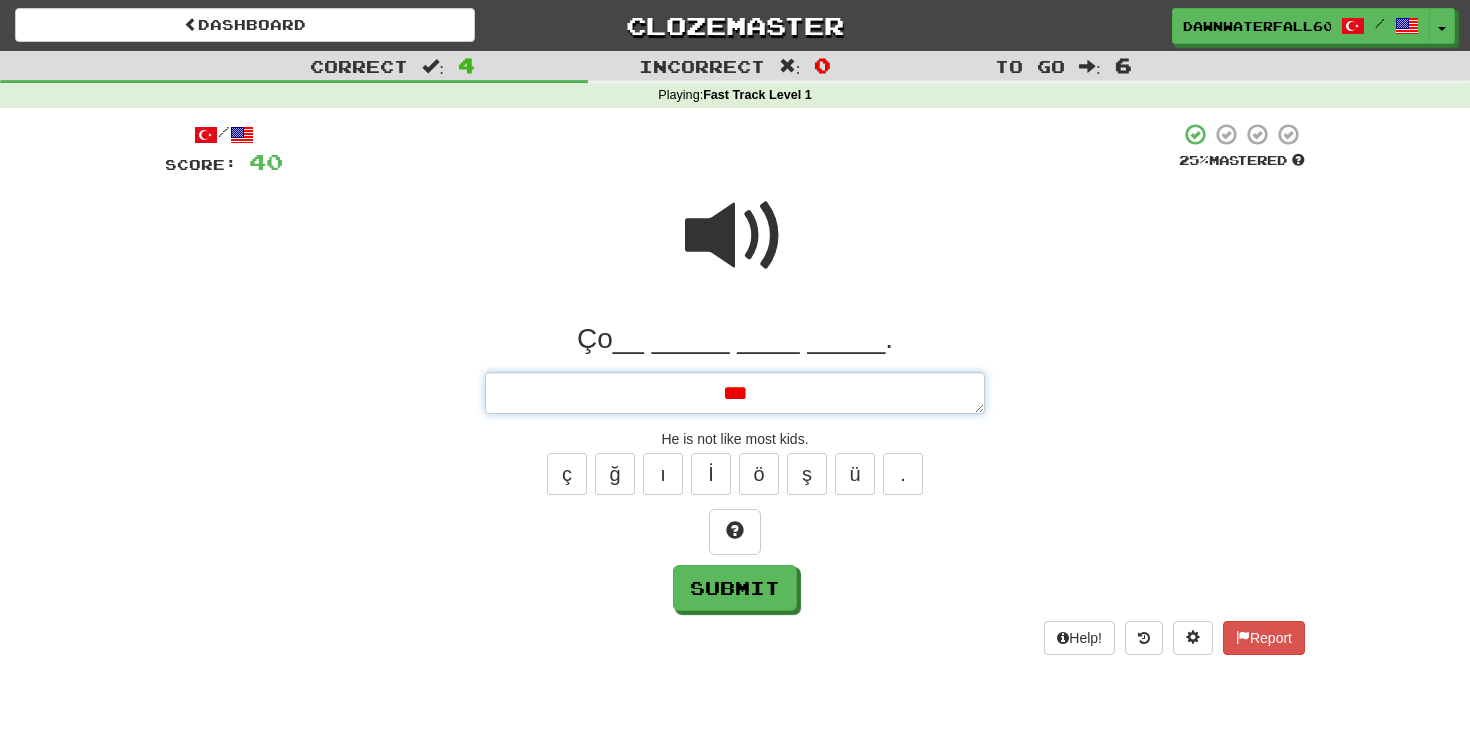 type on "*" 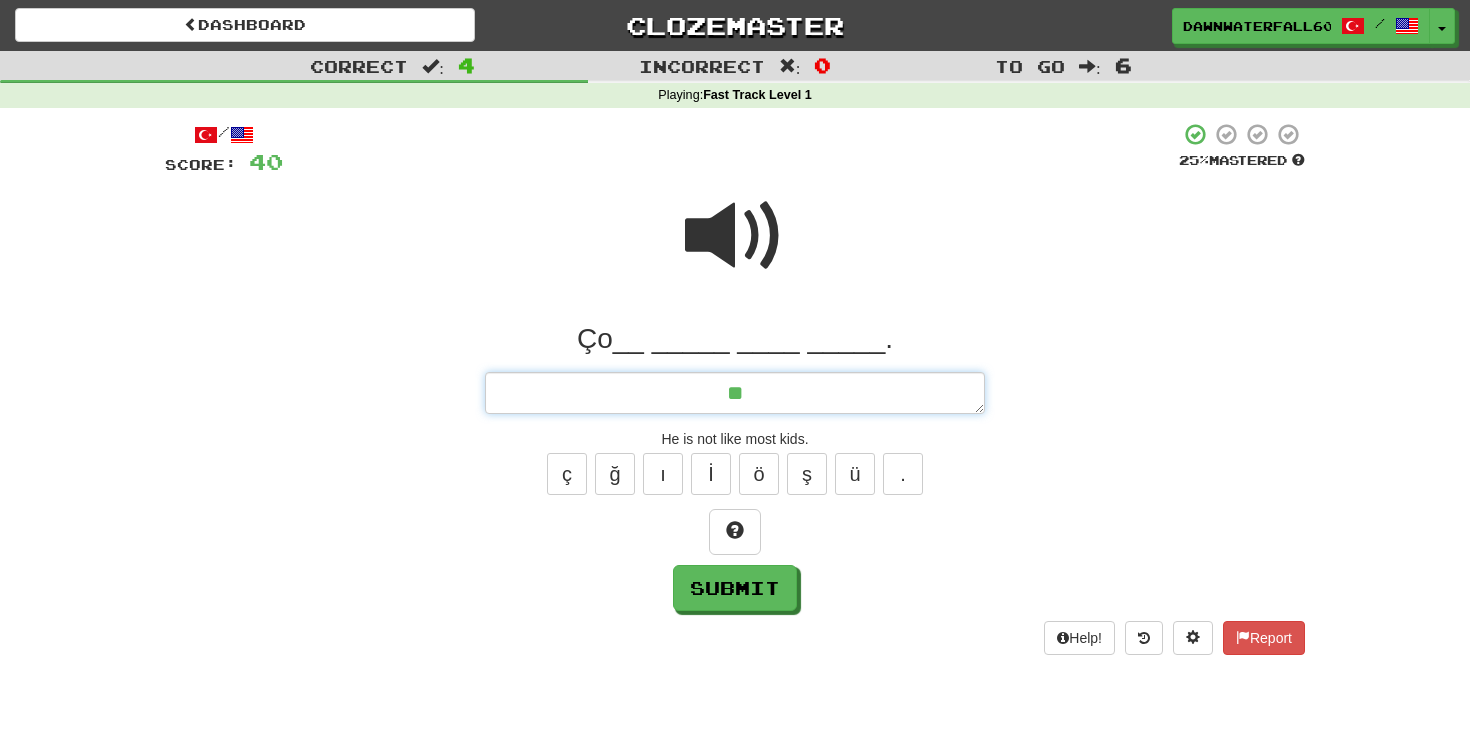type on "*" 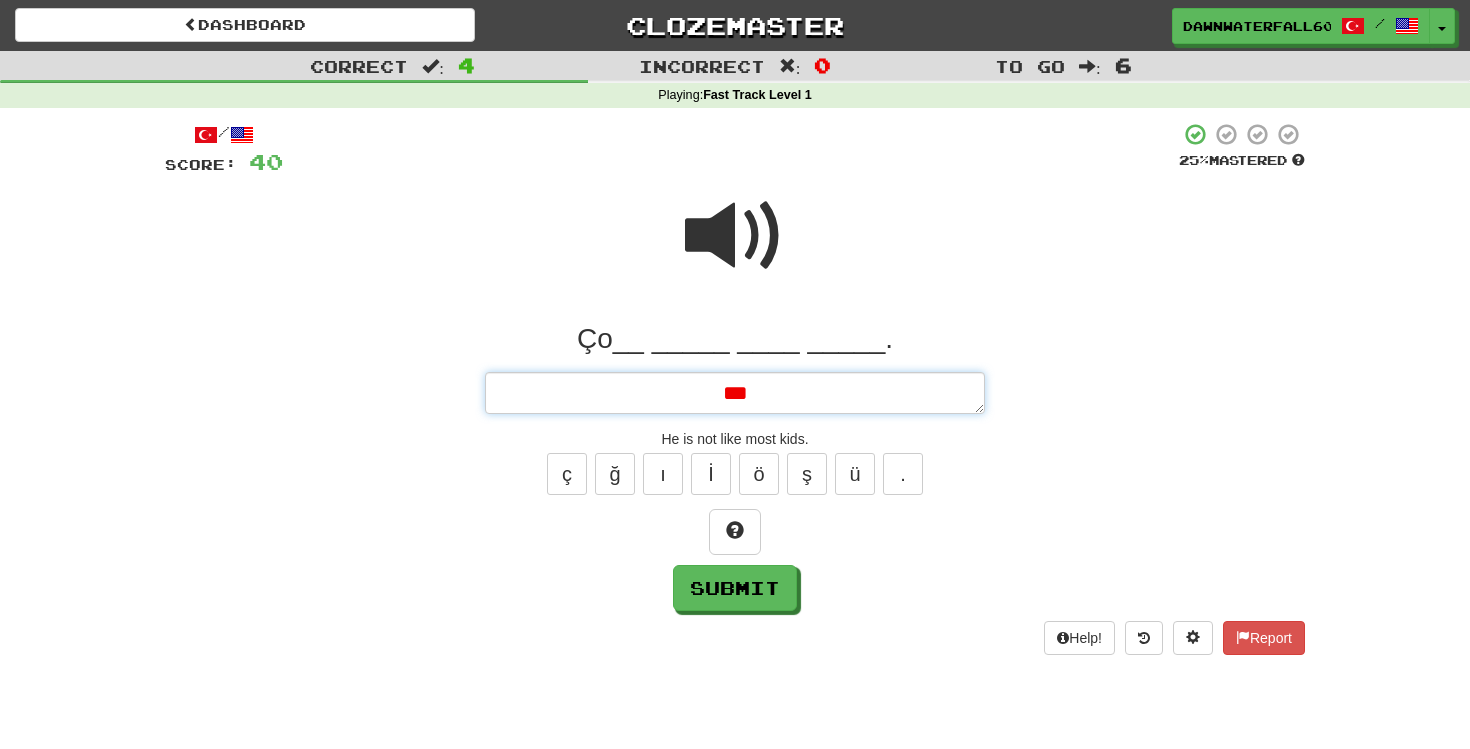 type on "*" 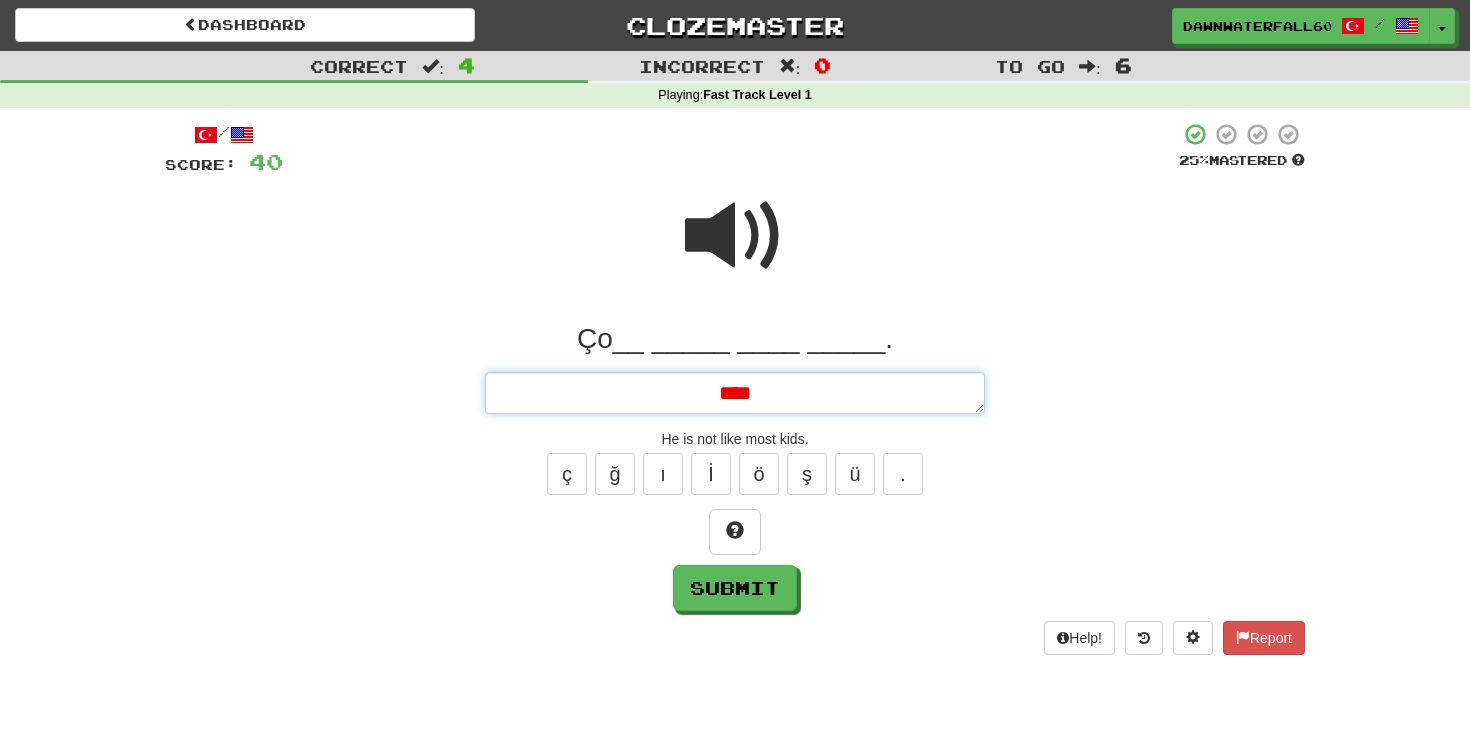 type on "*" 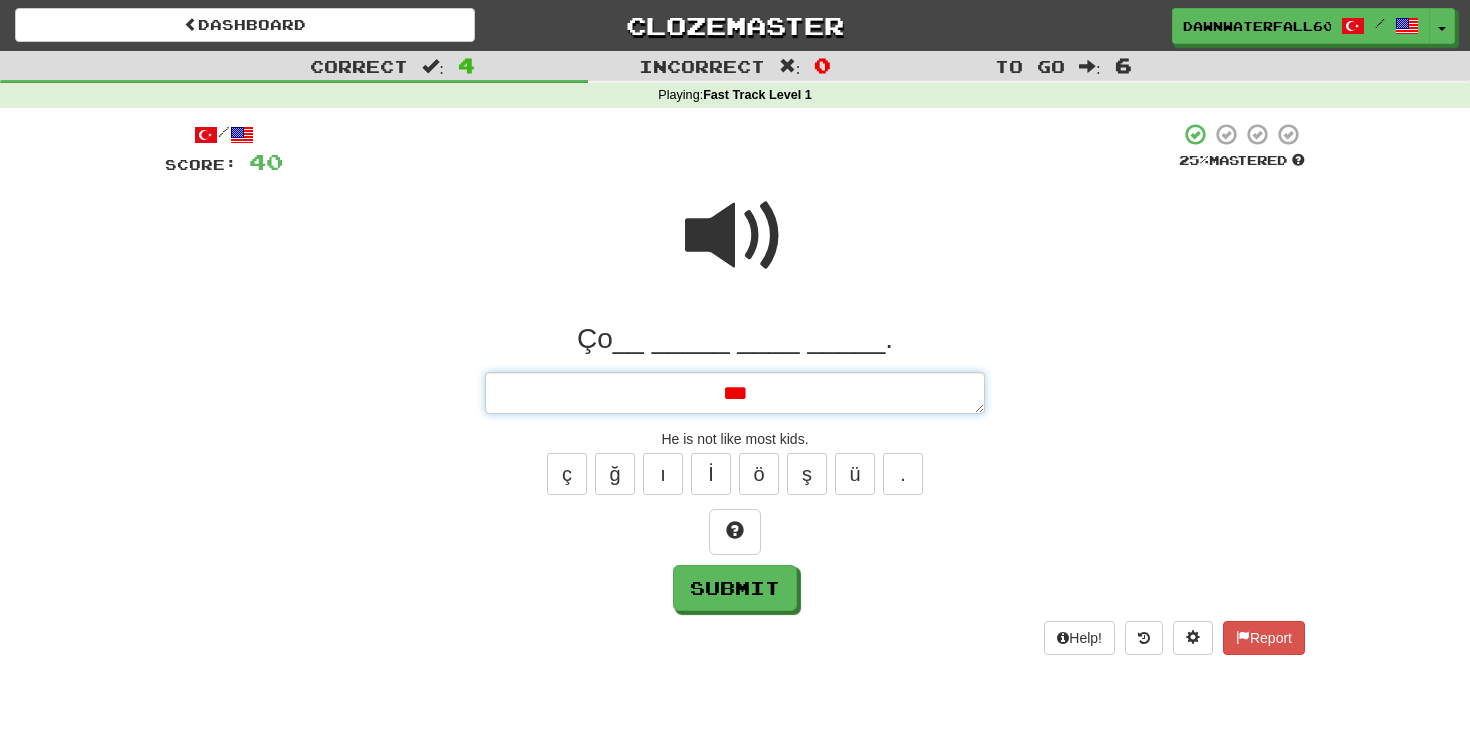 type on "*" 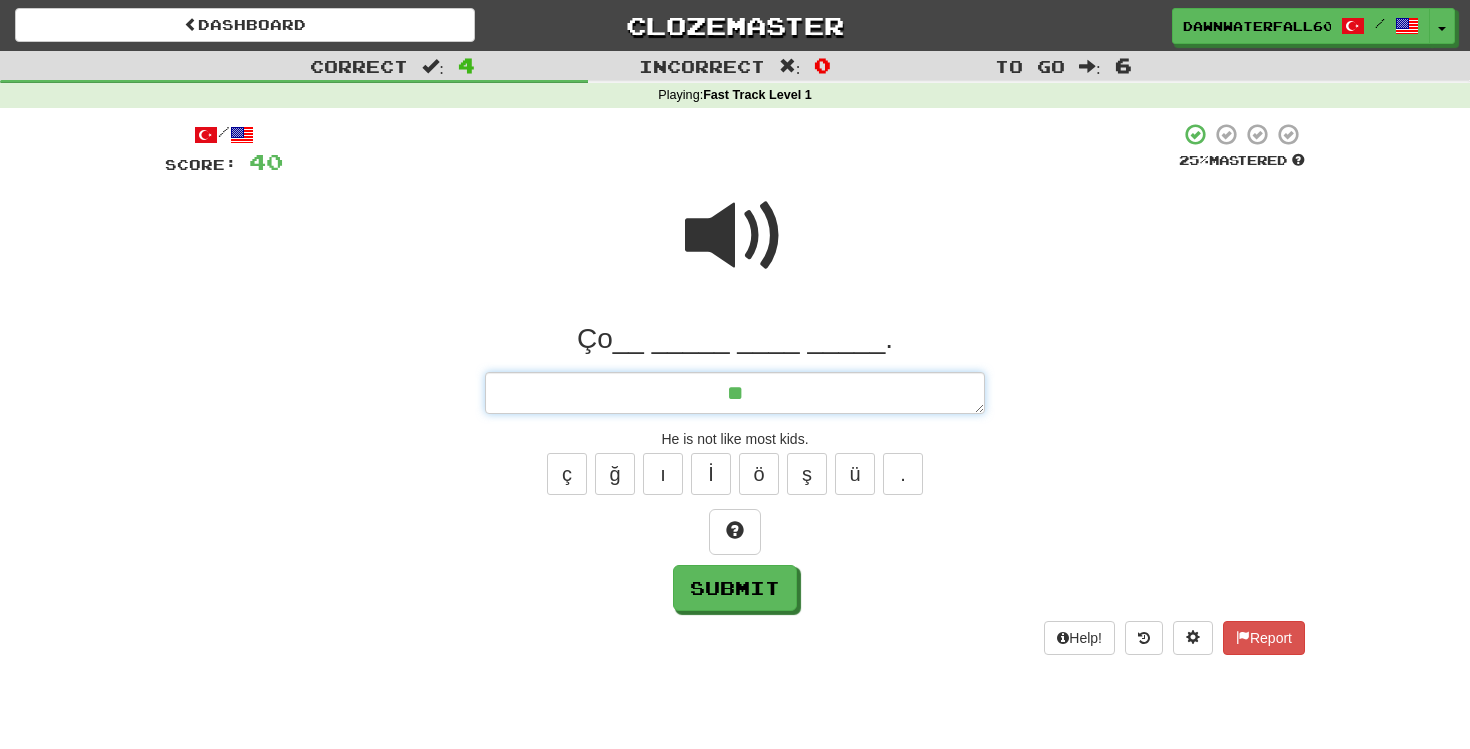 type on "*" 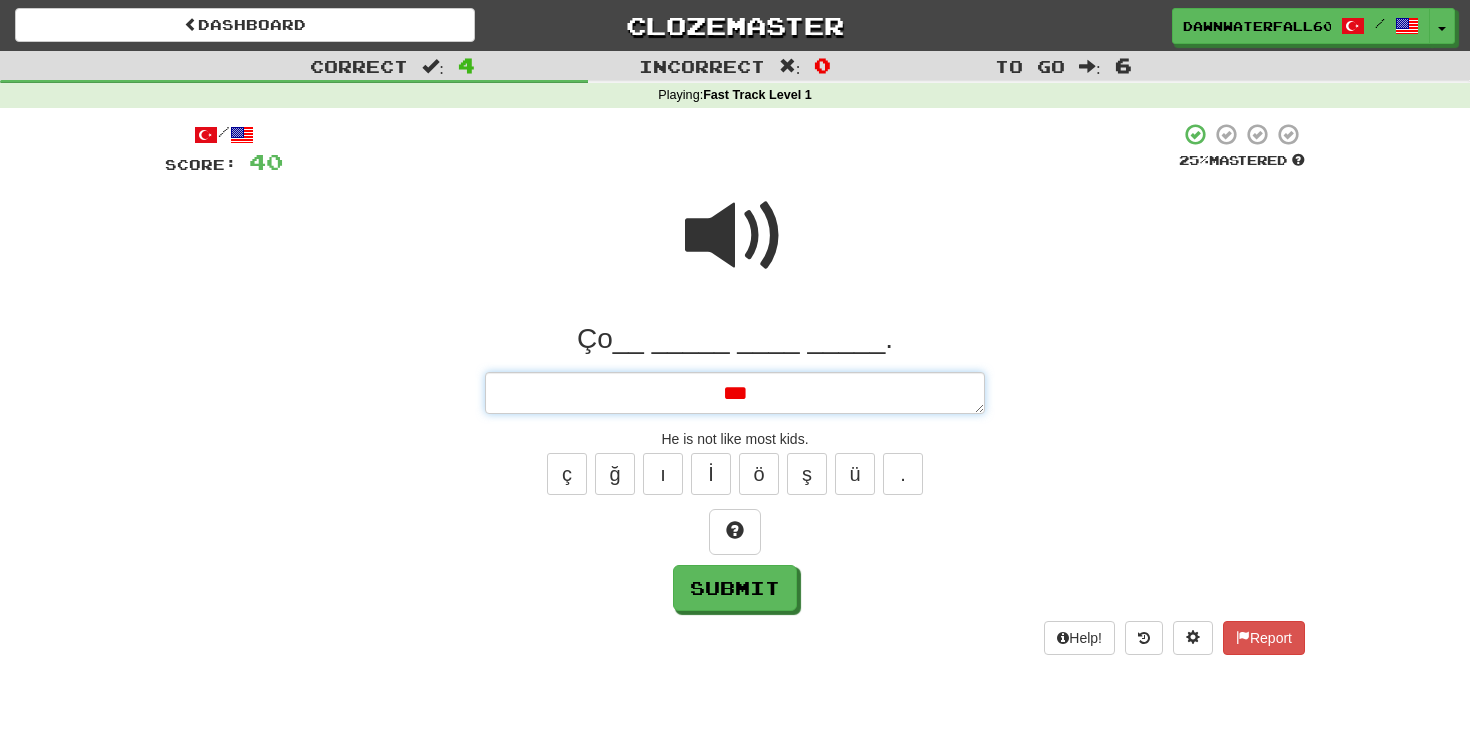 type on "*" 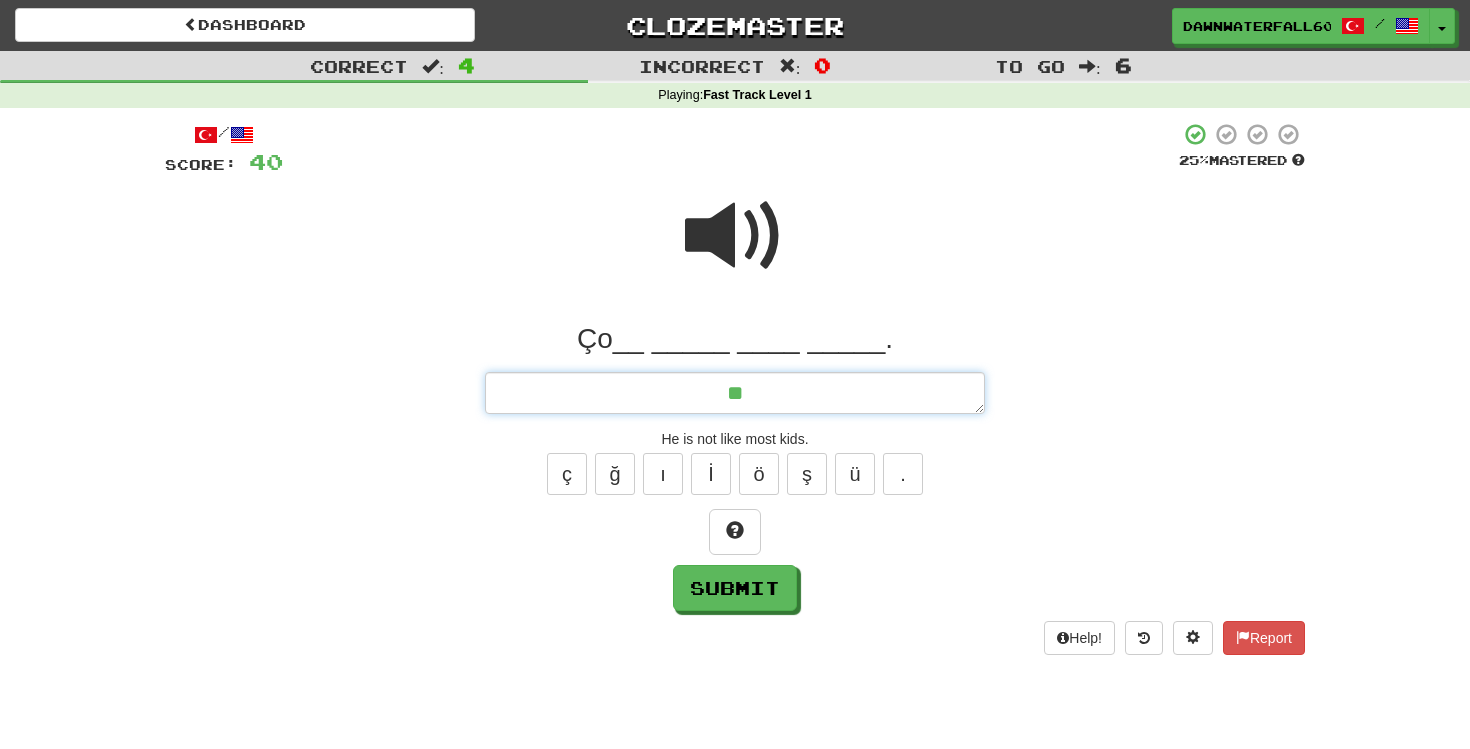 type on "*" 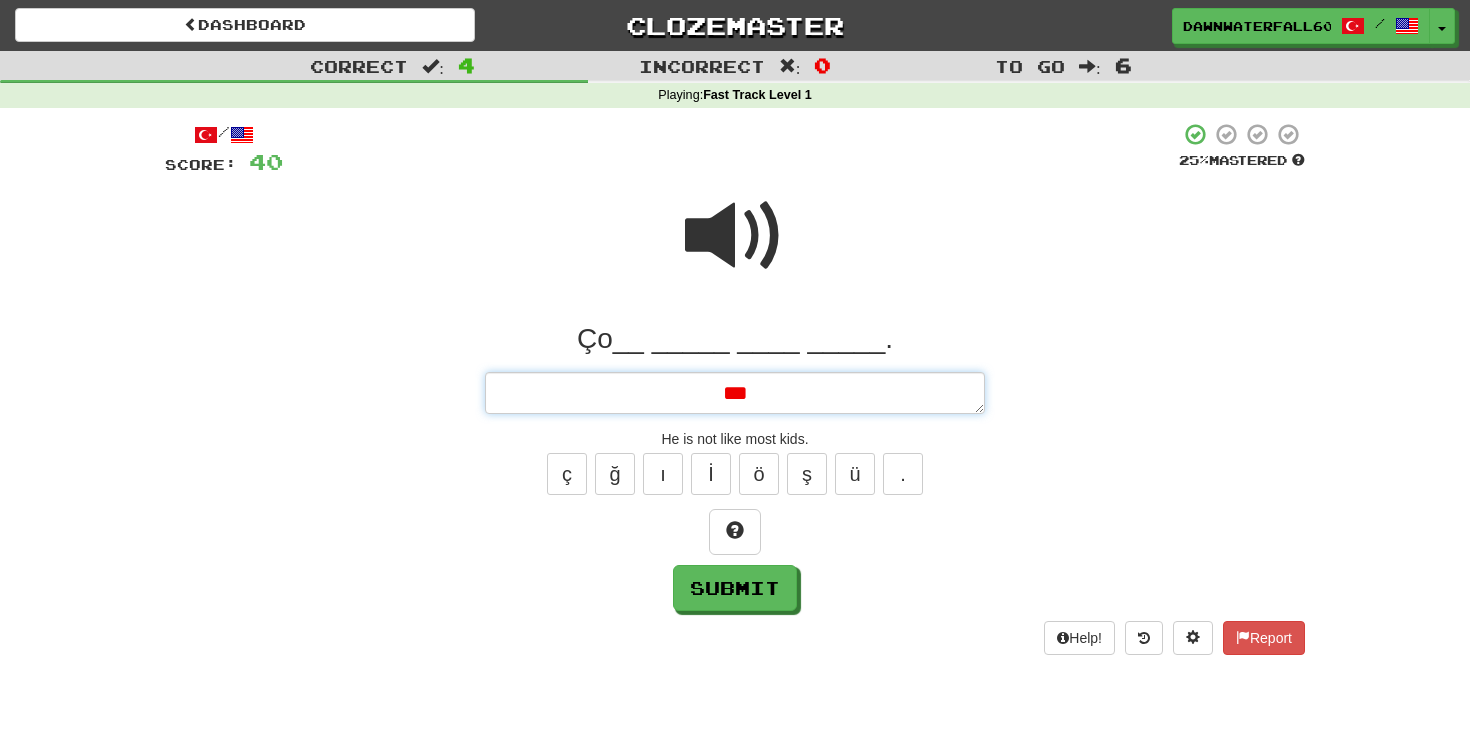 type on "*" 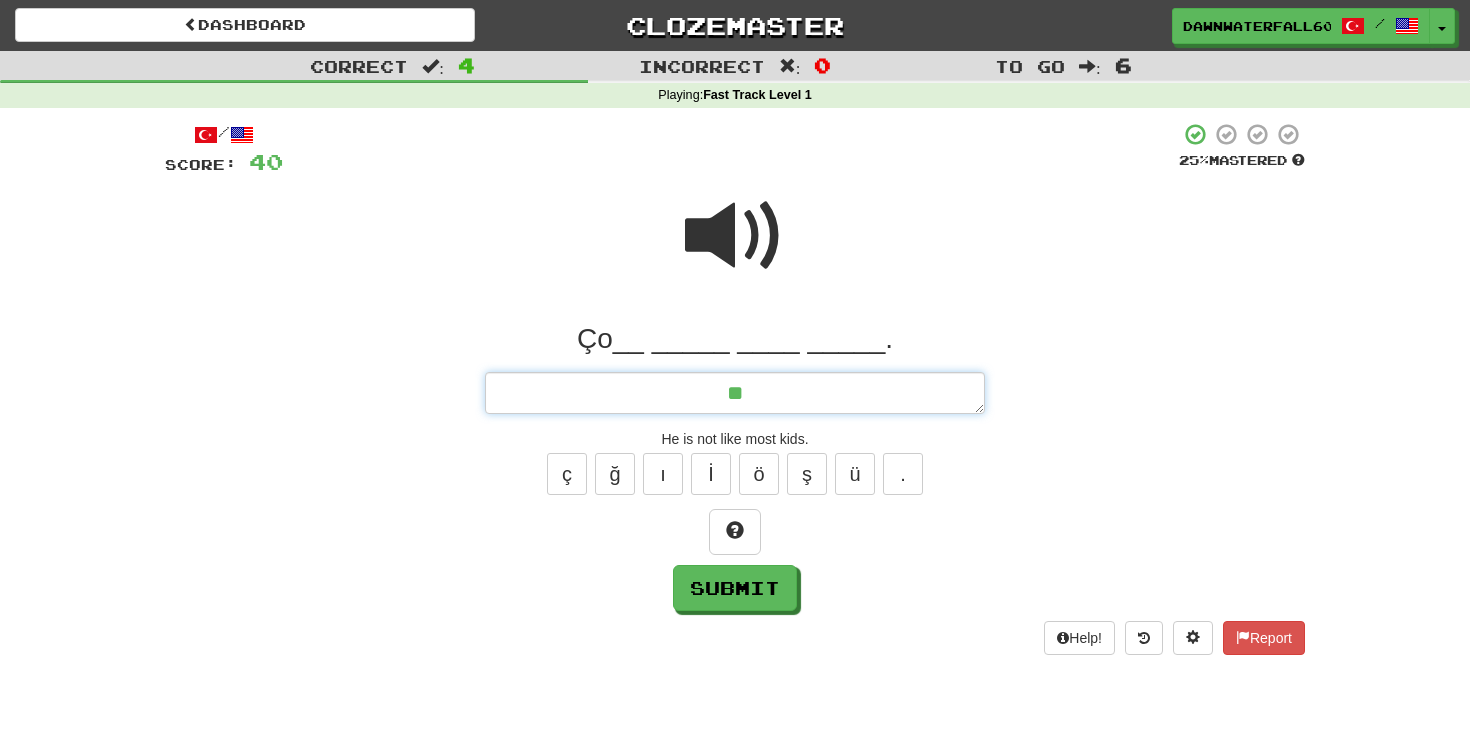 type on "*" 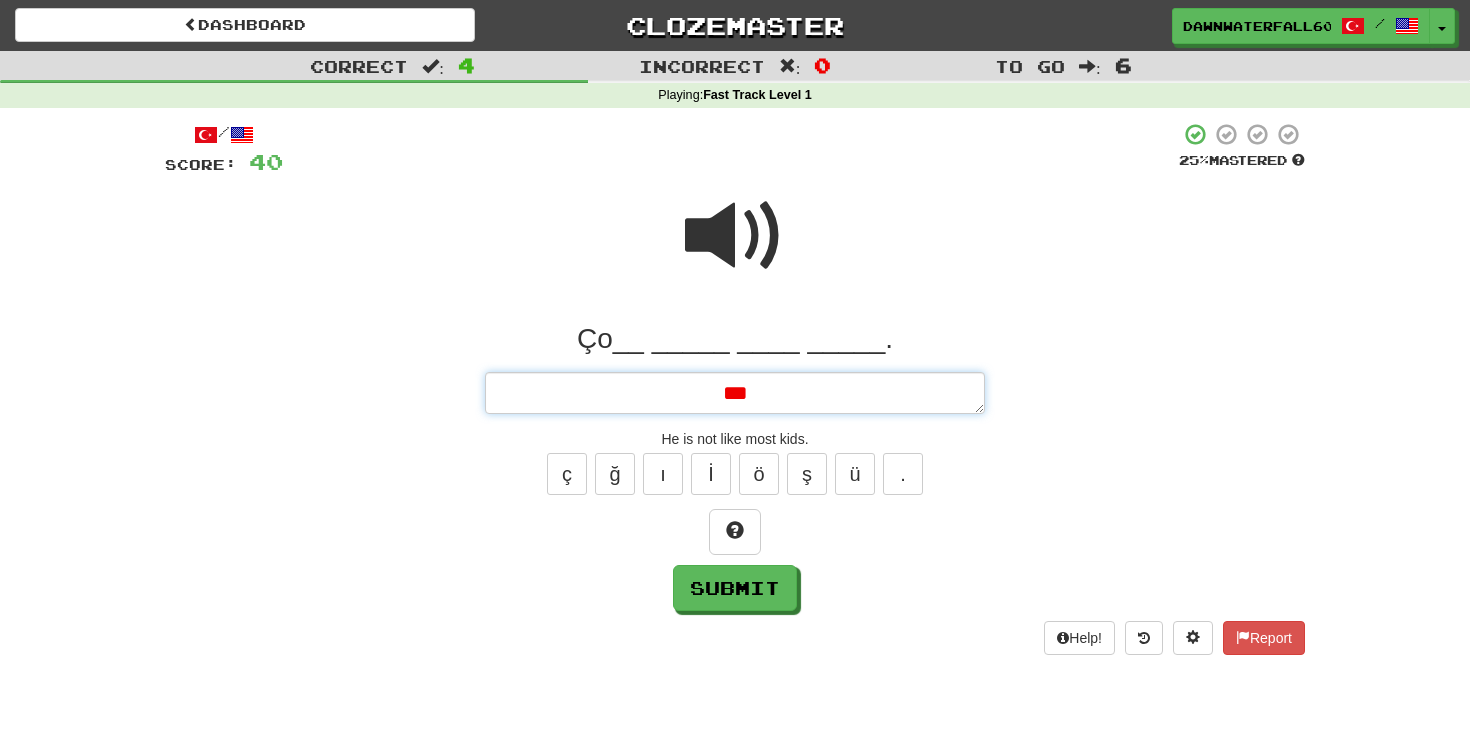 type on "*" 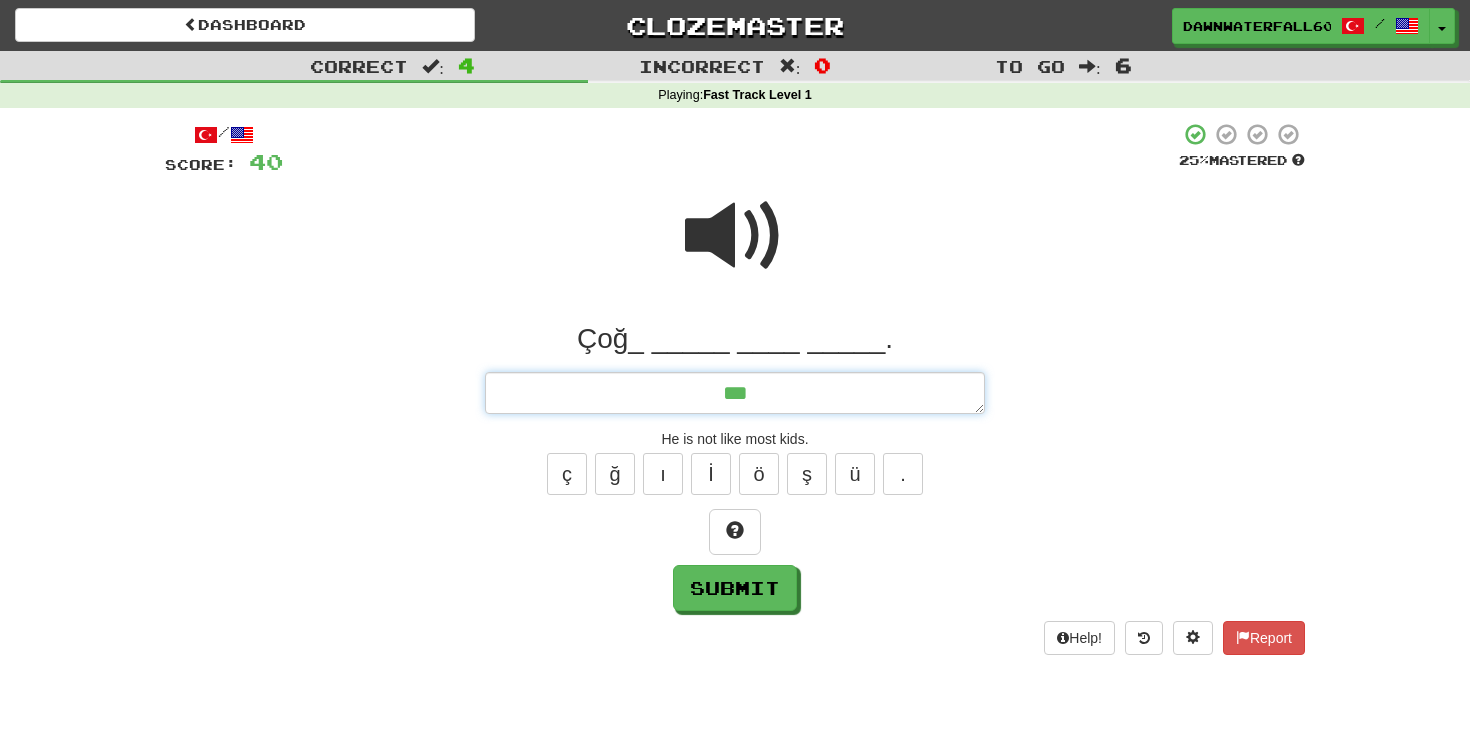 type on "*" 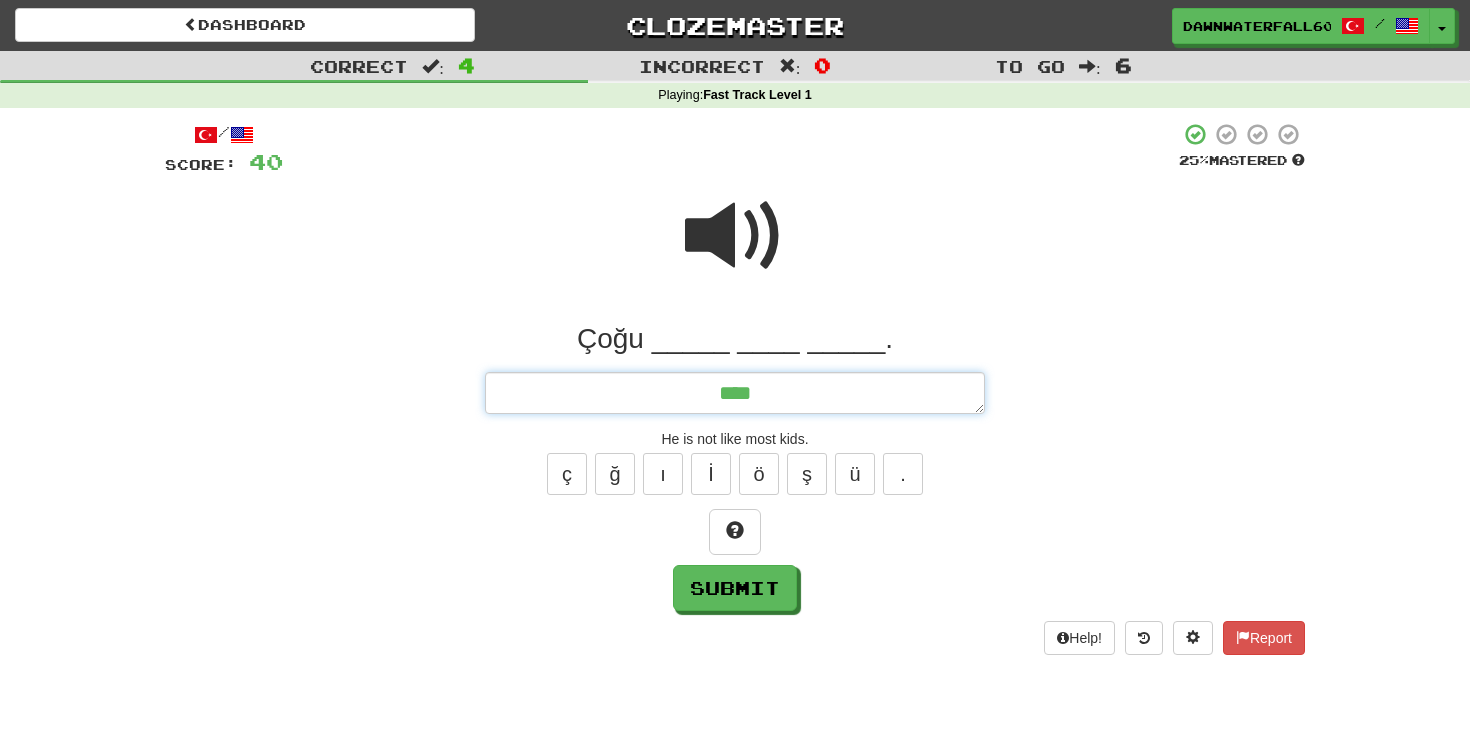 type on "*" 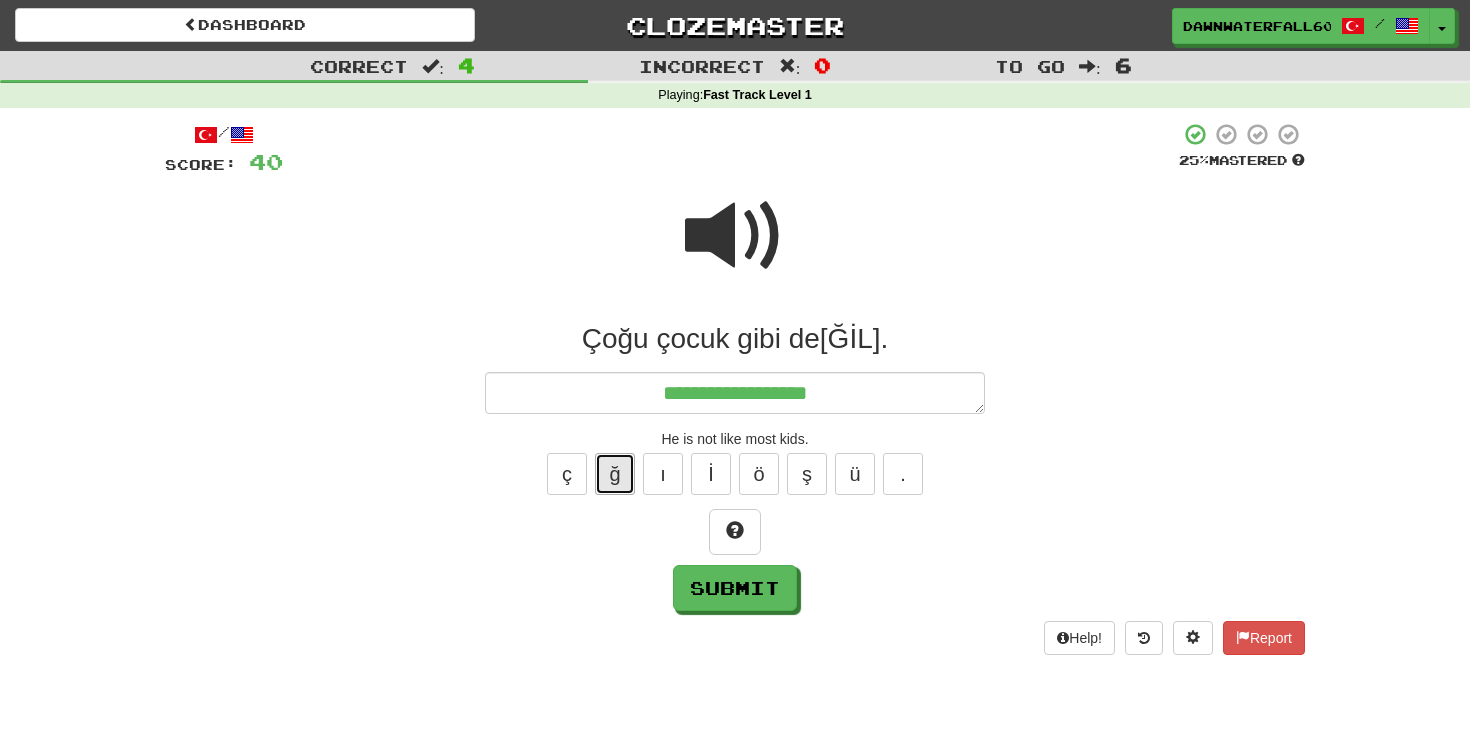 click on "ğ" at bounding box center (615, 474) 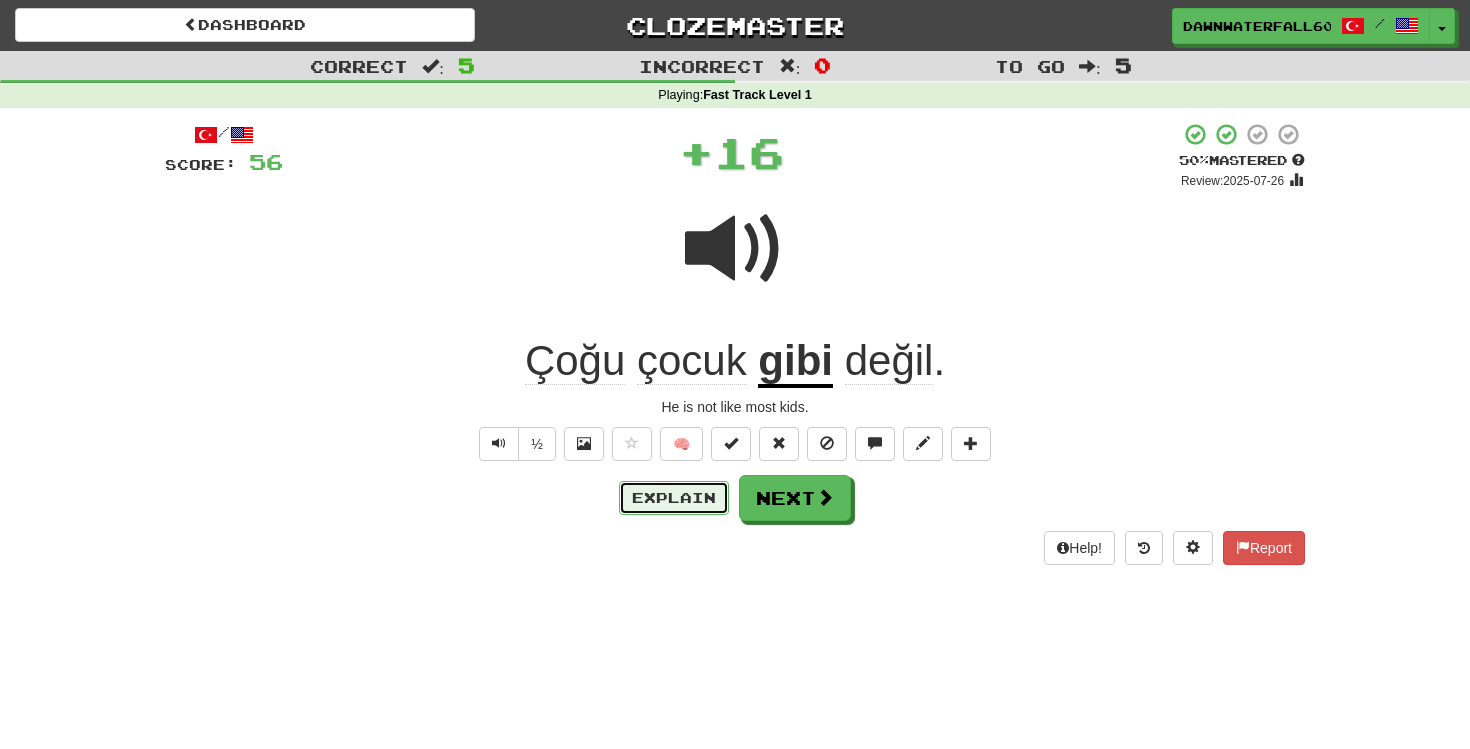 click on "Explain" at bounding box center [674, 498] 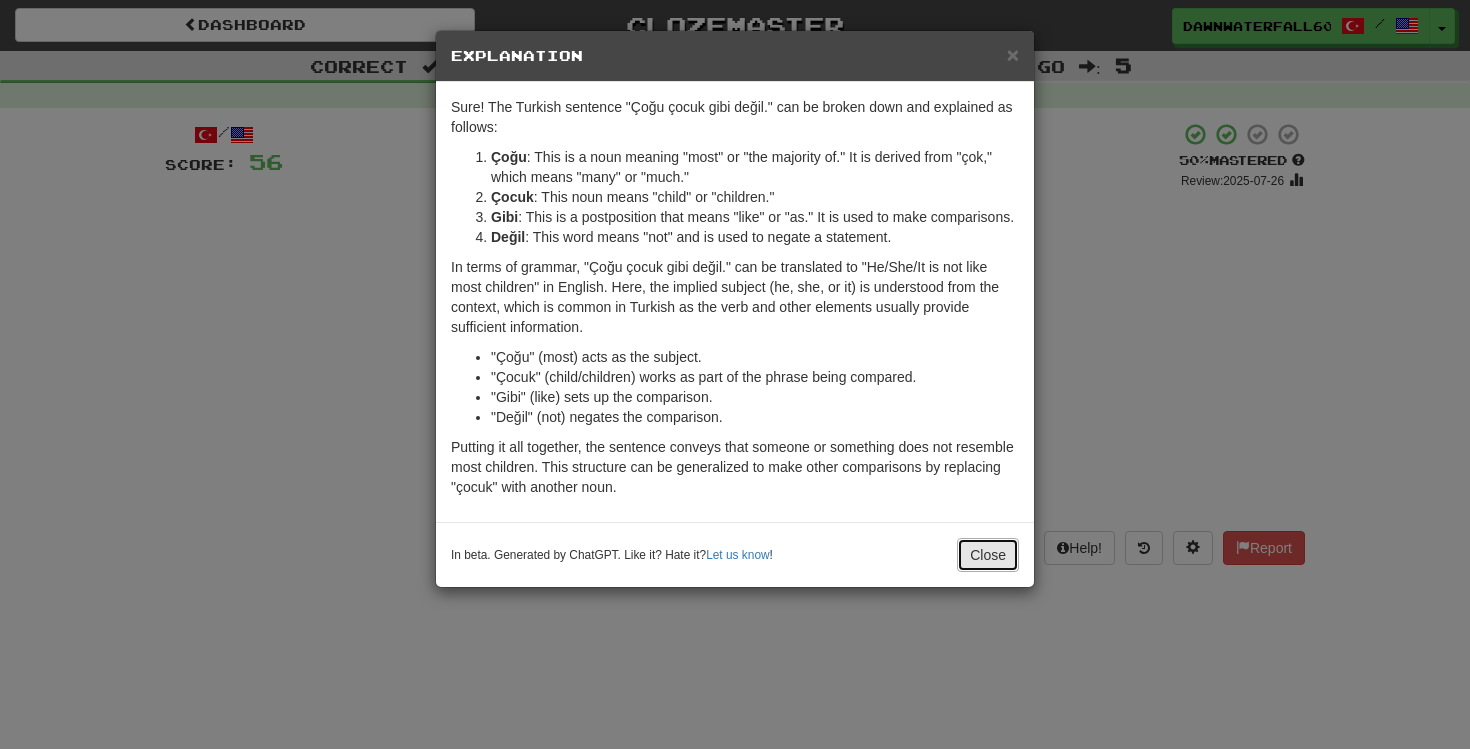 click on "Close" at bounding box center [988, 555] 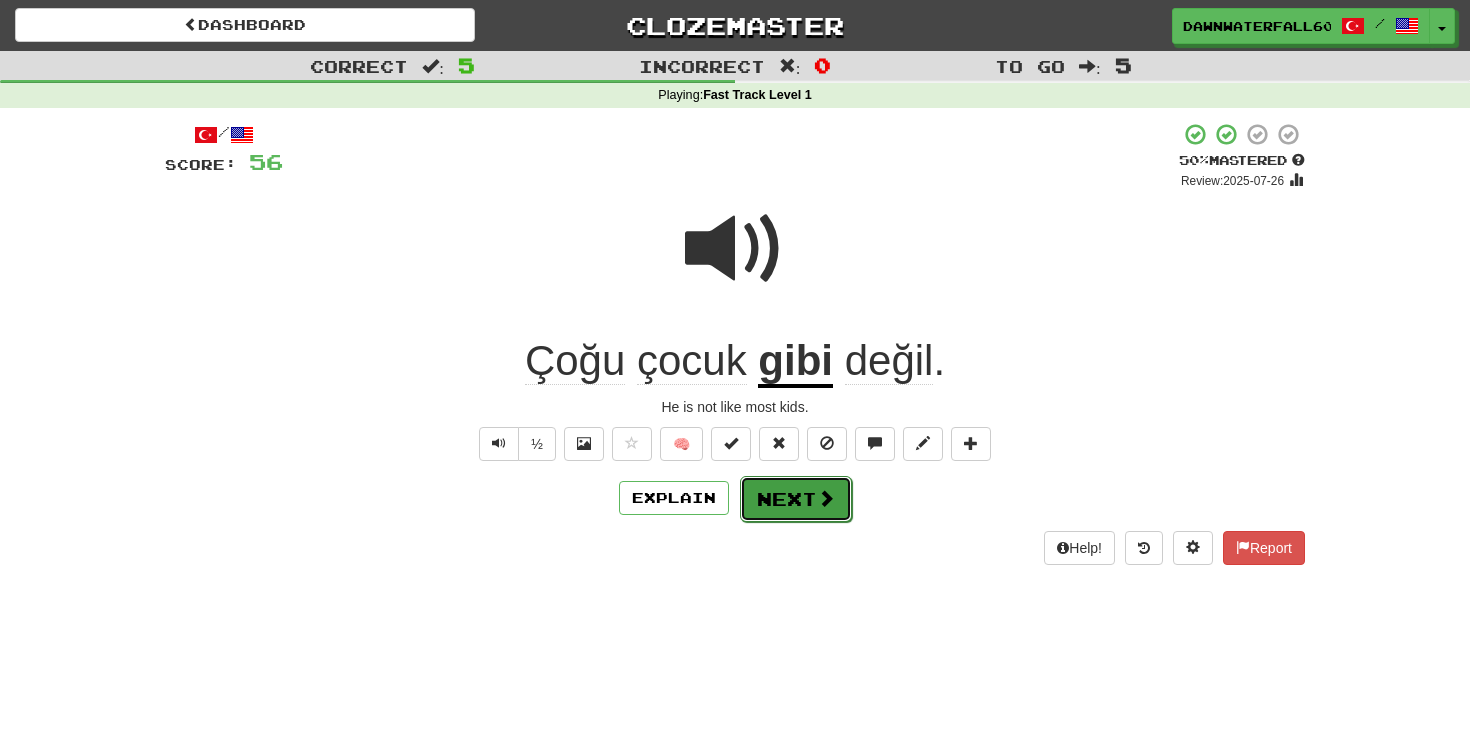 click on "Next" at bounding box center [796, 499] 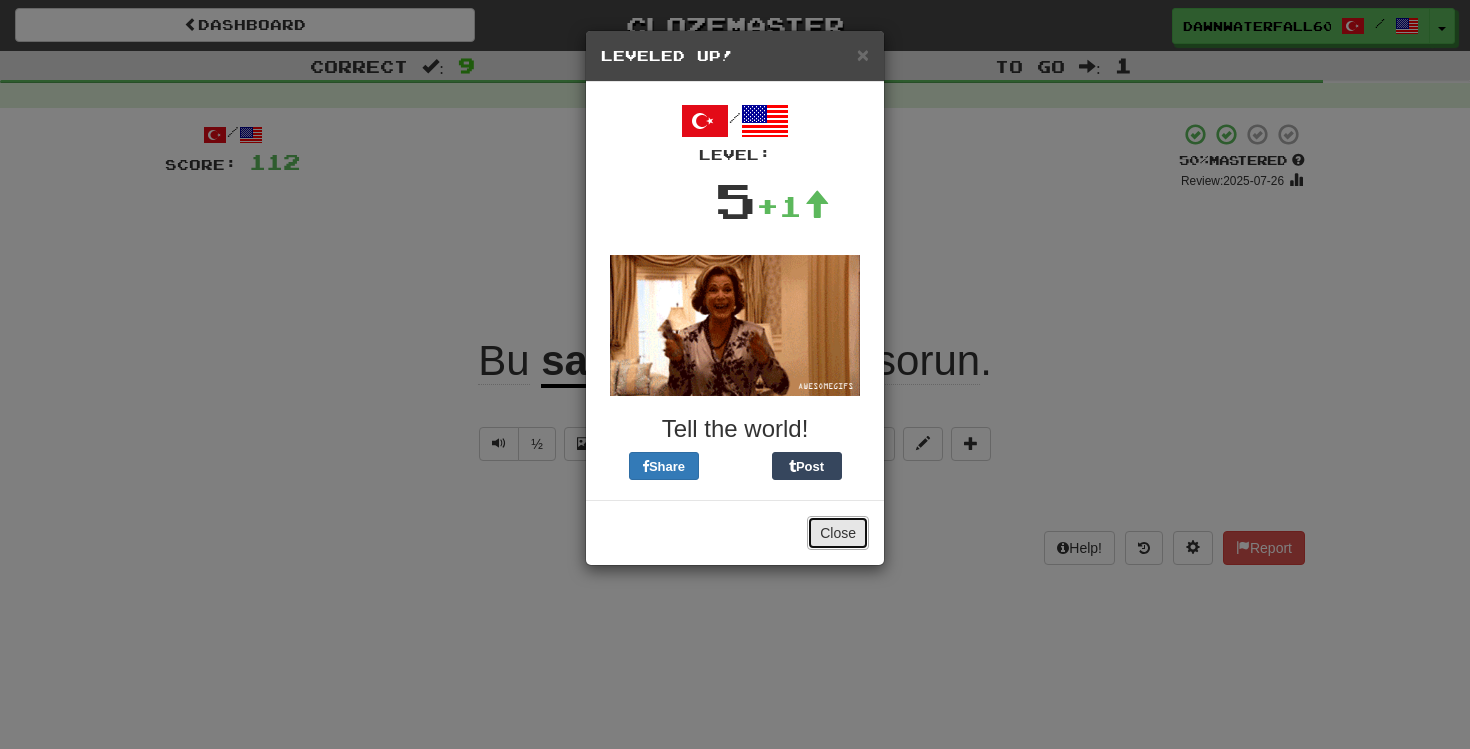 click on "Close" at bounding box center [838, 533] 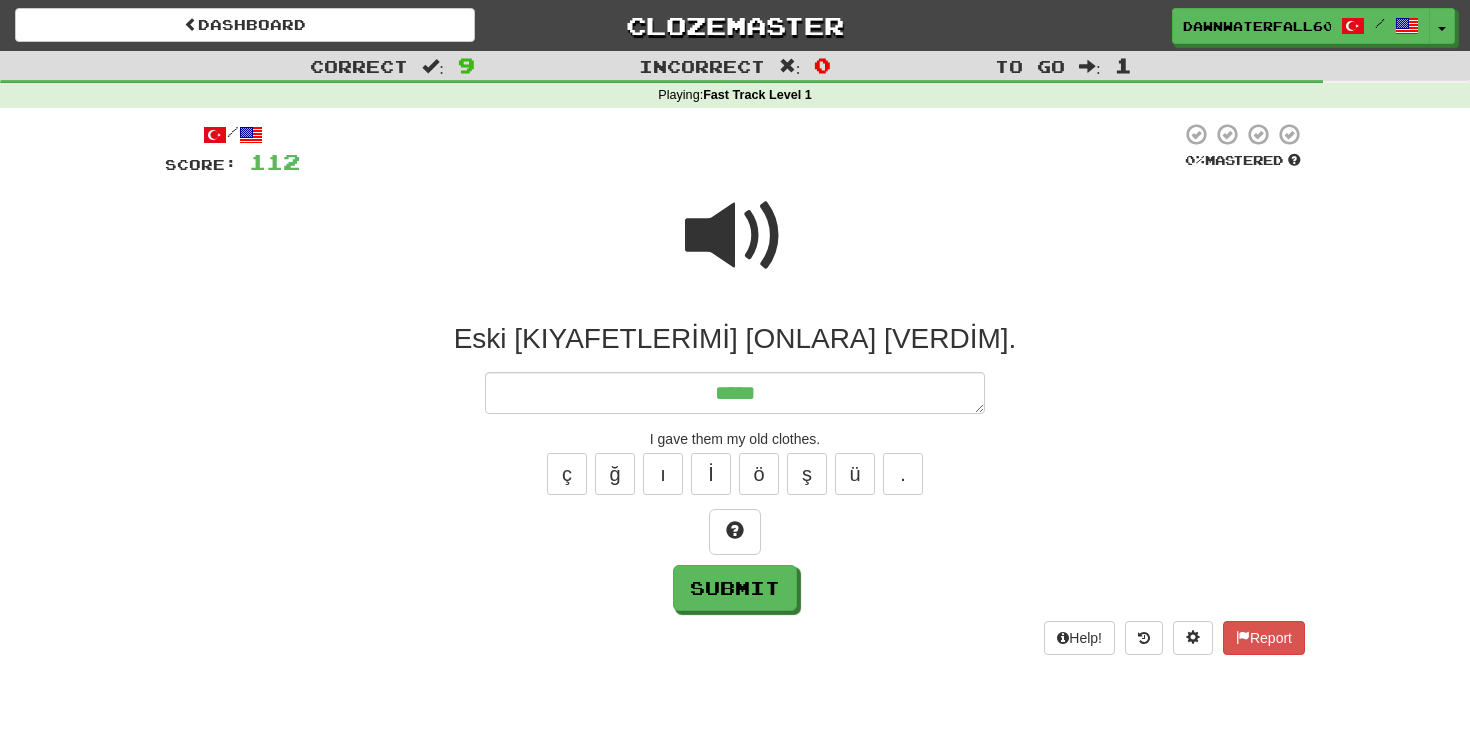 click at bounding box center [735, 236] 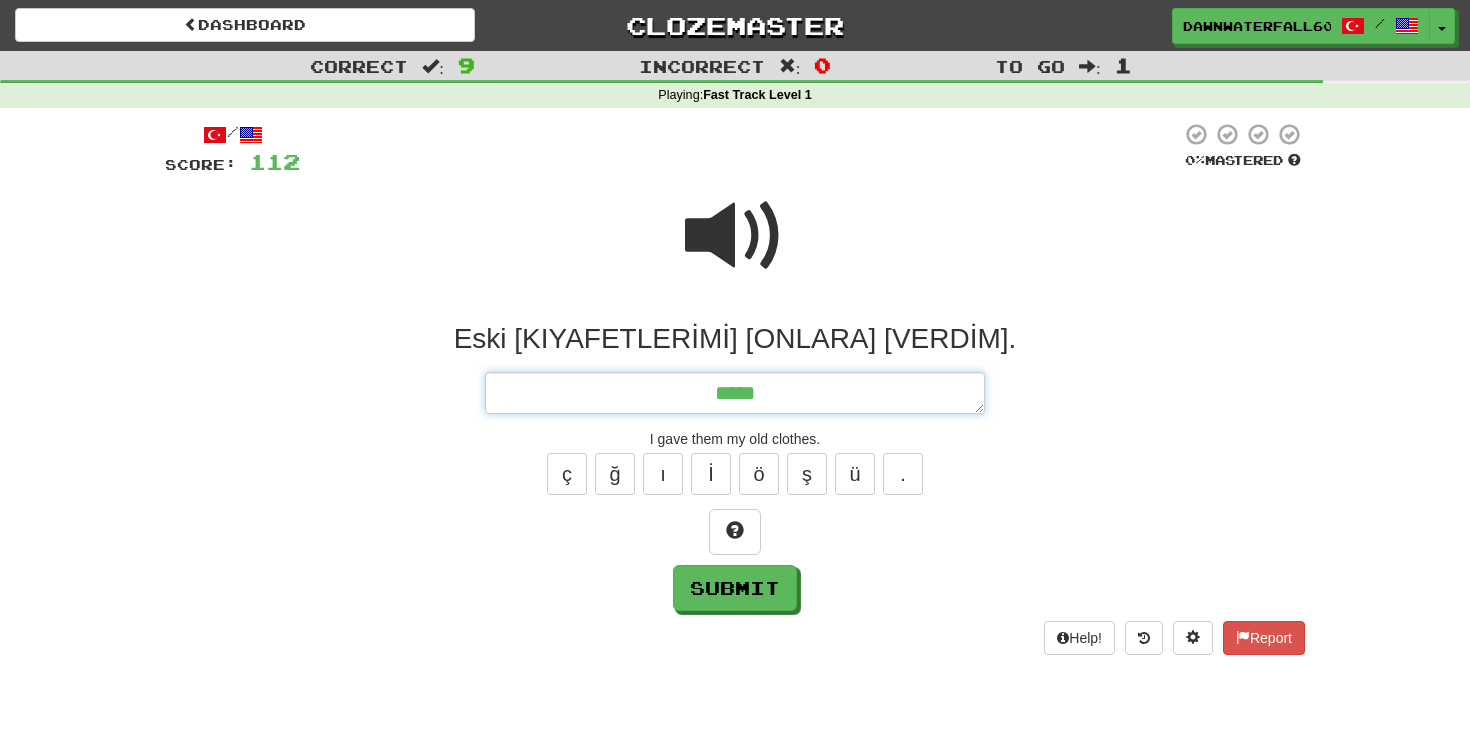click on "****" at bounding box center (735, 393) 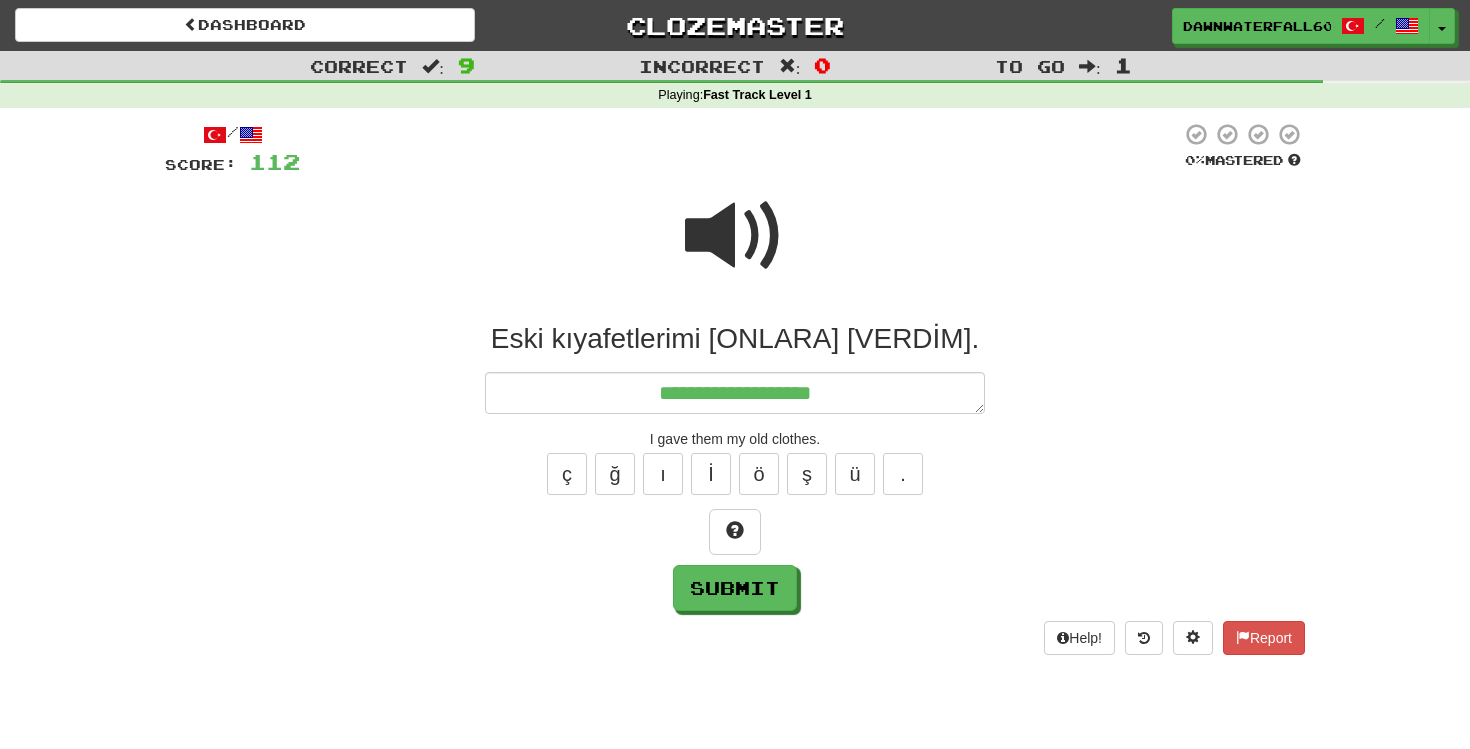 click at bounding box center [735, 236] 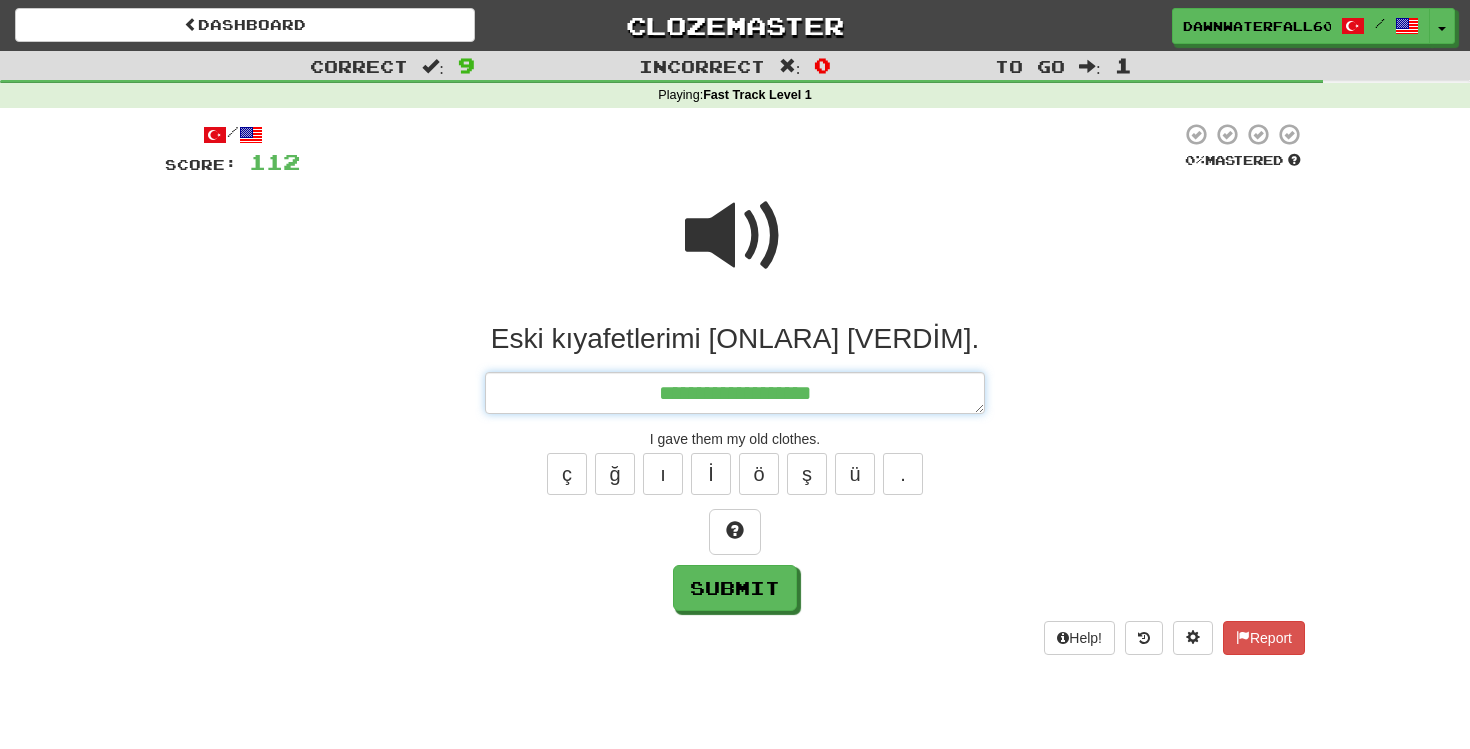 click on "**********" at bounding box center (735, 393) 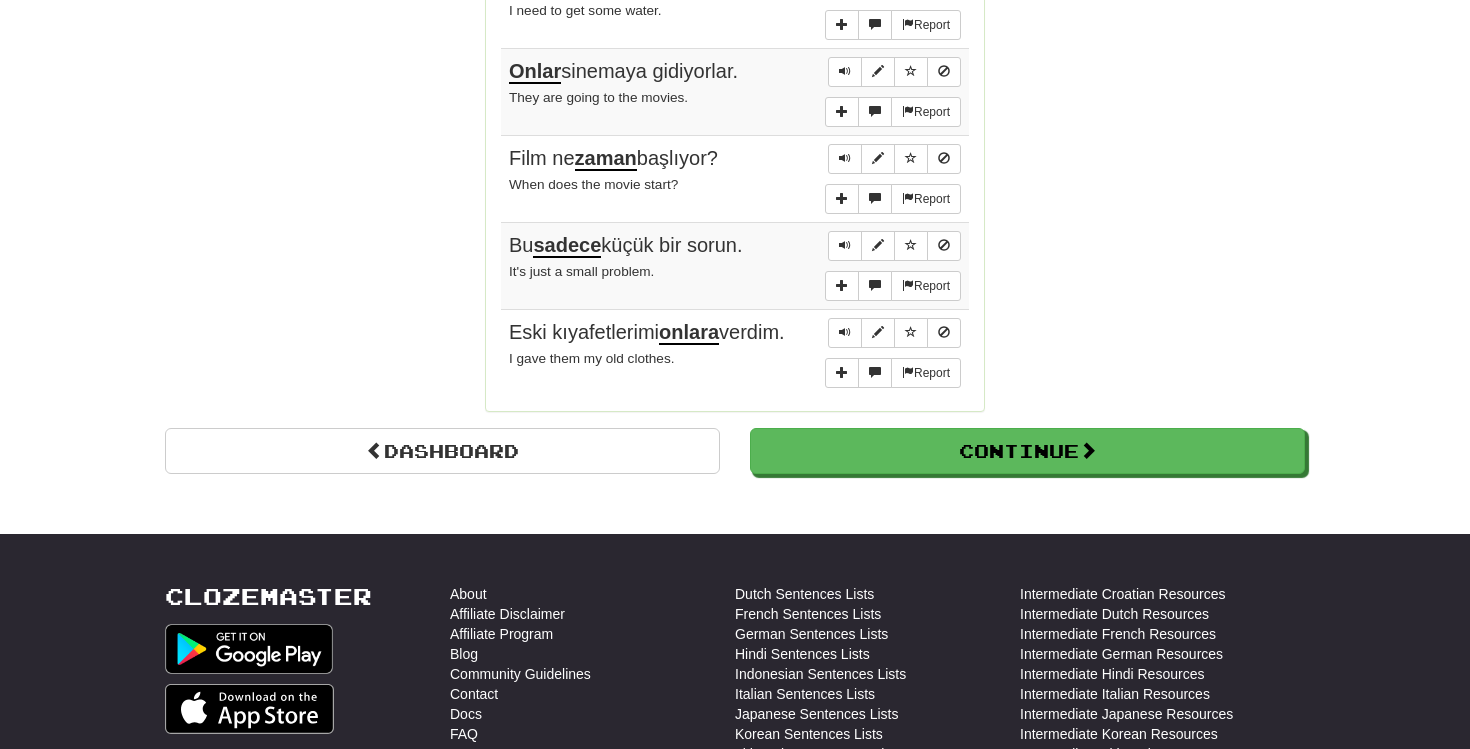 scroll, scrollTop: 1495, scrollLeft: 0, axis: vertical 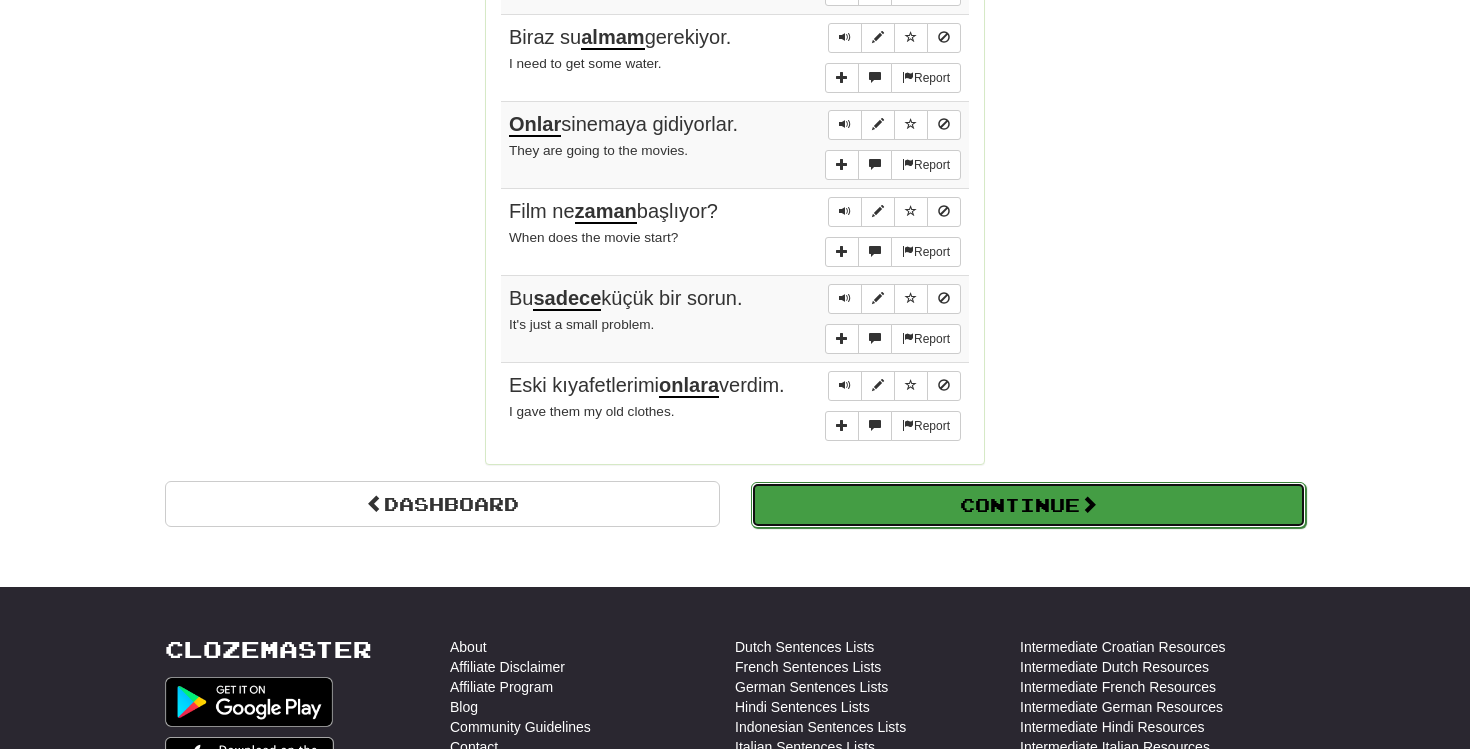 click on "Continue" at bounding box center (1028, 505) 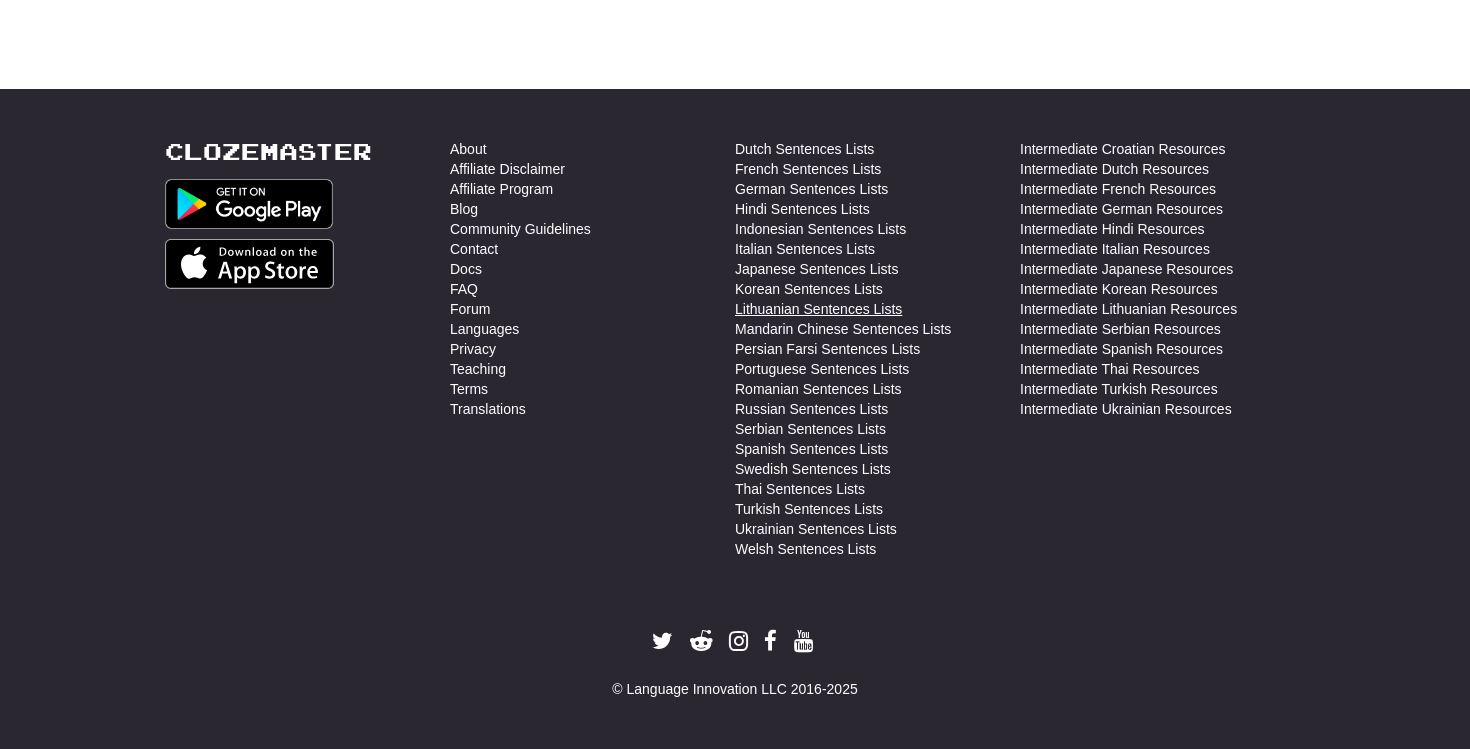 scroll, scrollTop: 0, scrollLeft: 0, axis: both 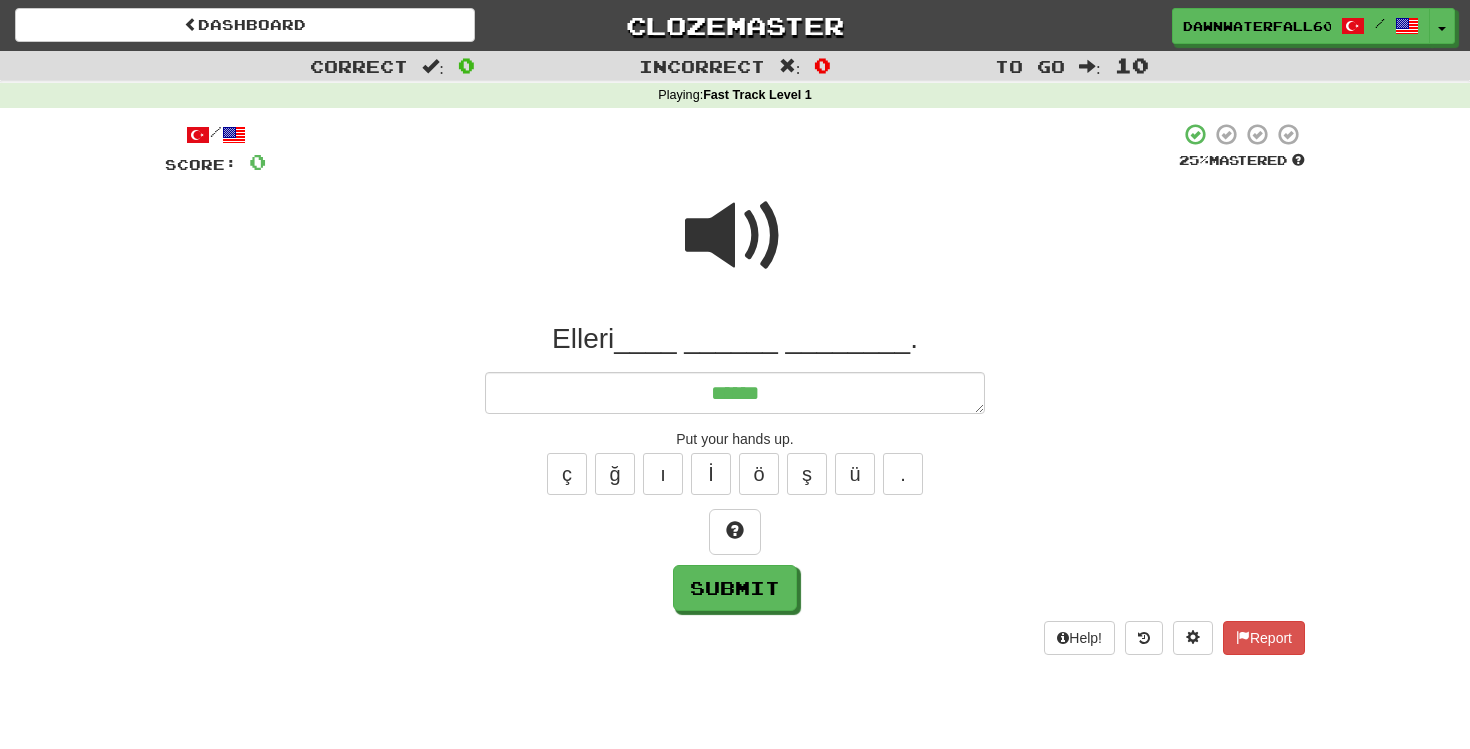 click at bounding box center [735, 236] 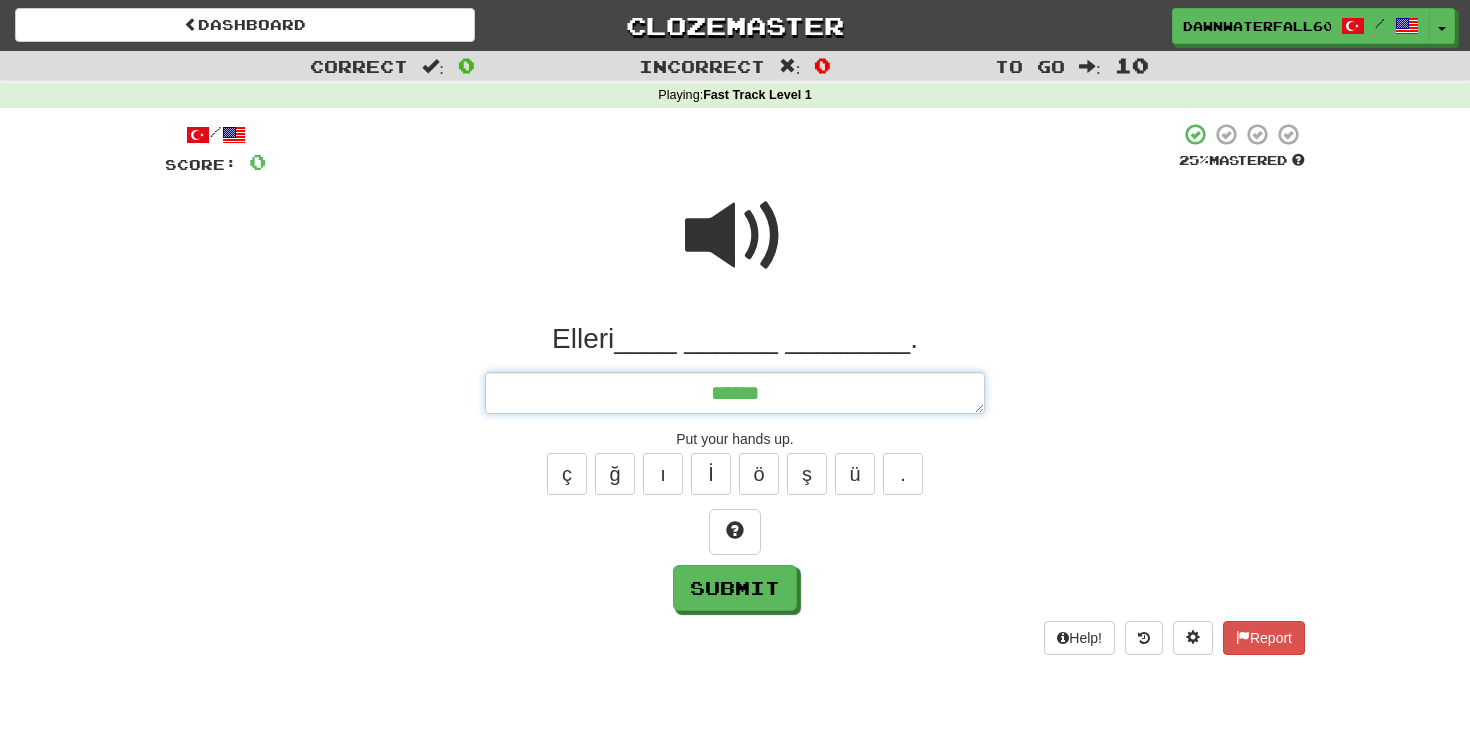 click on "******" at bounding box center (735, 393) 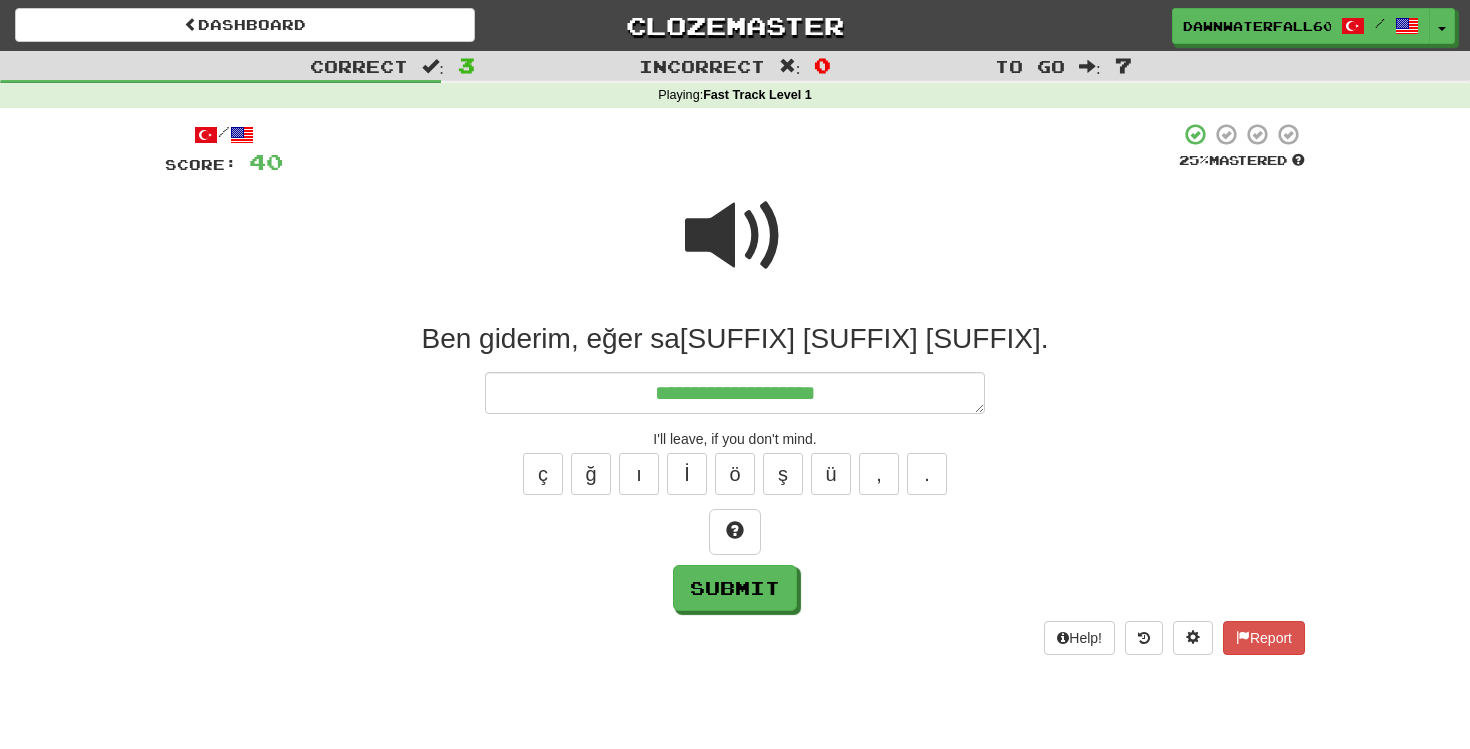 click at bounding box center [735, 236] 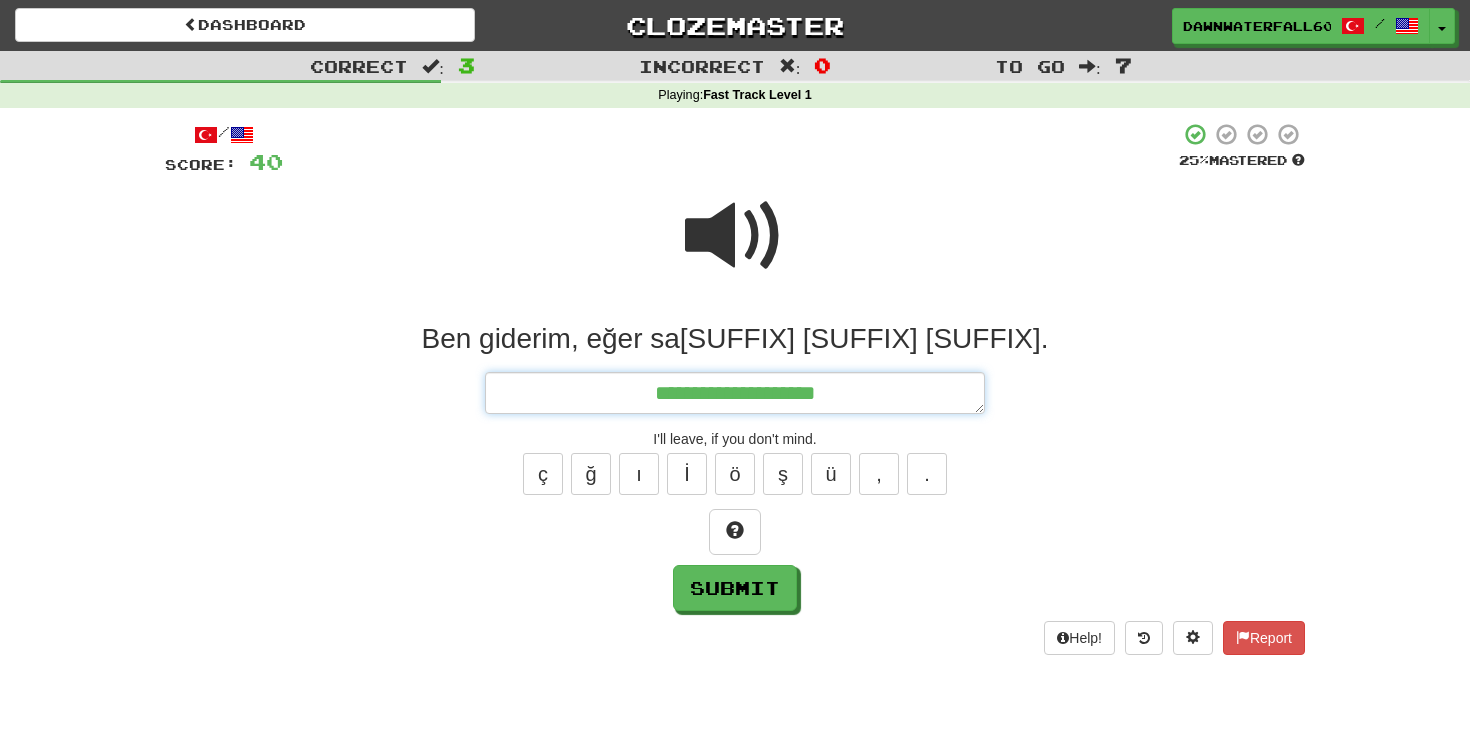 click on "**********" at bounding box center (735, 393) 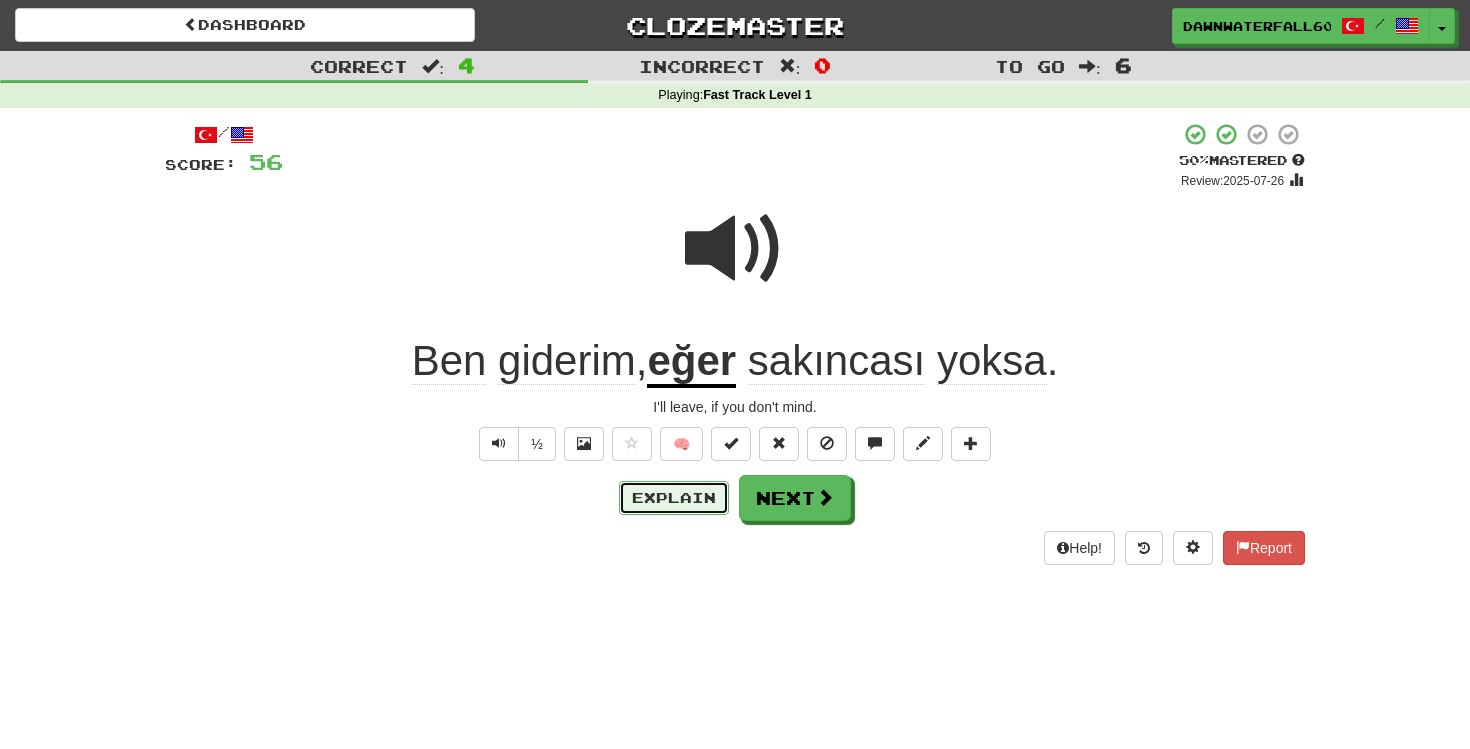 click on "Explain" at bounding box center (674, 498) 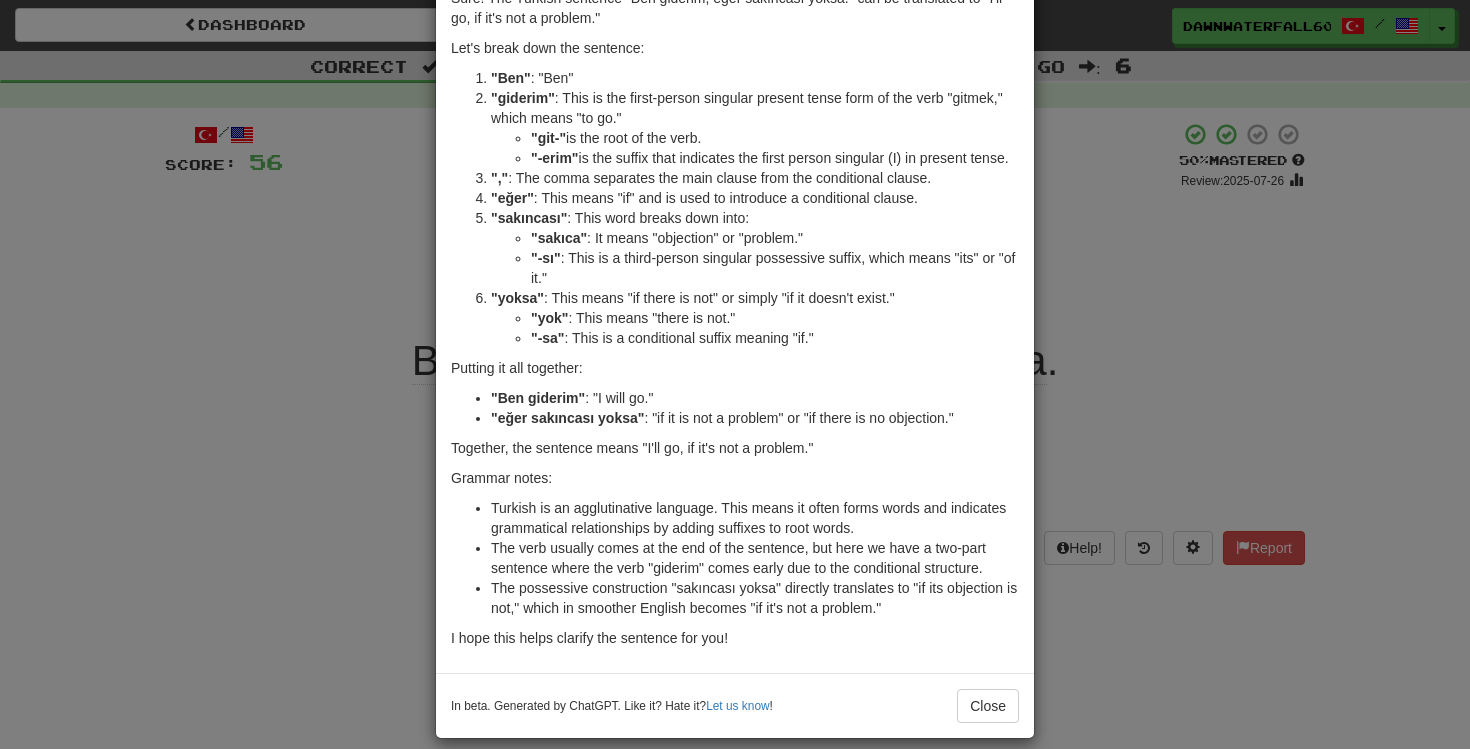 scroll, scrollTop: 170, scrollLeft: 0, axis: vertical 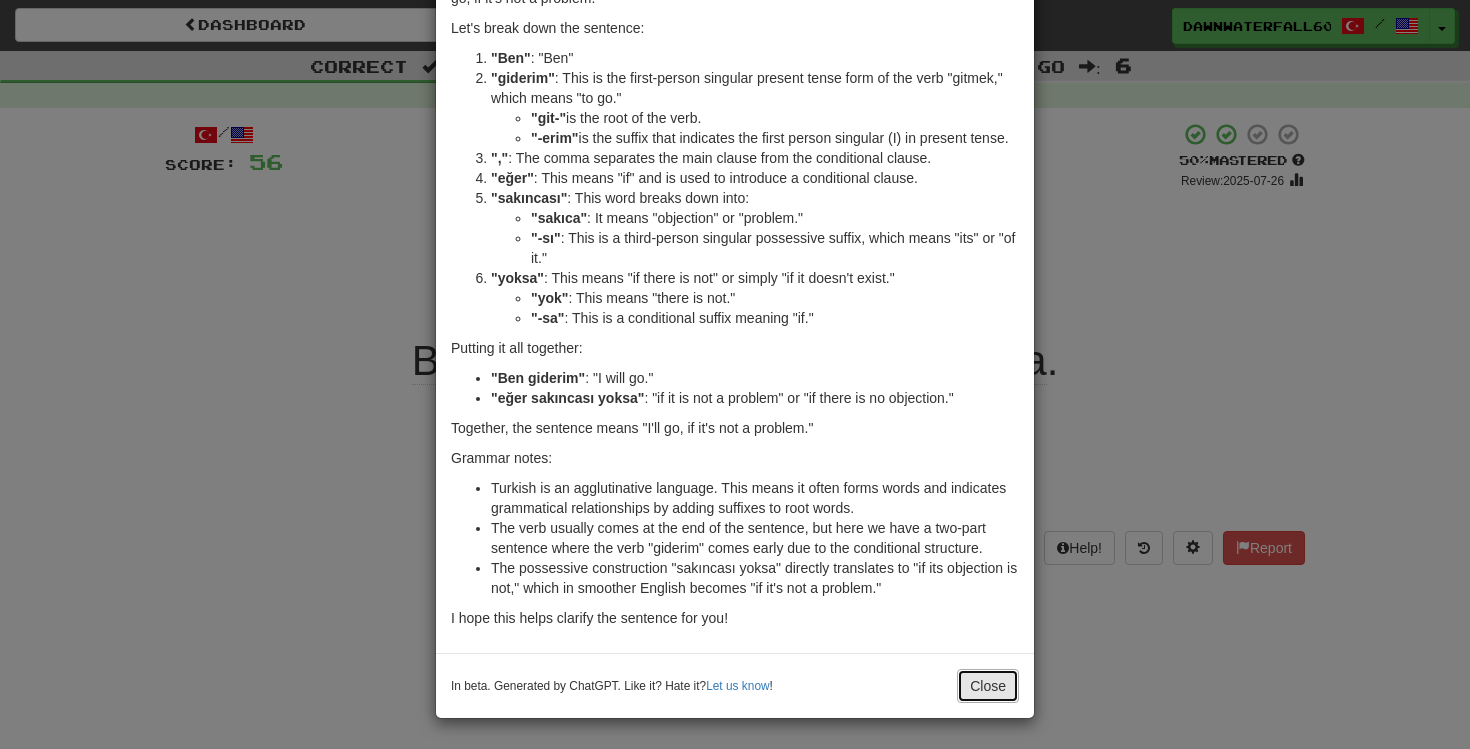 click on "Close" at bounding box center (988, 686) 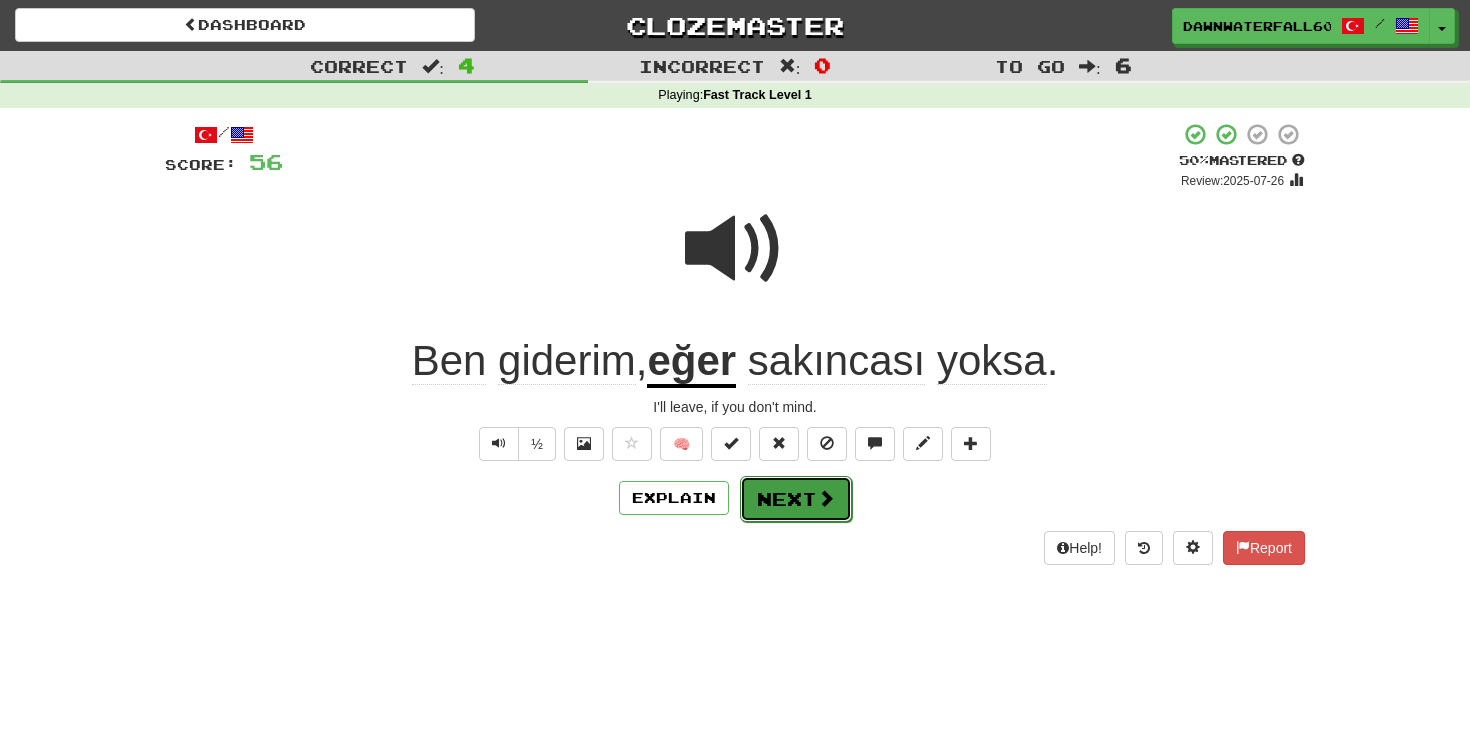 click on "Next" at bounding box center (796, 499) 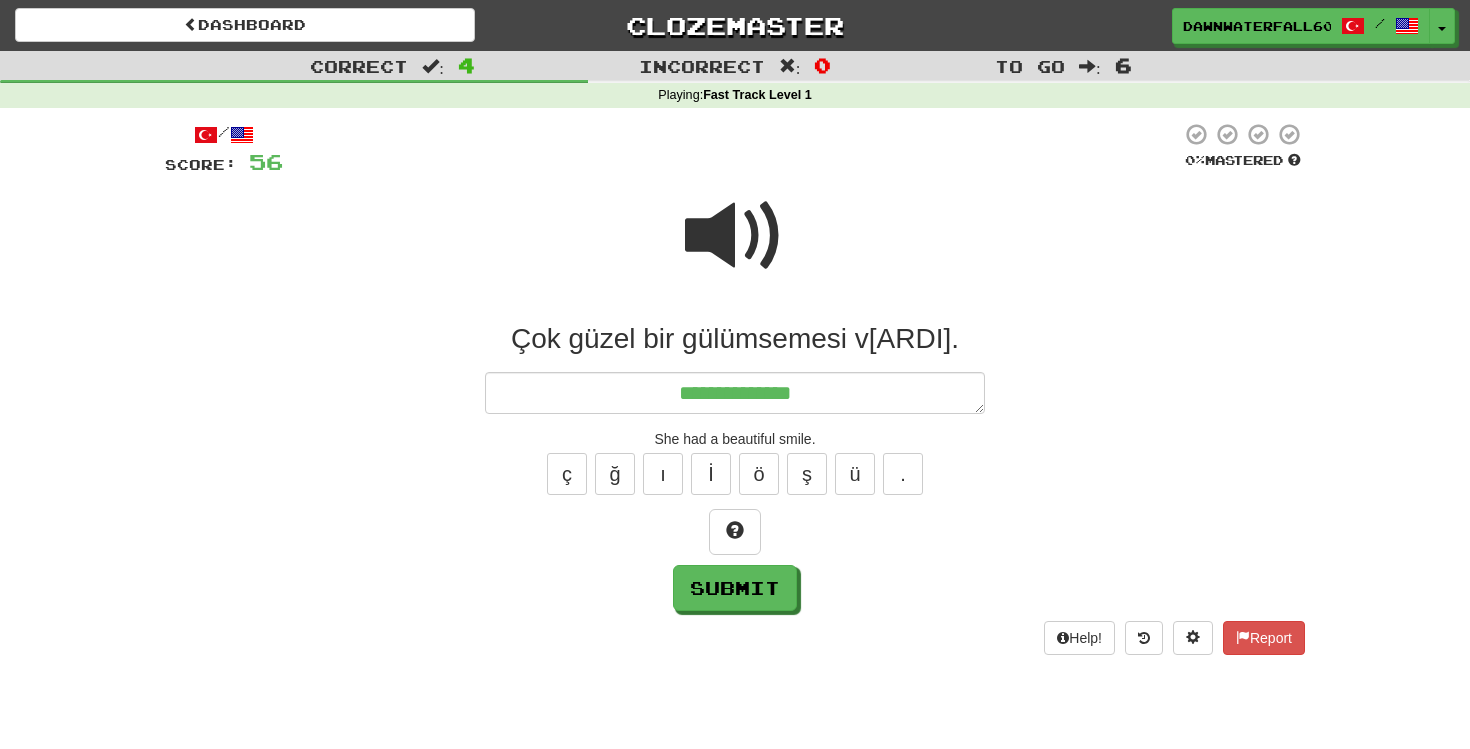 click at bounding box center [735, 236] 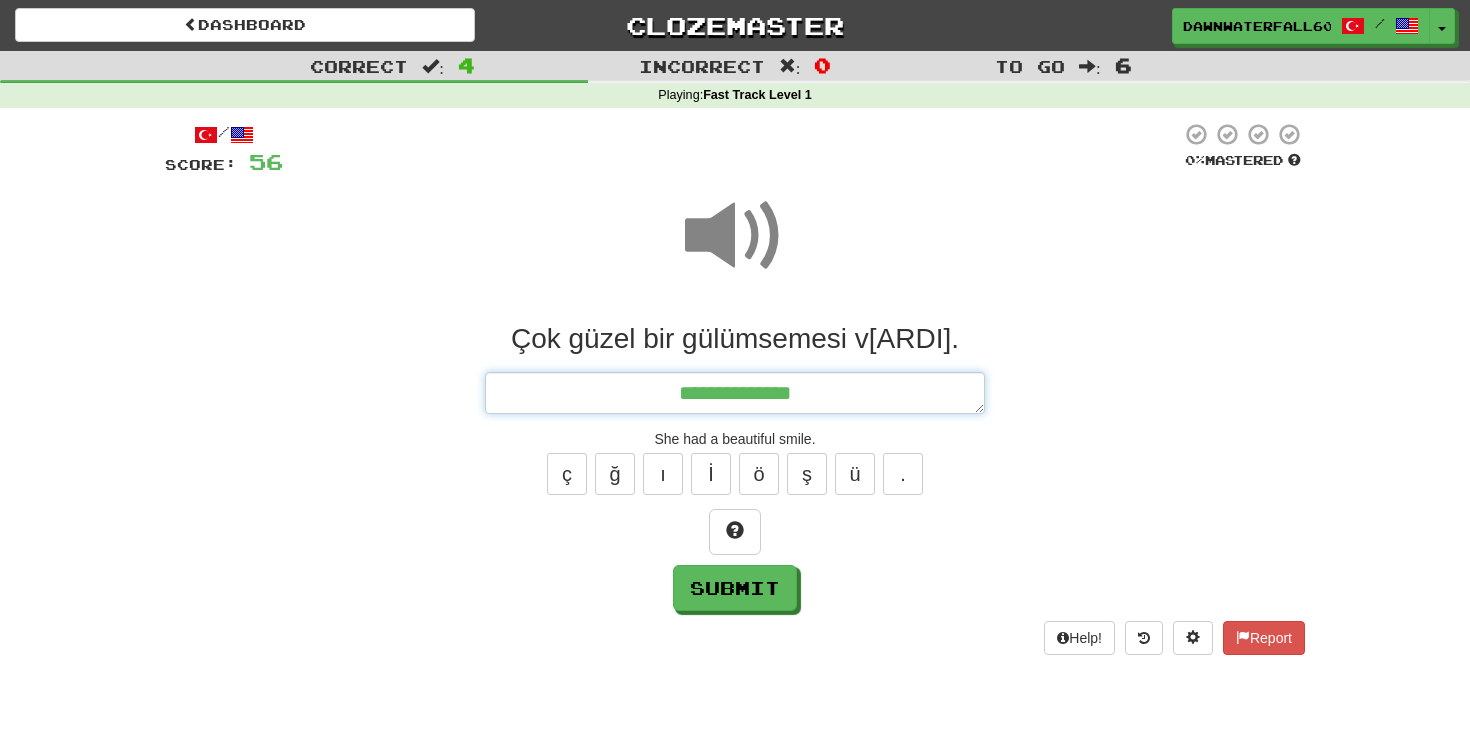 click on "**********" at bounding box center [735, 393] 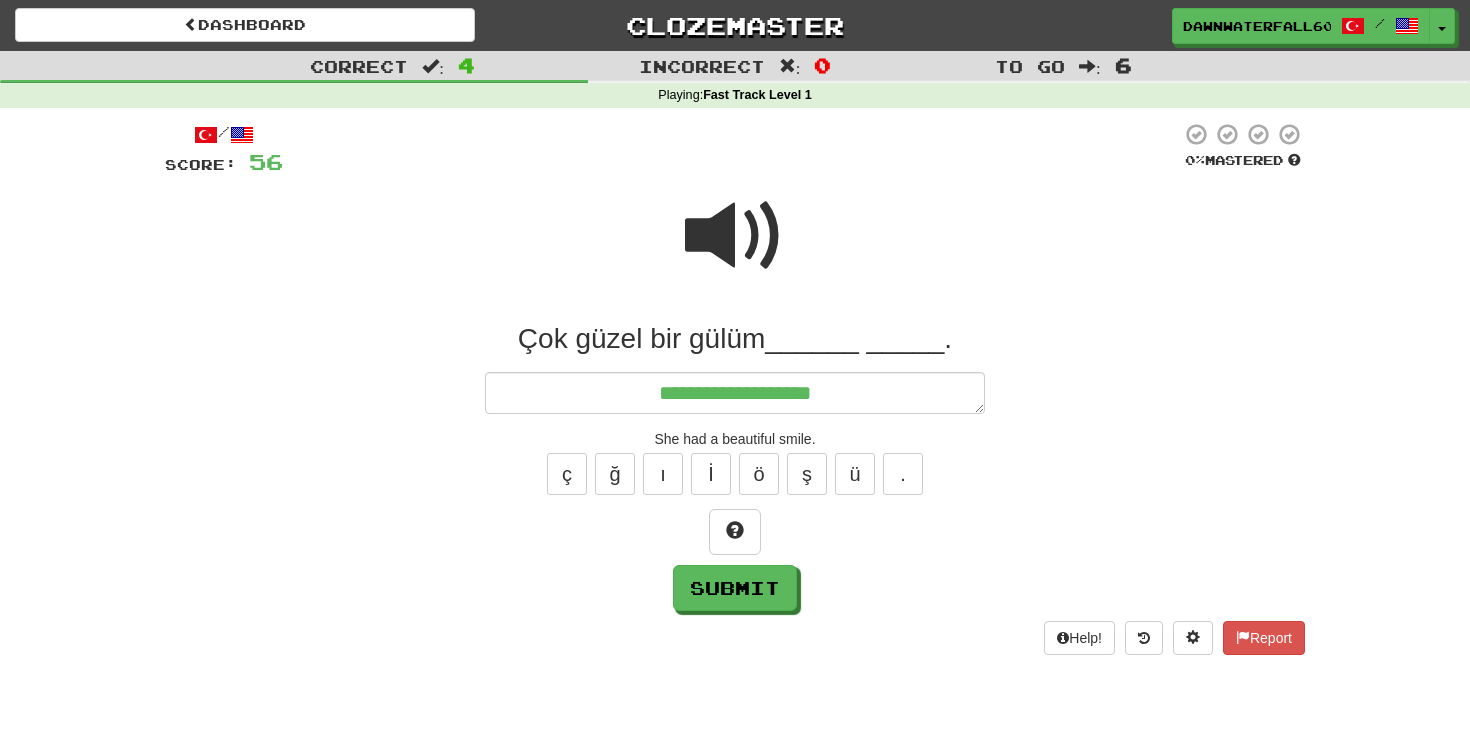 click at bounding box center (735, 236) 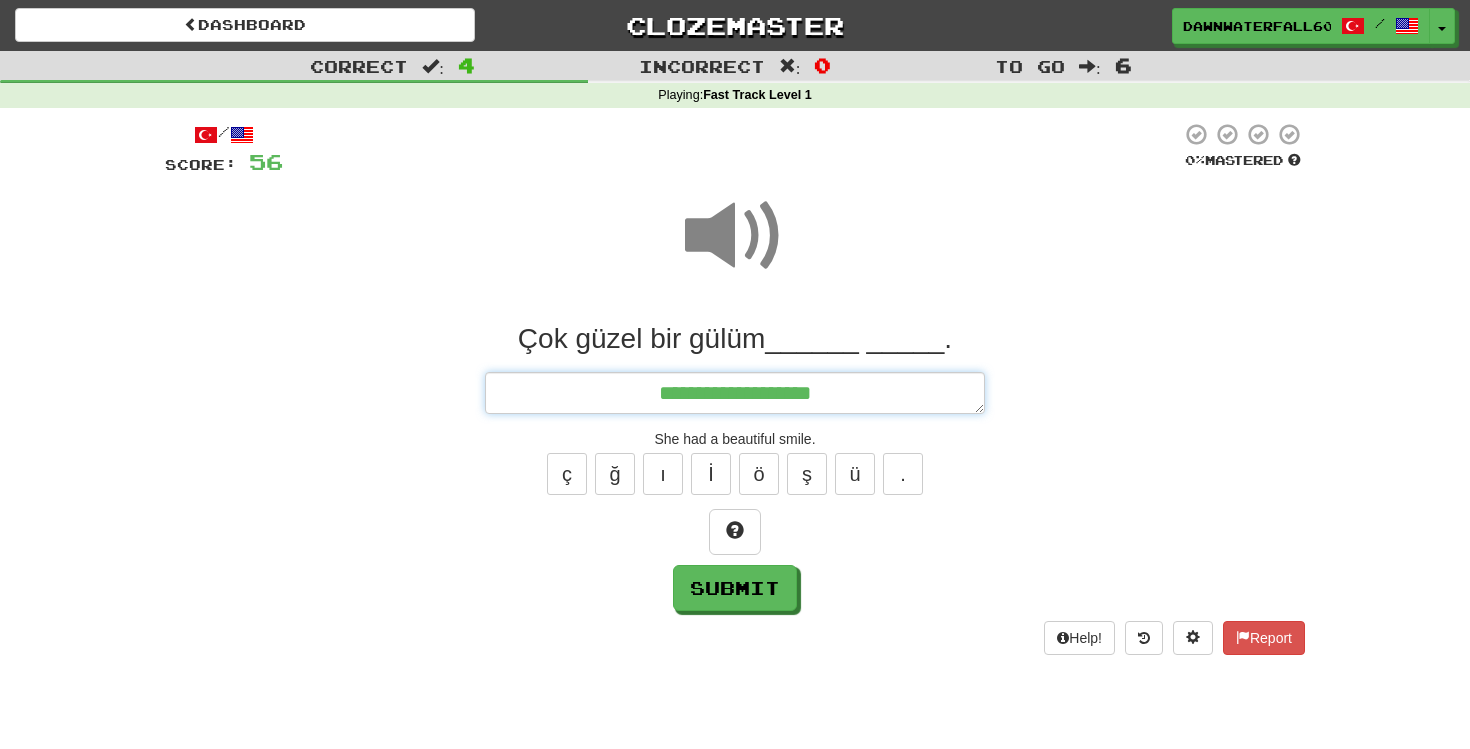click on "**********" at bounding box center [735, 393] 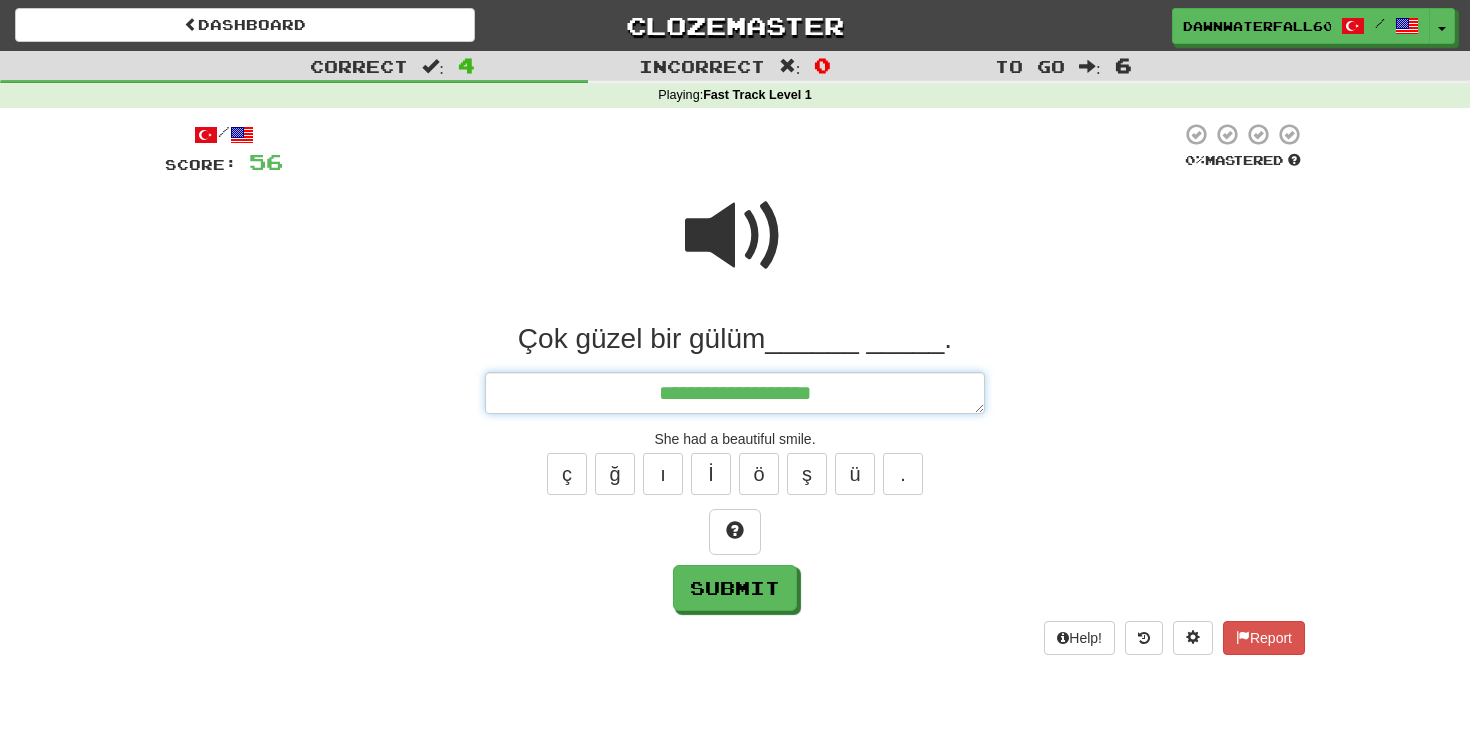 click on "**********" at bounding box center [735, 393] 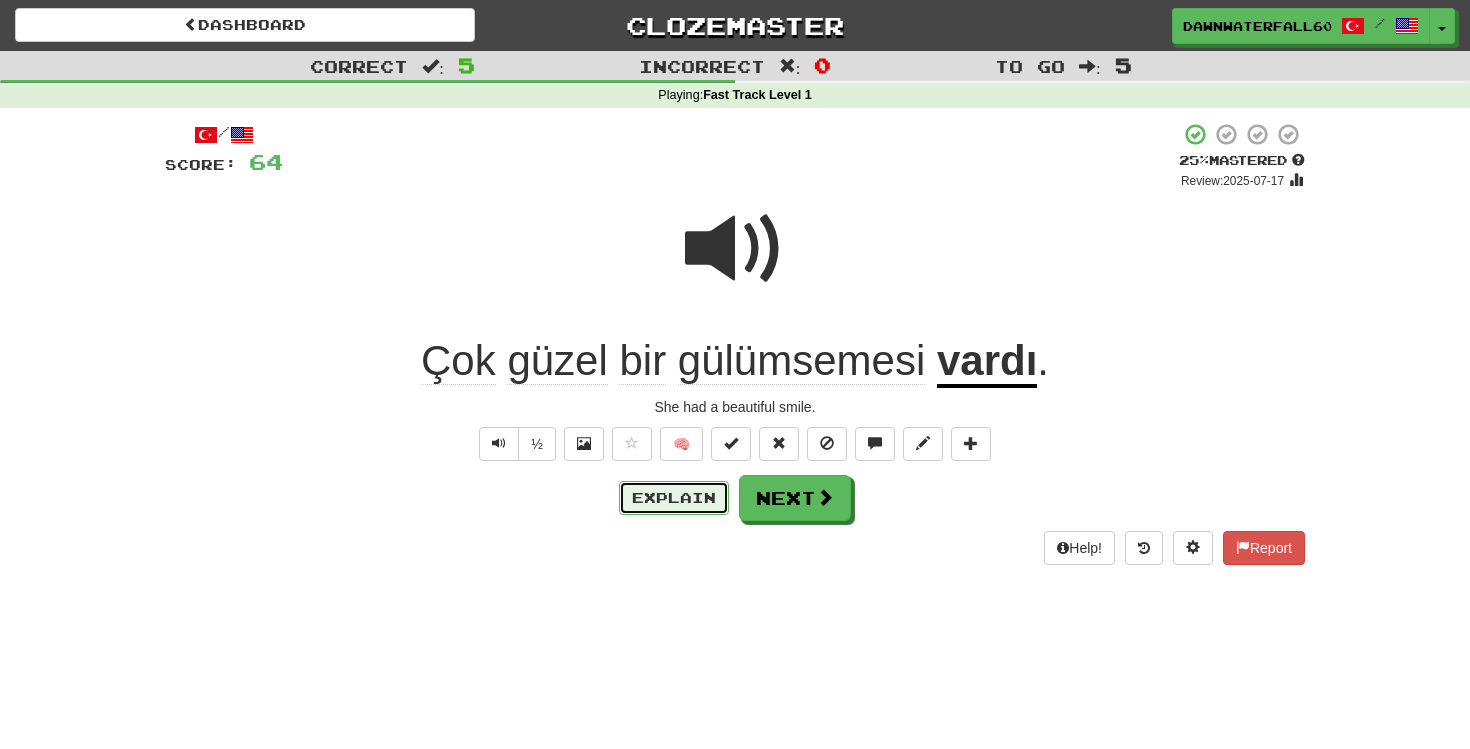 click on "Explain" at bounding box center (674, 498) 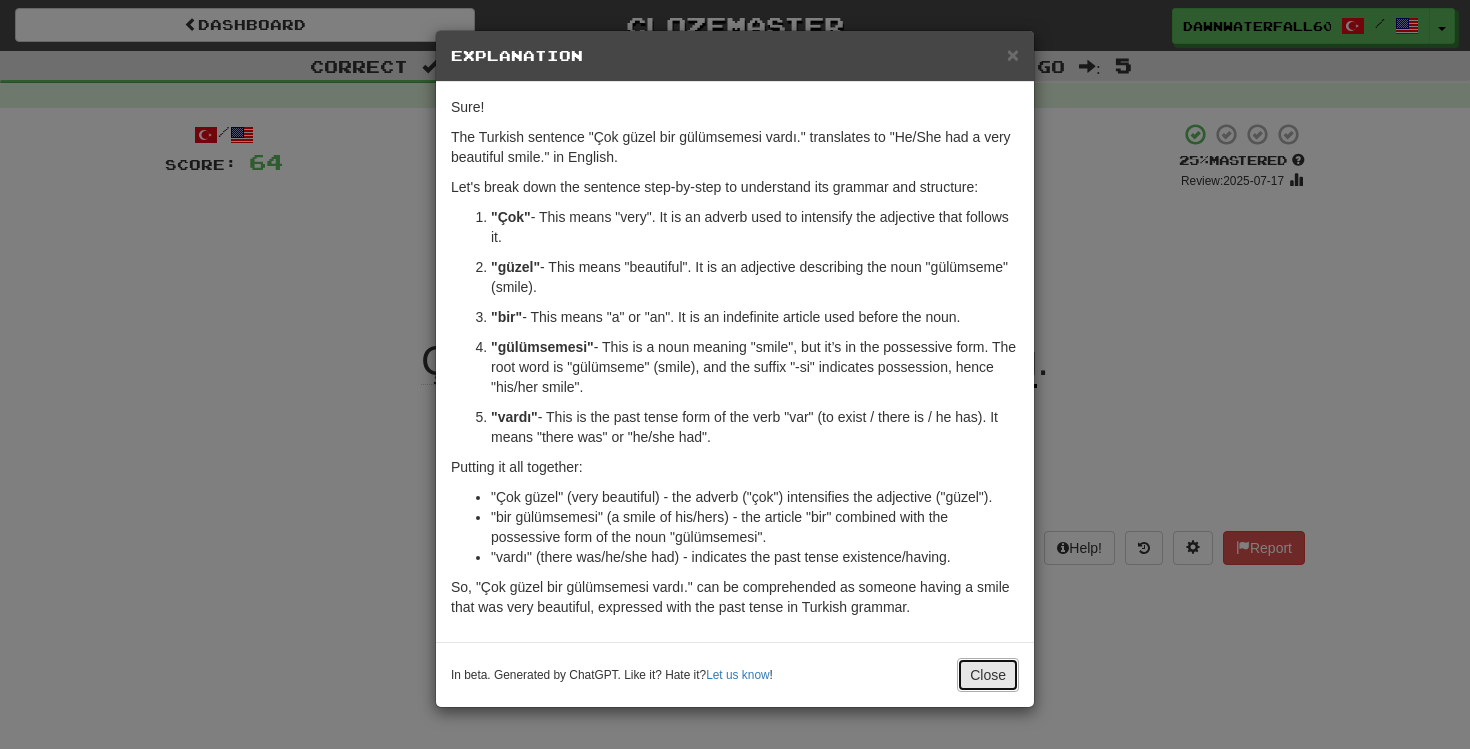click on "Close" at bounding box center [988, 675] 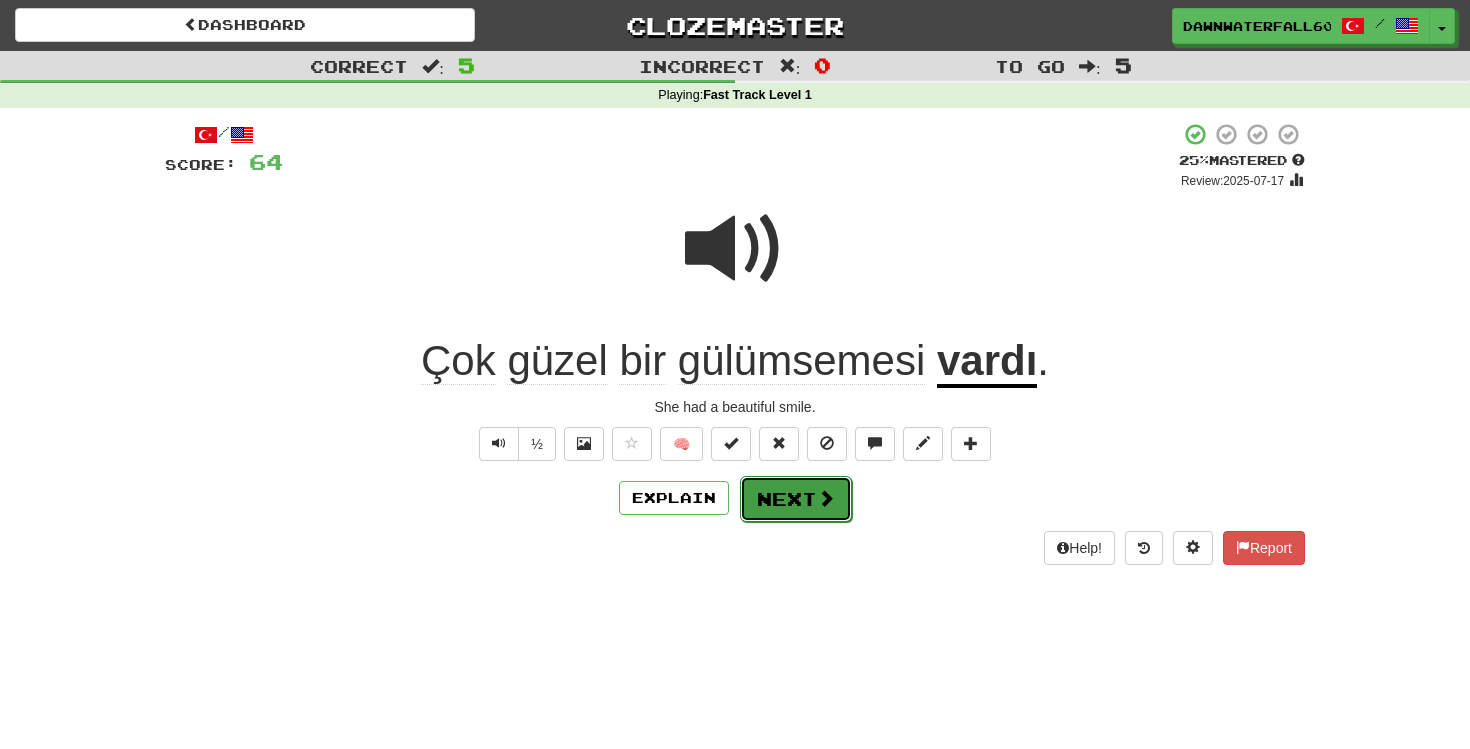 click on "Next" at bounding box center [796, 499] 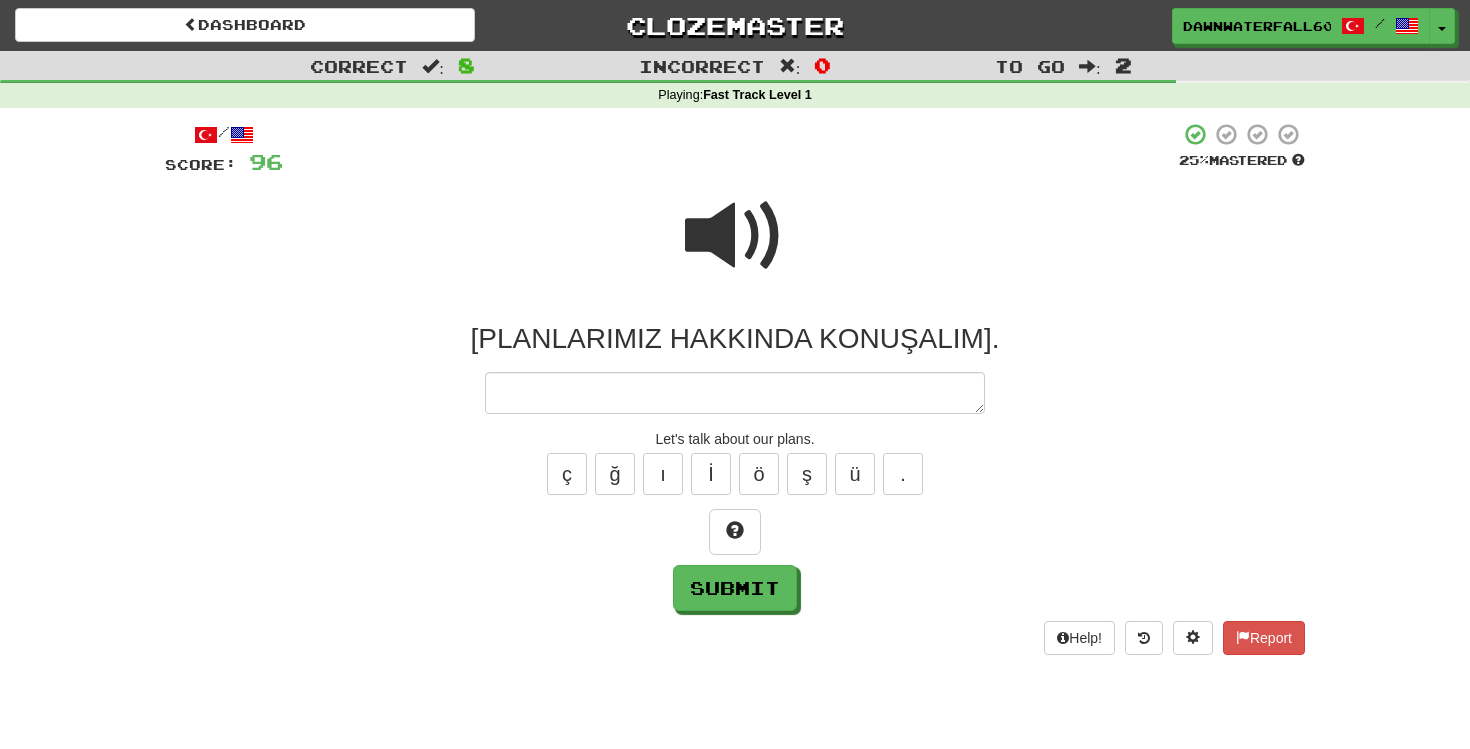 click at bounding box center [735, 236] 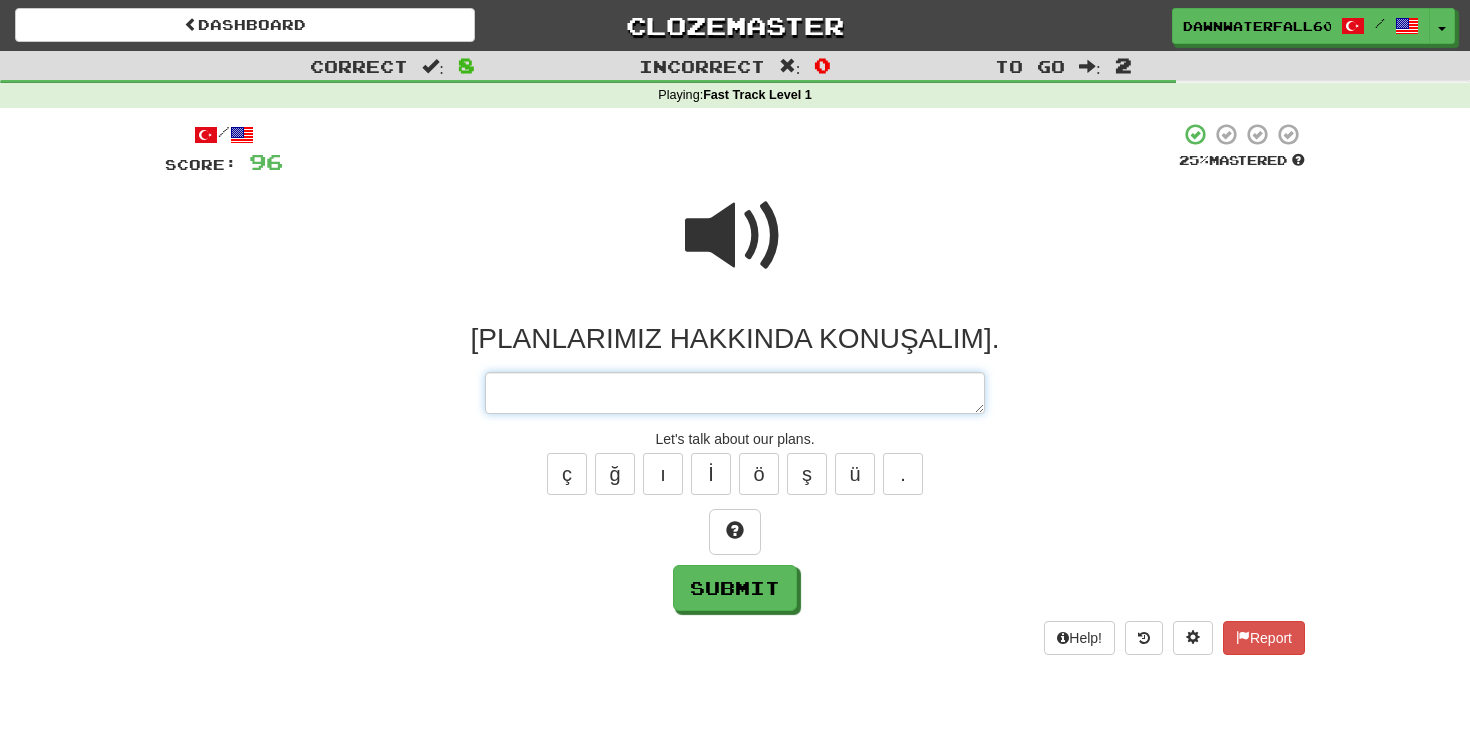 click at bounding box center (735, 393) 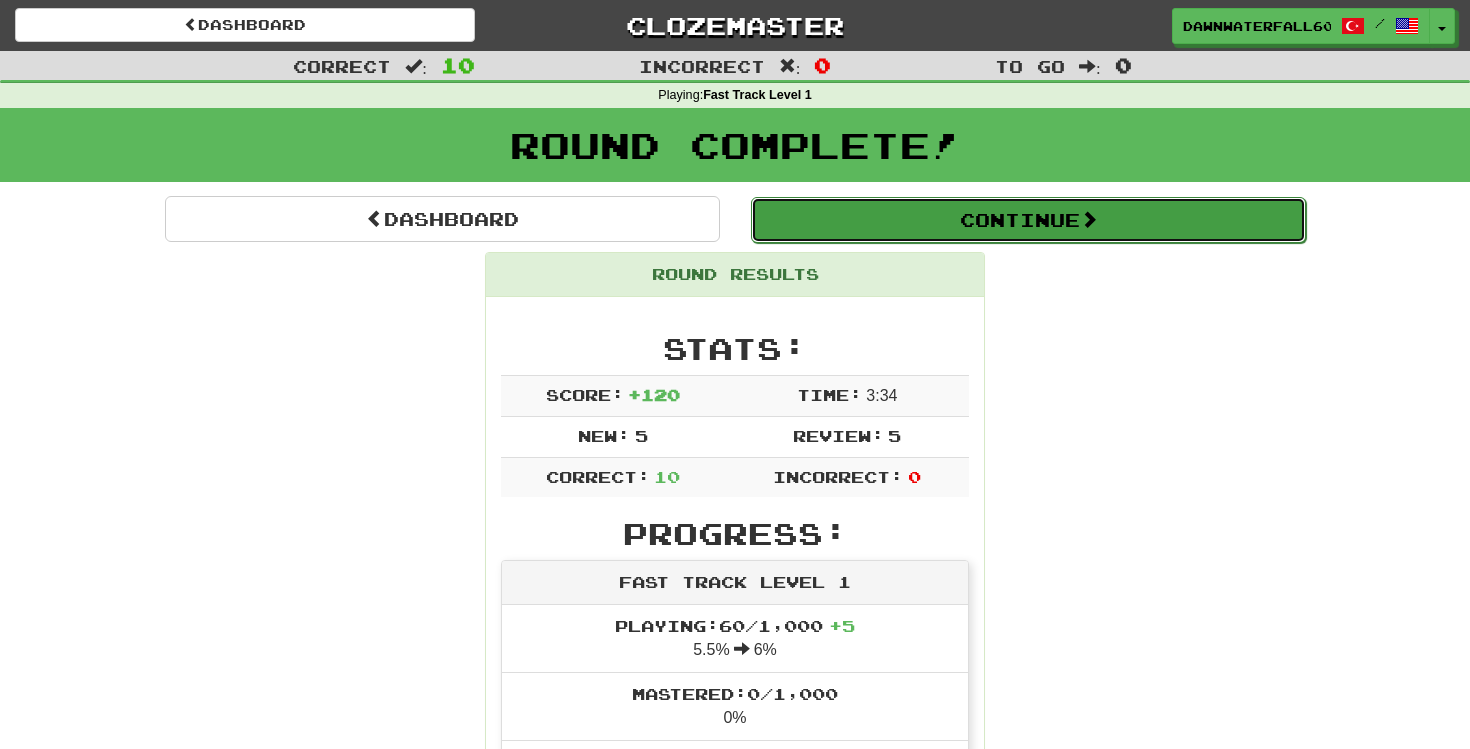 click on "Continue" at bounding box center (1028, 220) 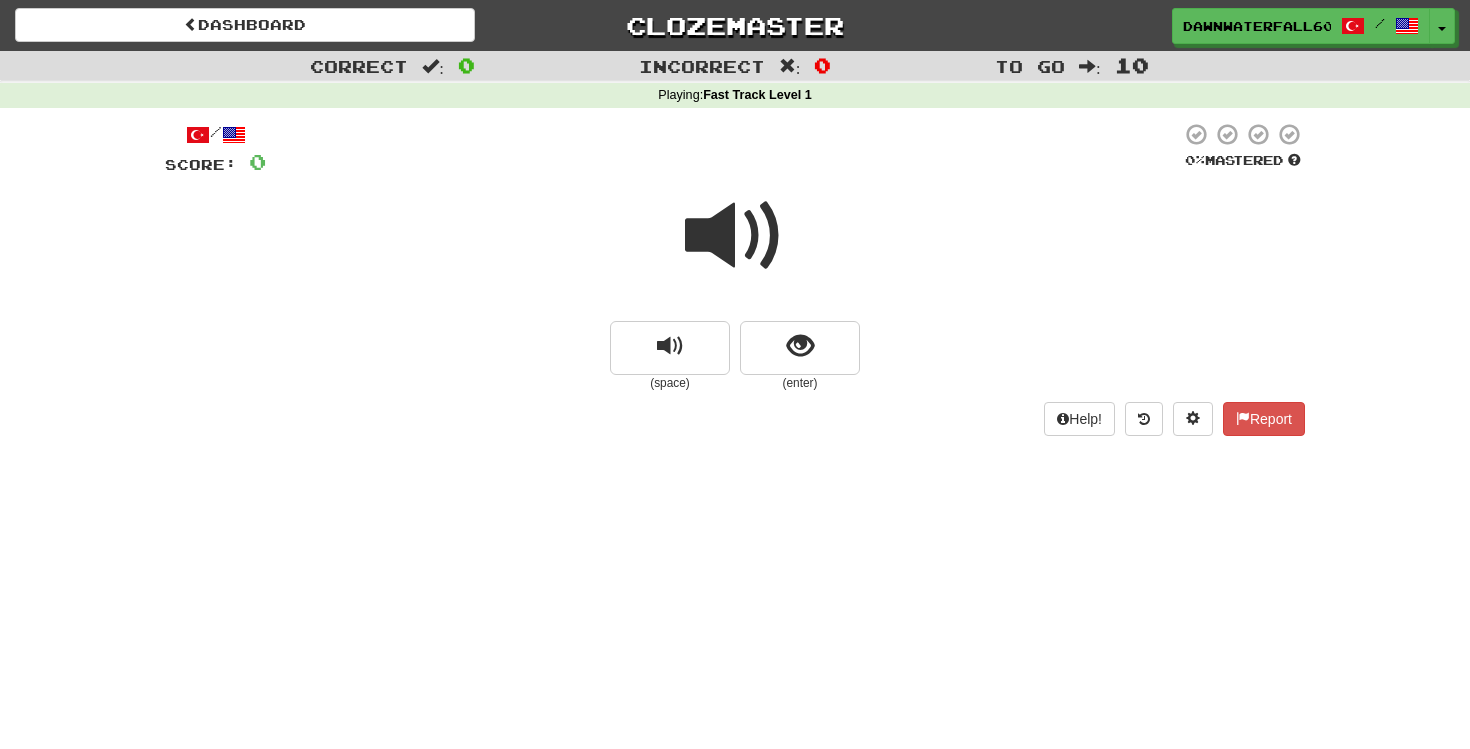 click at bounding box center [735, 236] 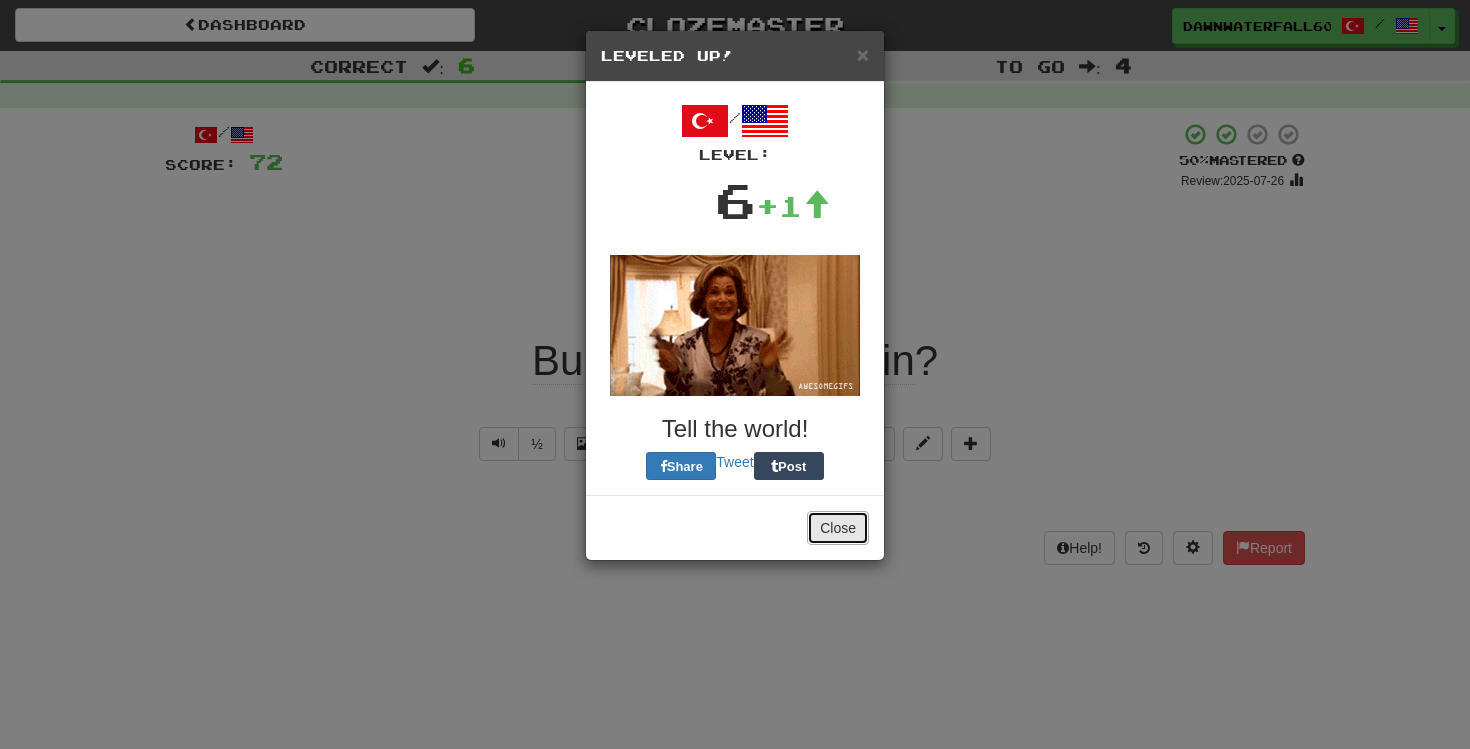 click on "Close" at bounding box center [838, 528] 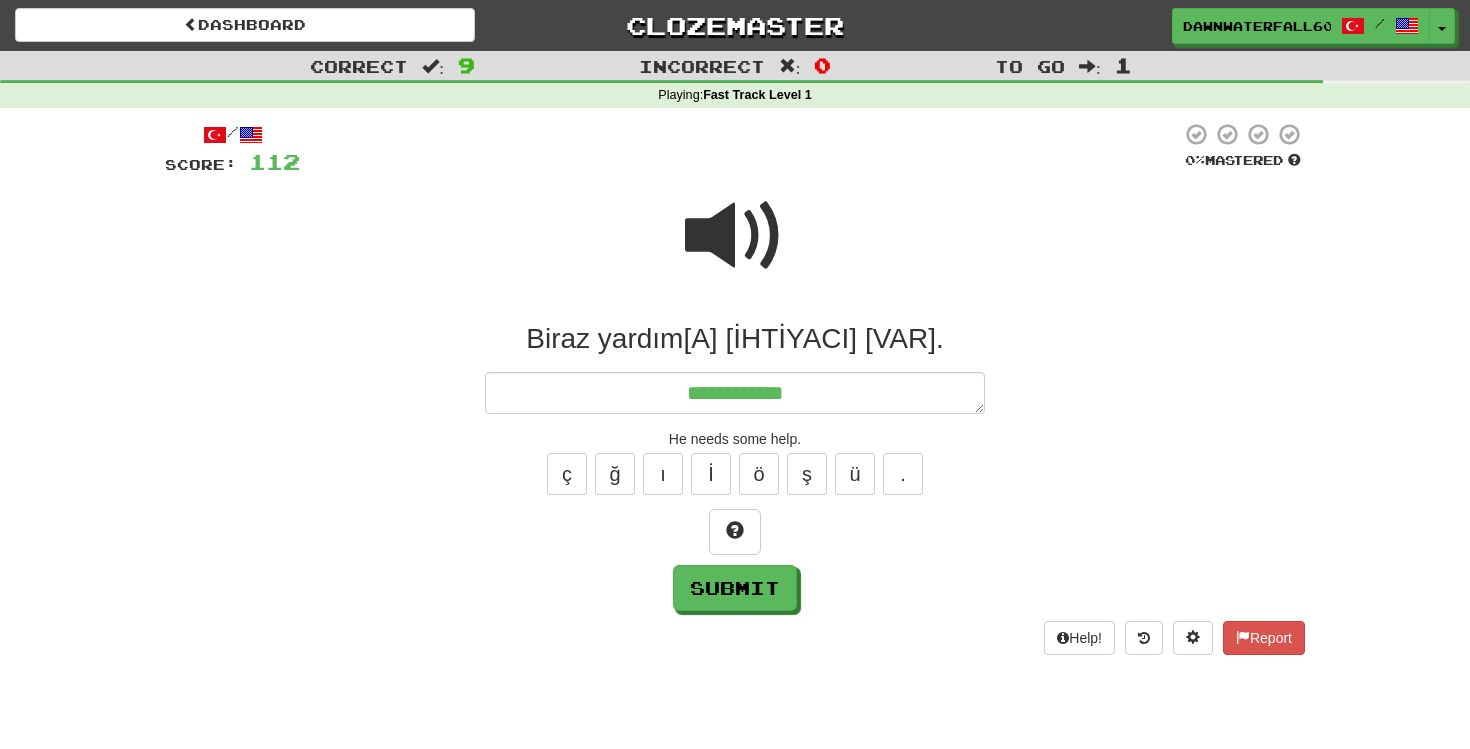 click at bounding box center [735, 236] 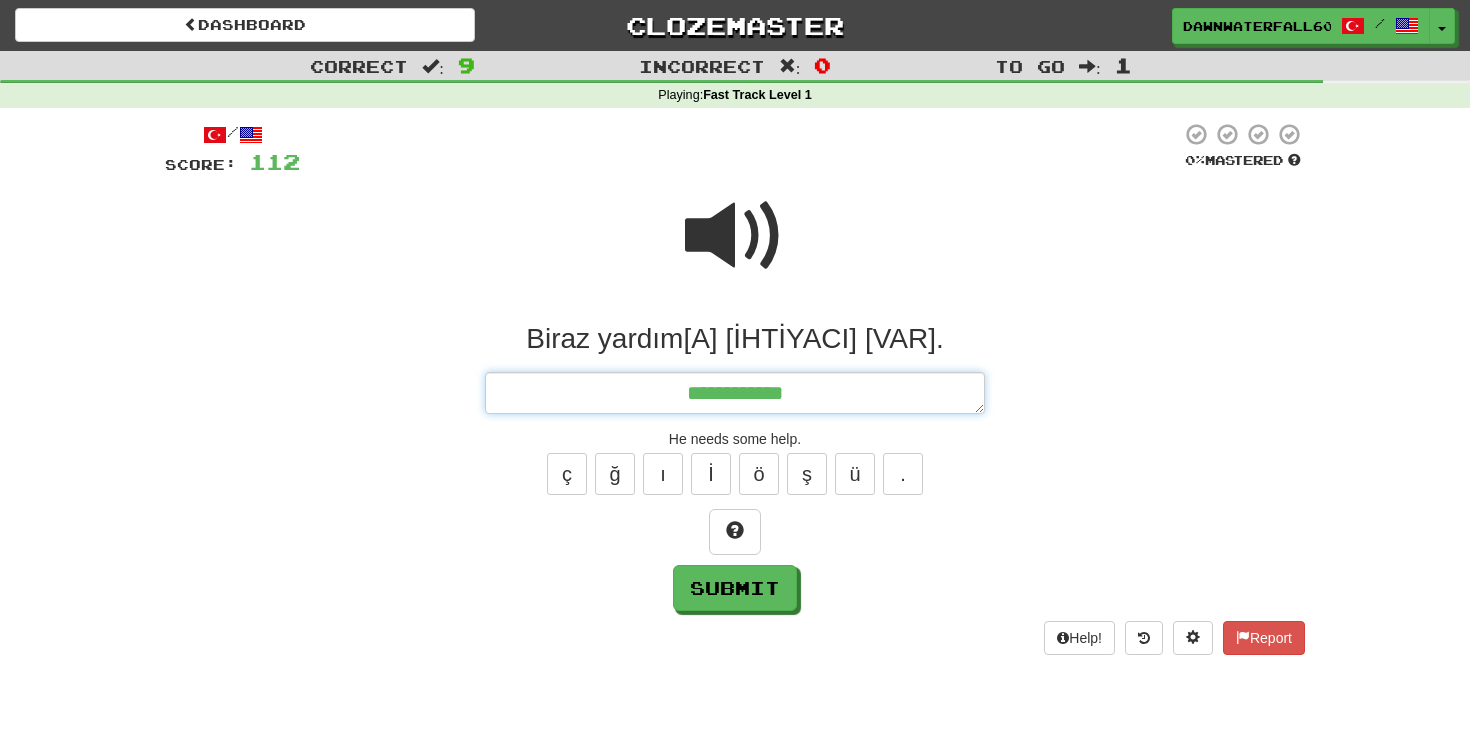 click on "**********" at bounding box center (735, 393) 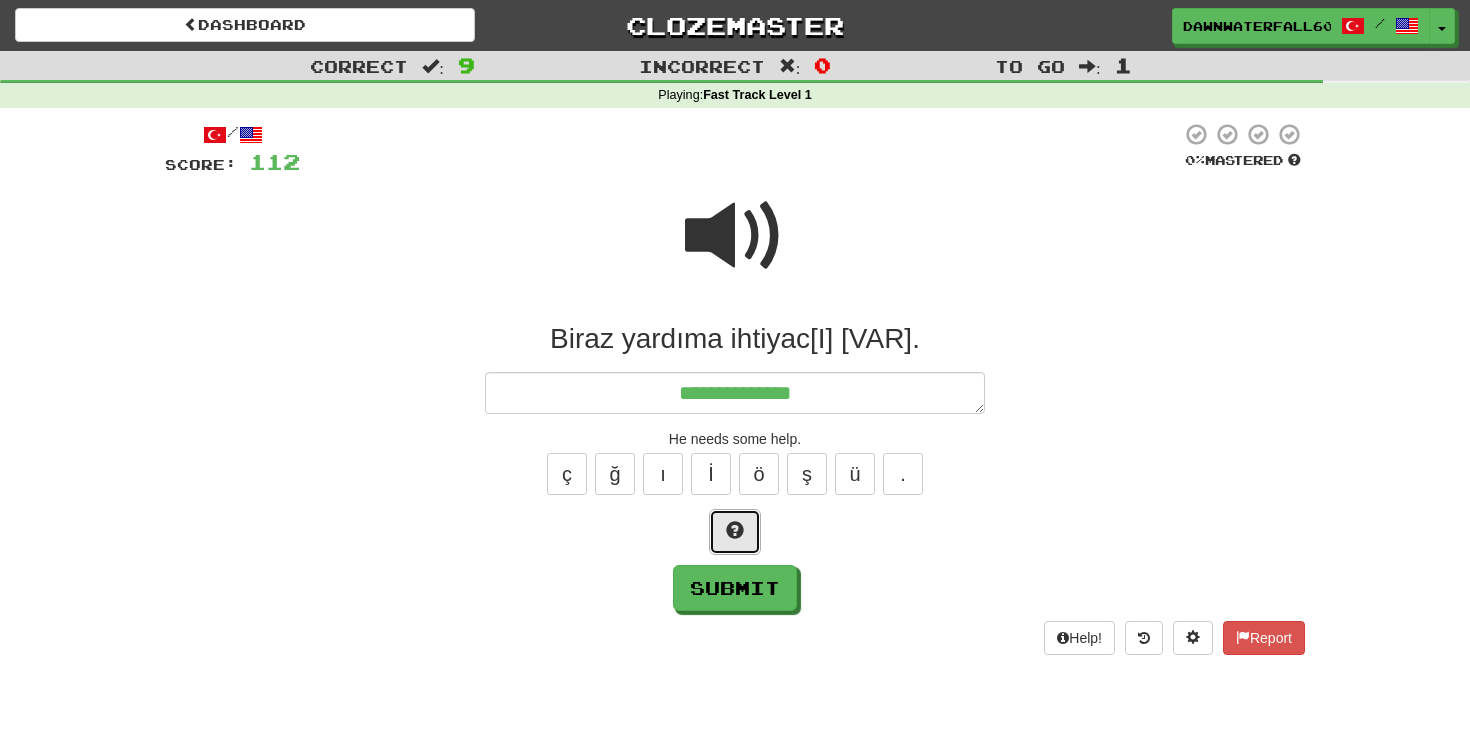 click at bounding box center [735, 532] 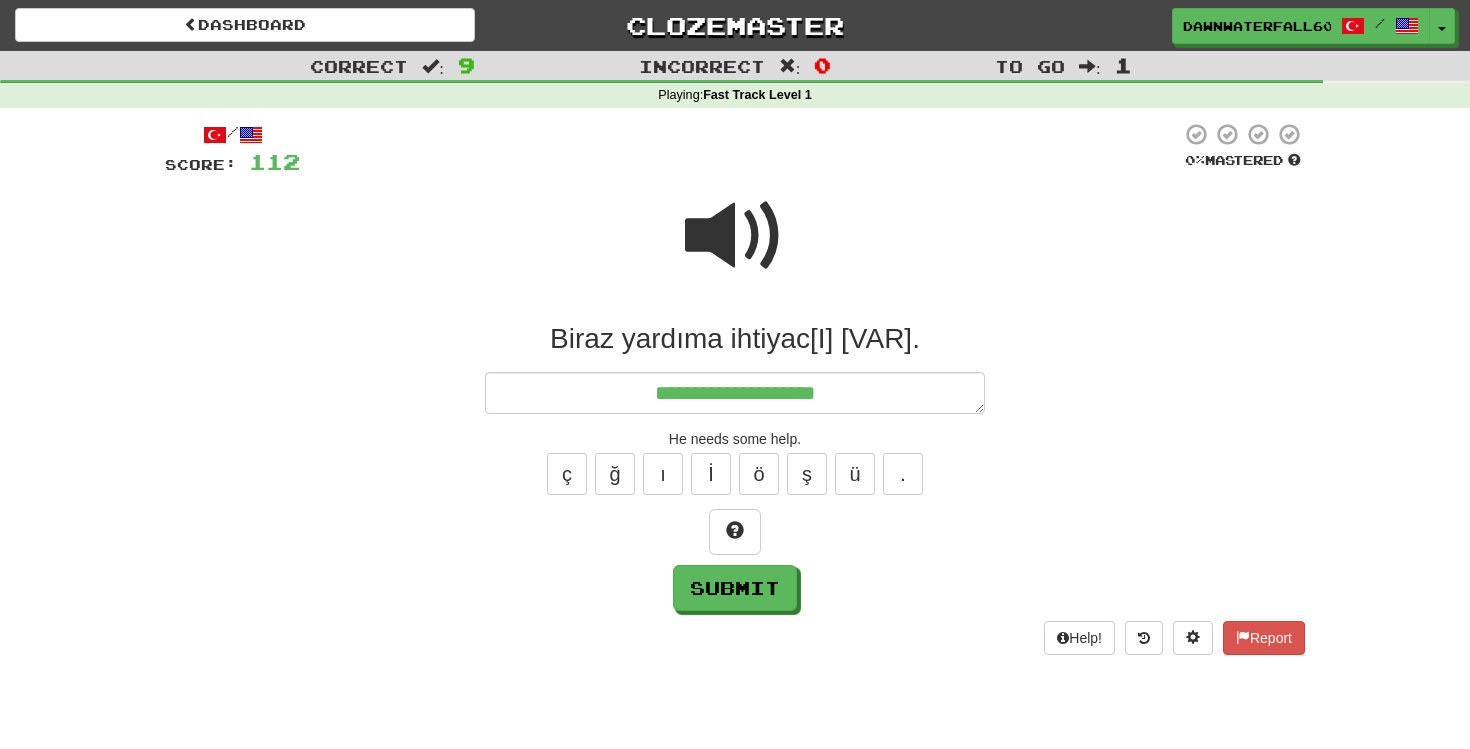 click at bounding box center (735, 236) 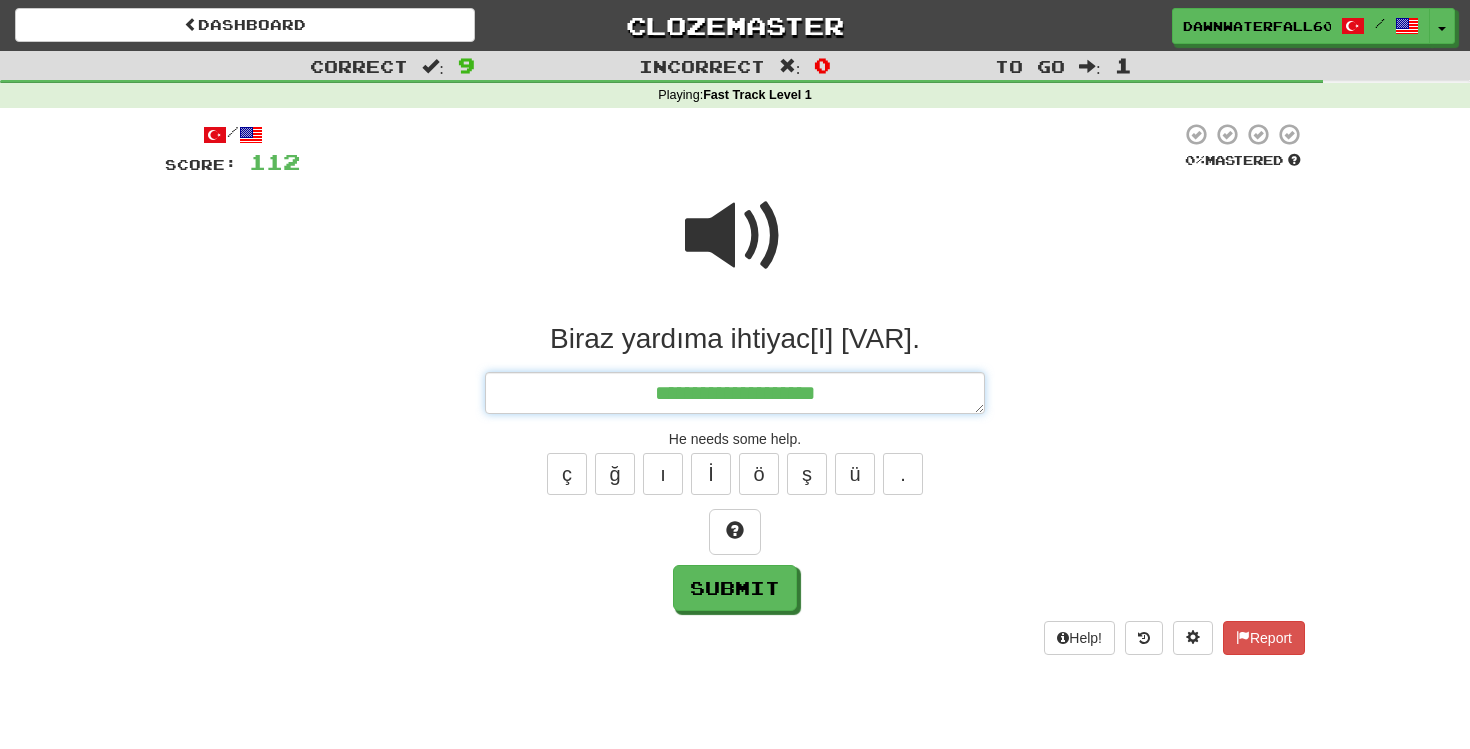 click on "**********" at bounding box center (735, 393) 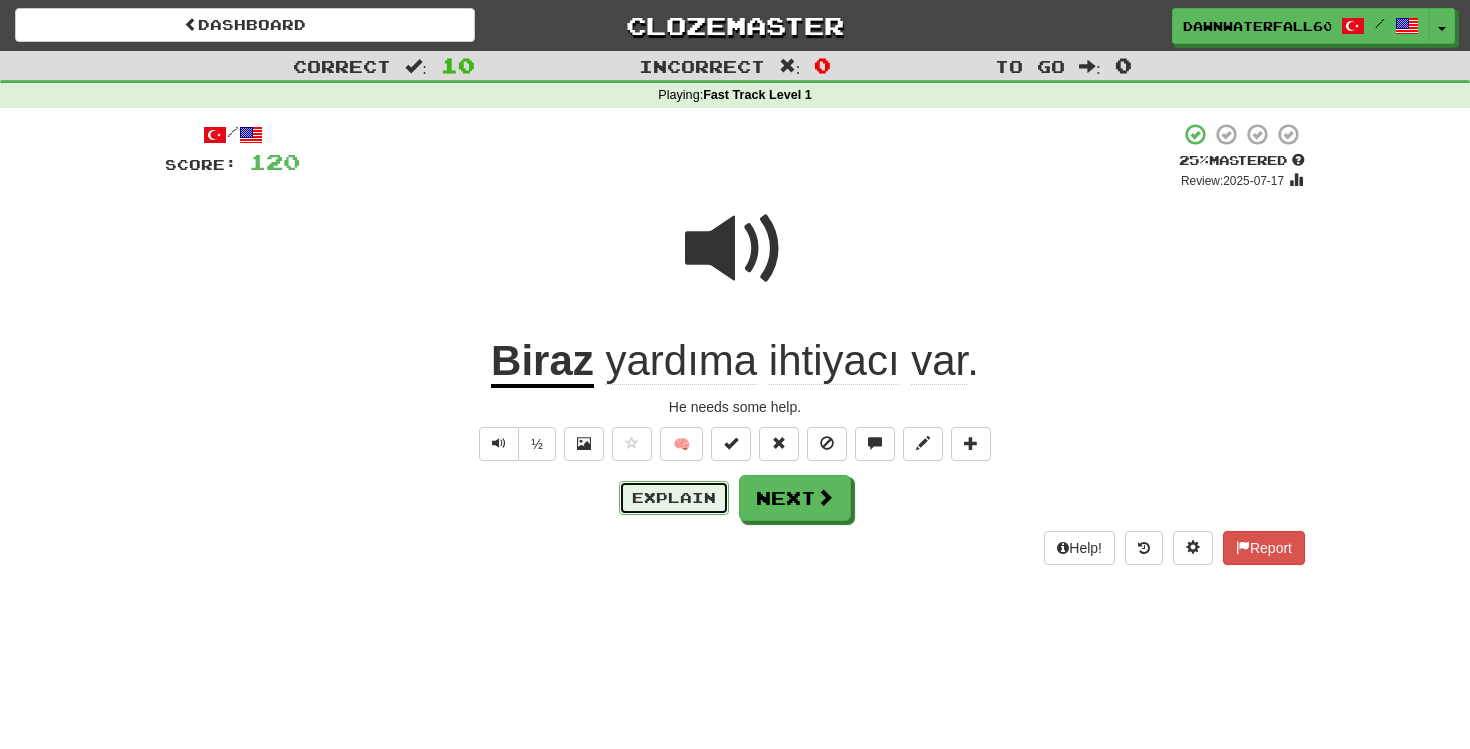 click on "Explain" at bounding box center (674, 498) 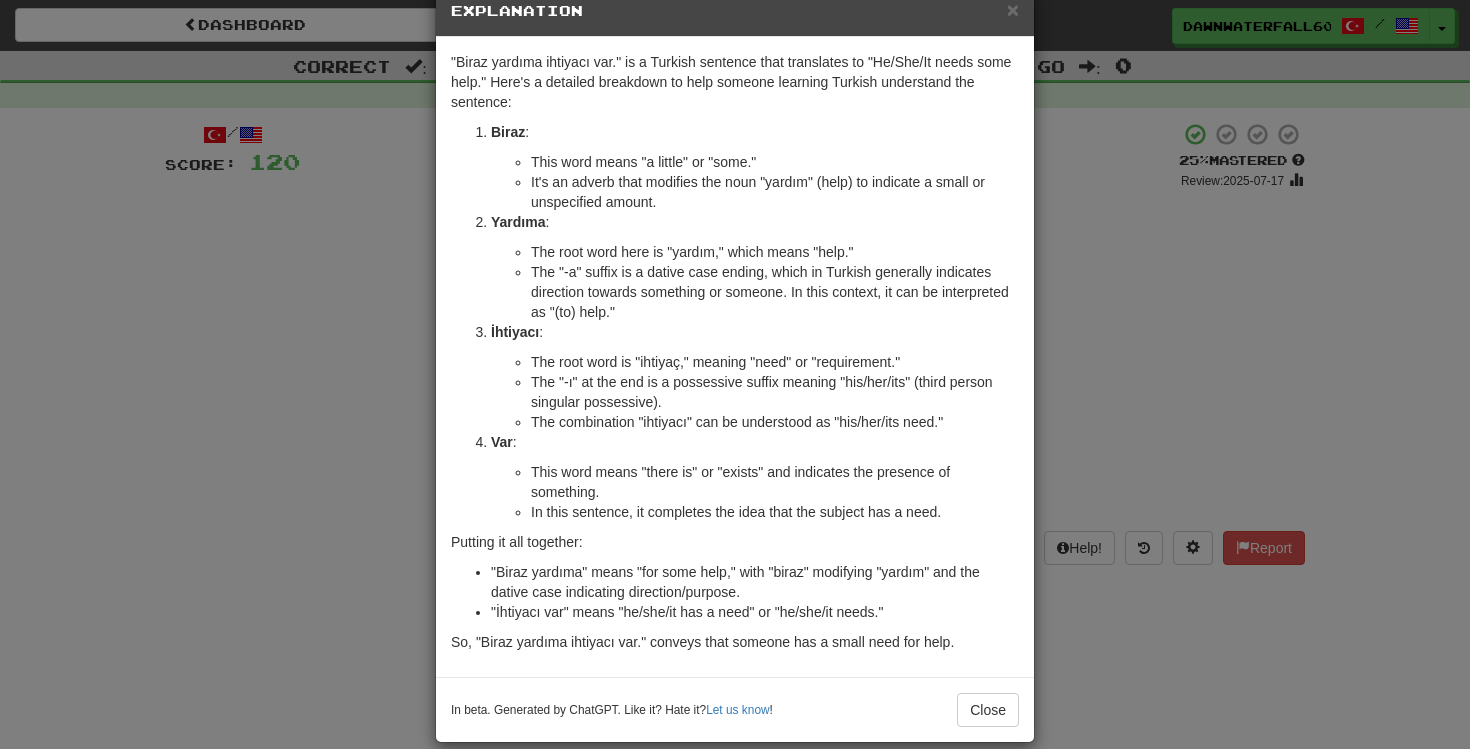 scroll, scrollTop: 70, scrollLeft: 0, axis: vertical 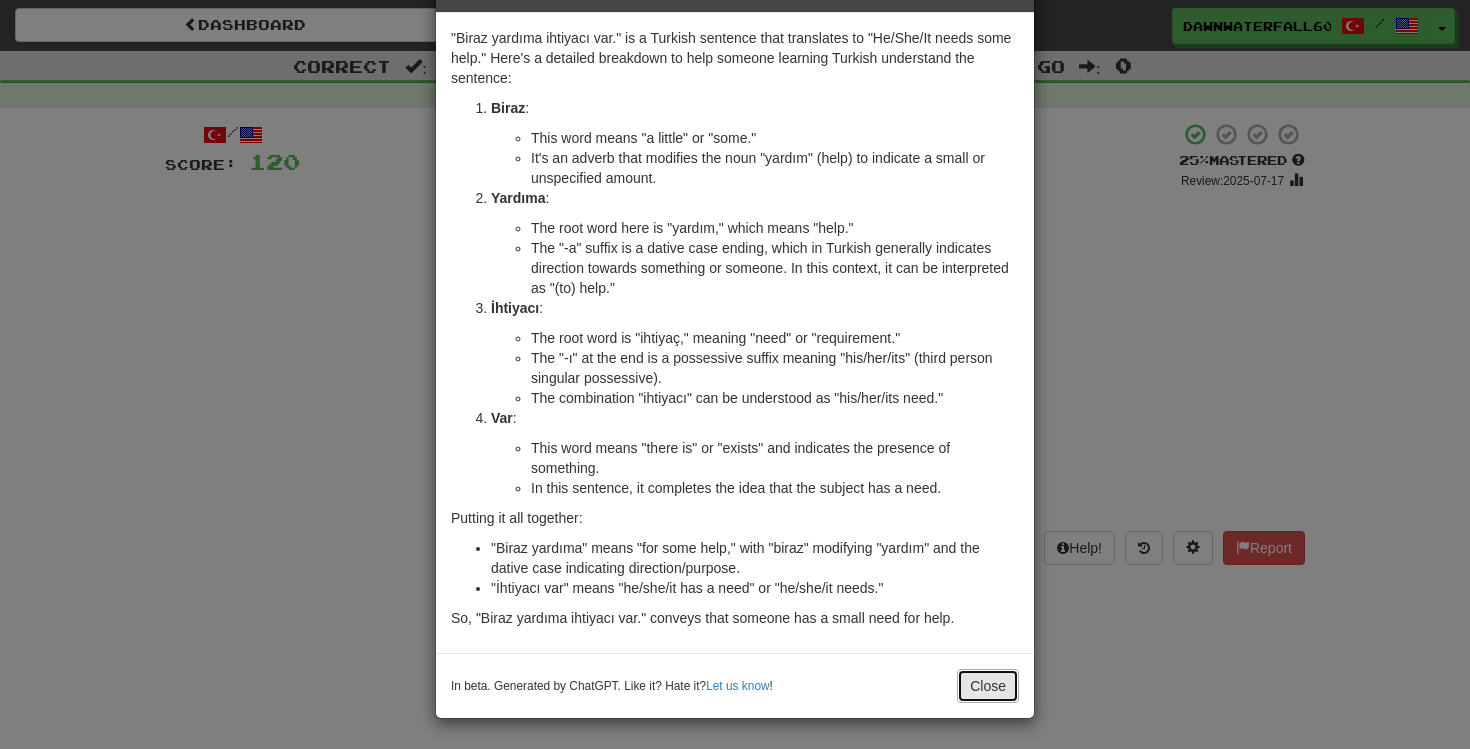 click on "Close" at bounding box center (988, 686) 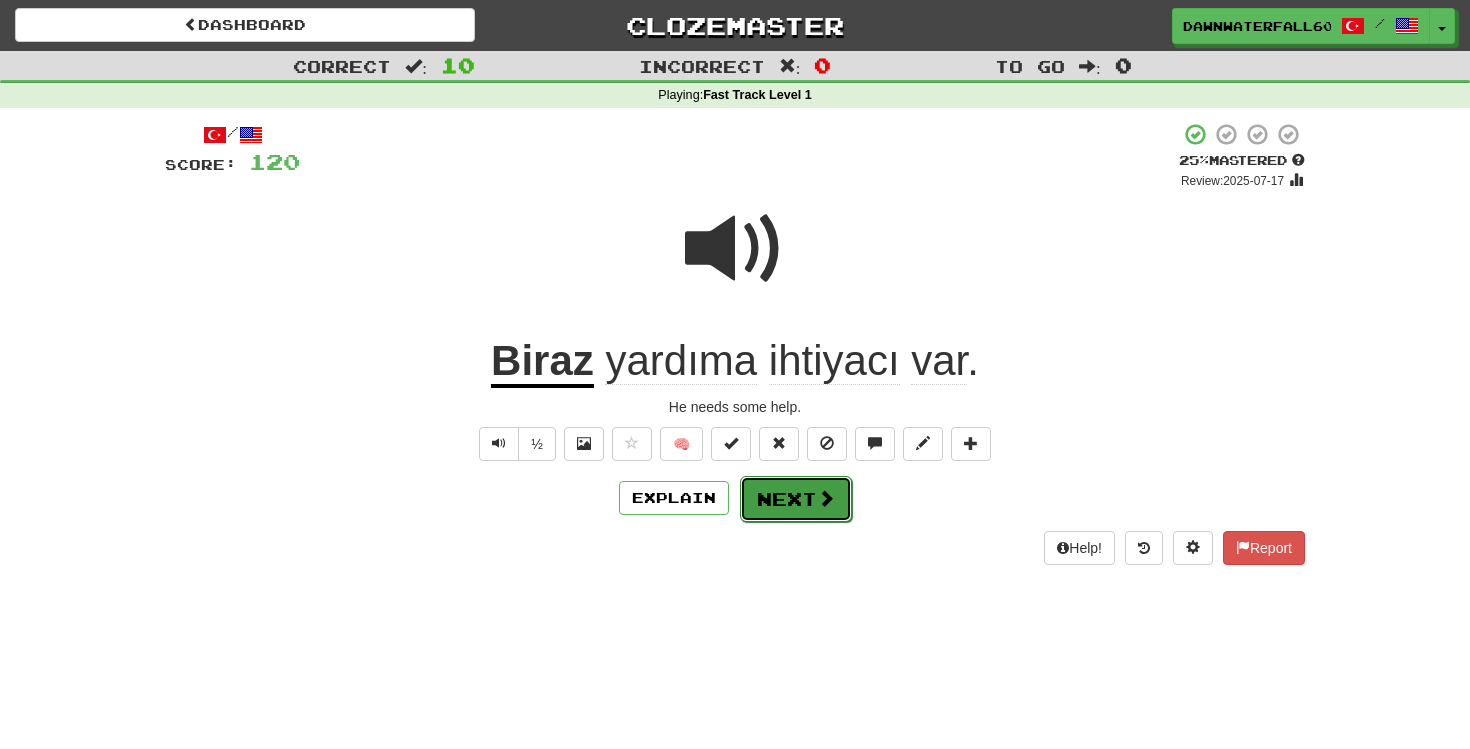 click on "Next" at bounding box center (796, 499) 